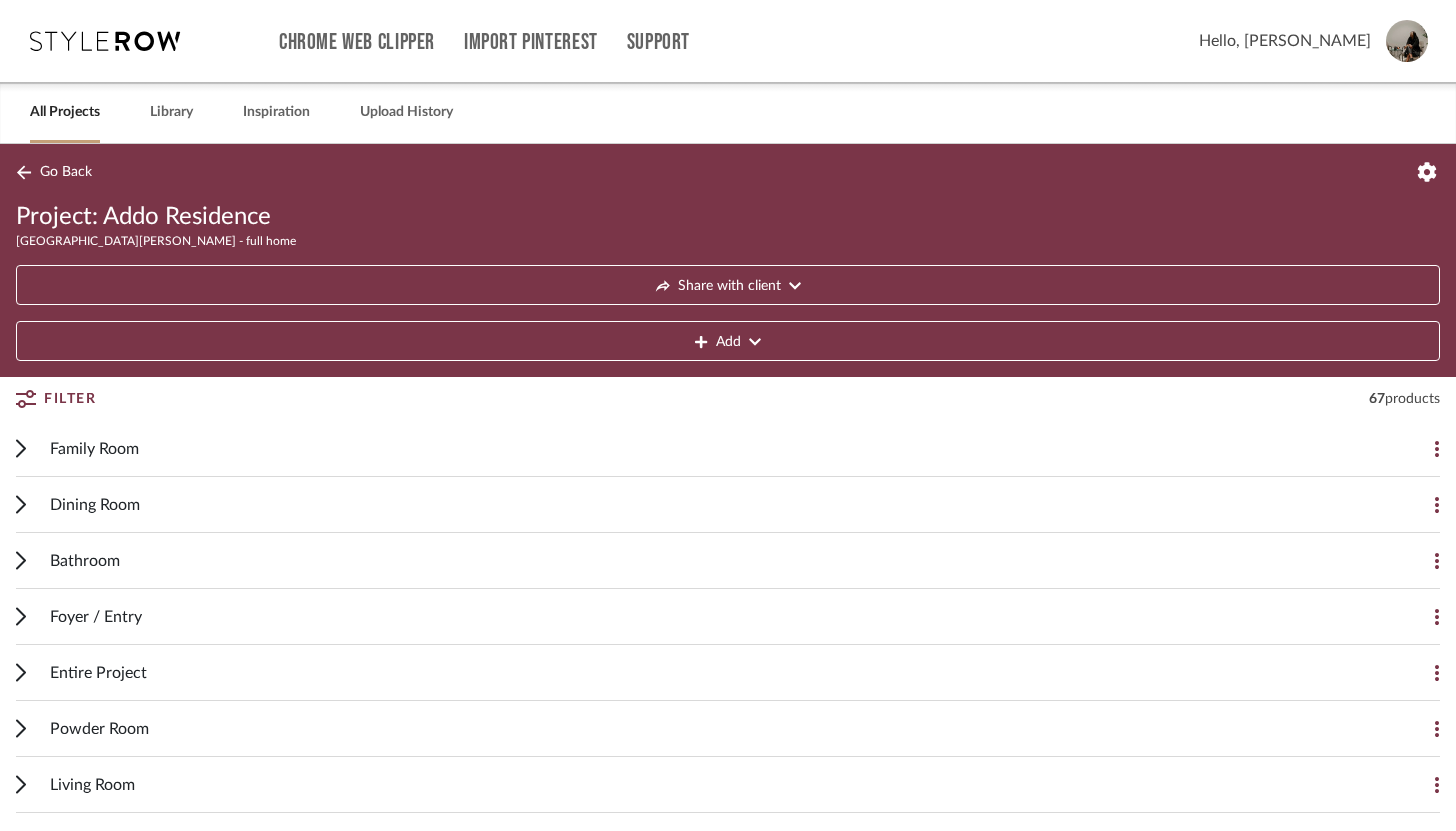 scroll, scrollTop: 0, scrollLeft: 0, axis: both 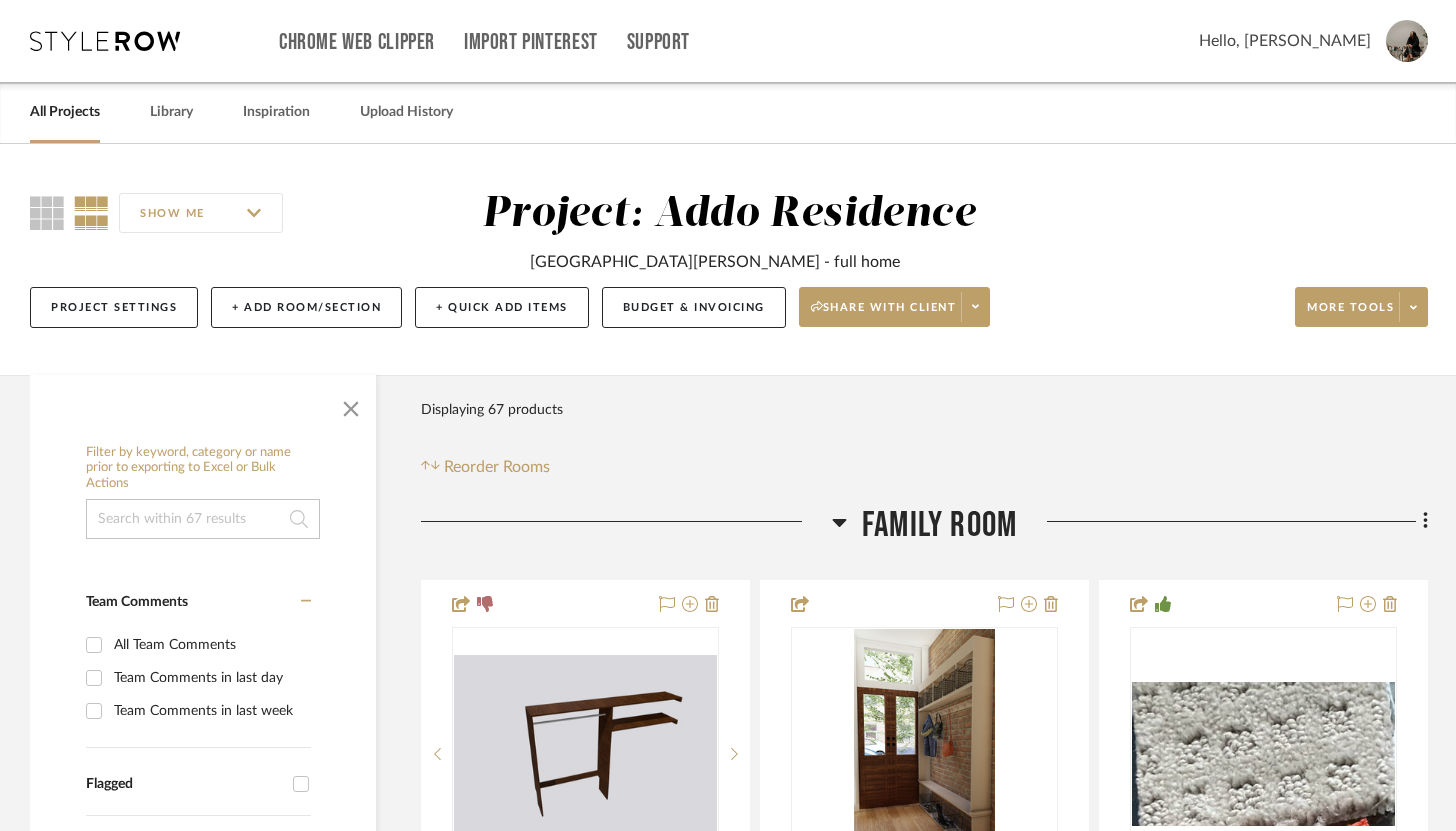 click on "Family Room" 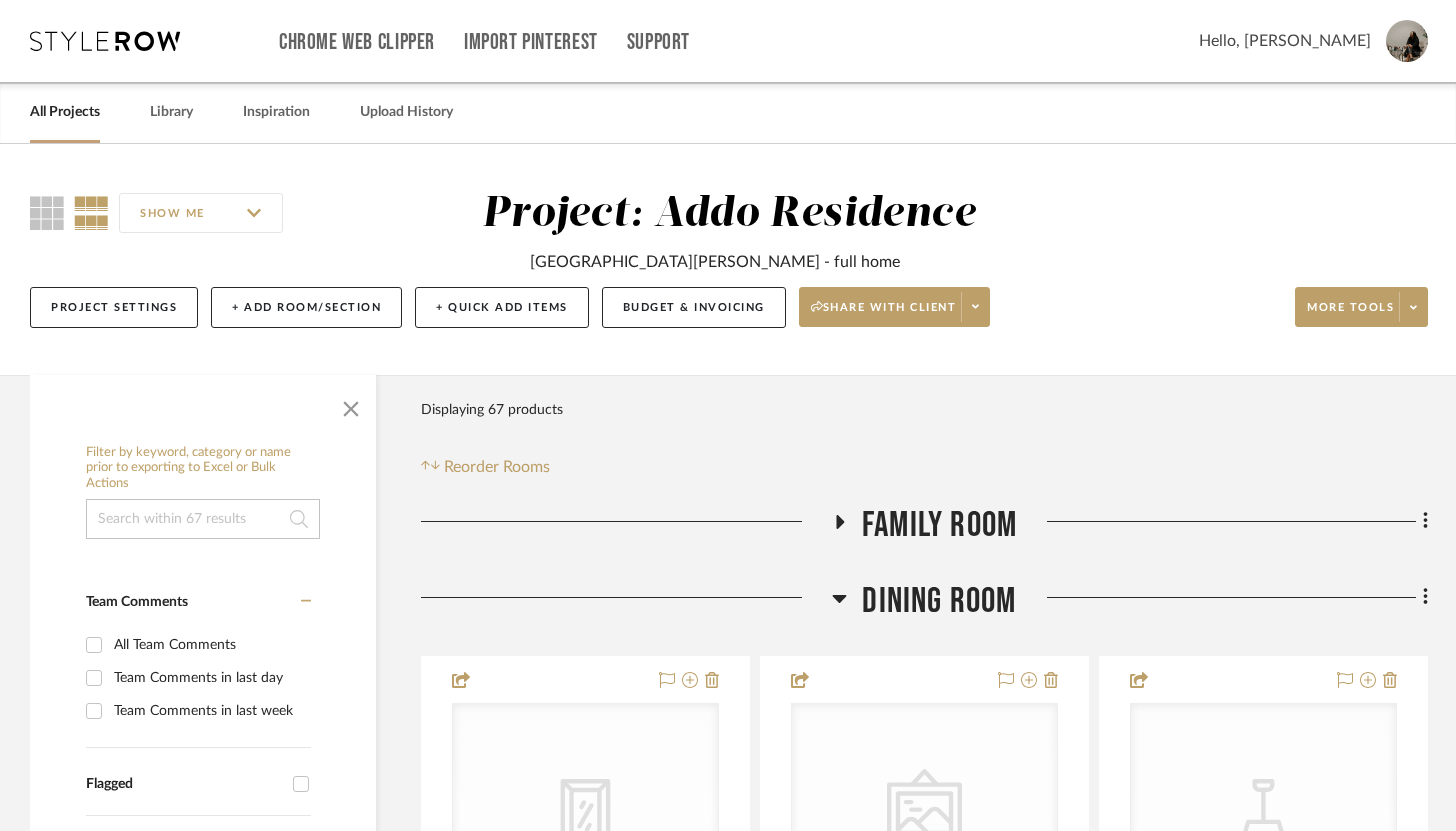 click 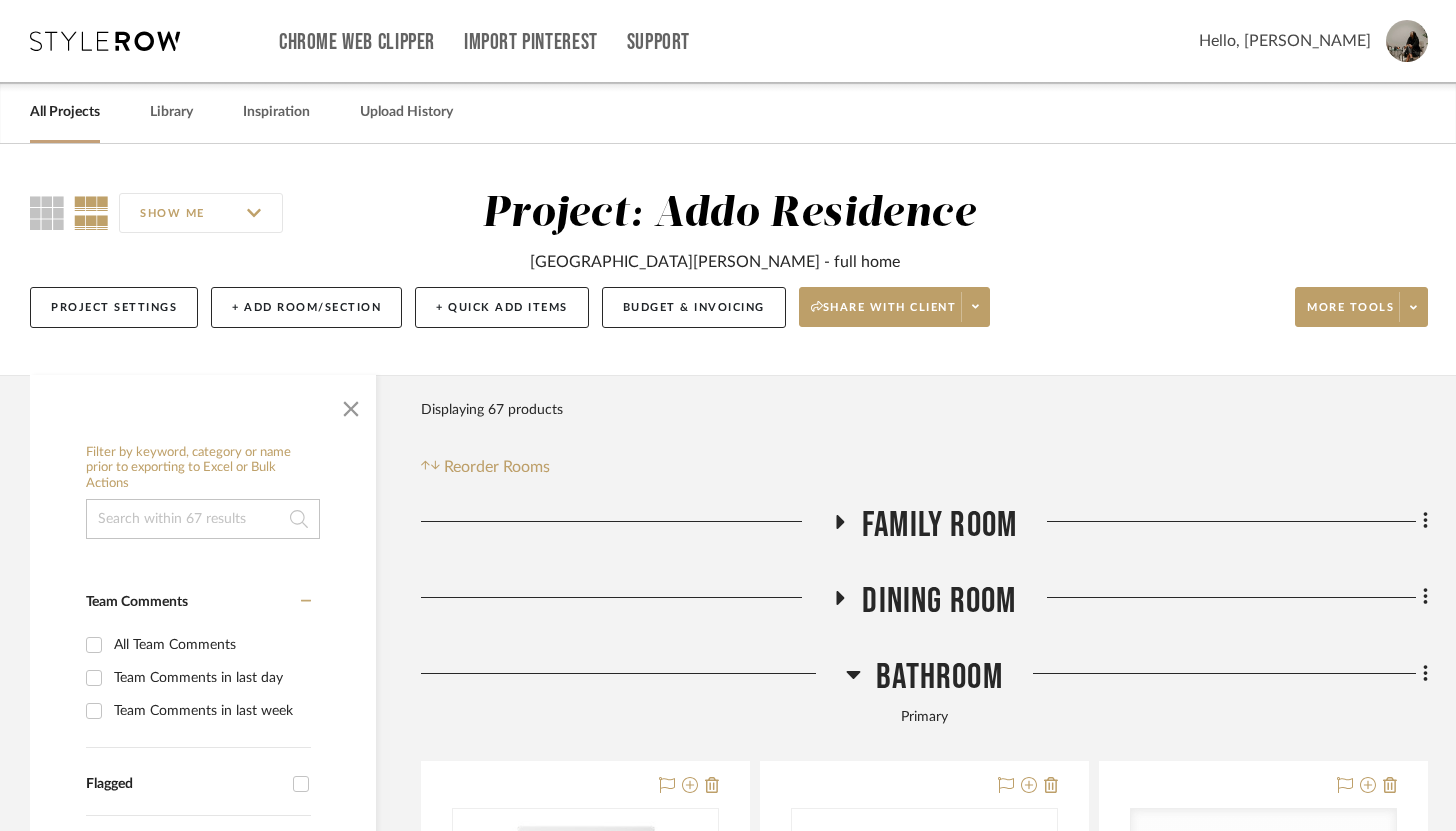 click 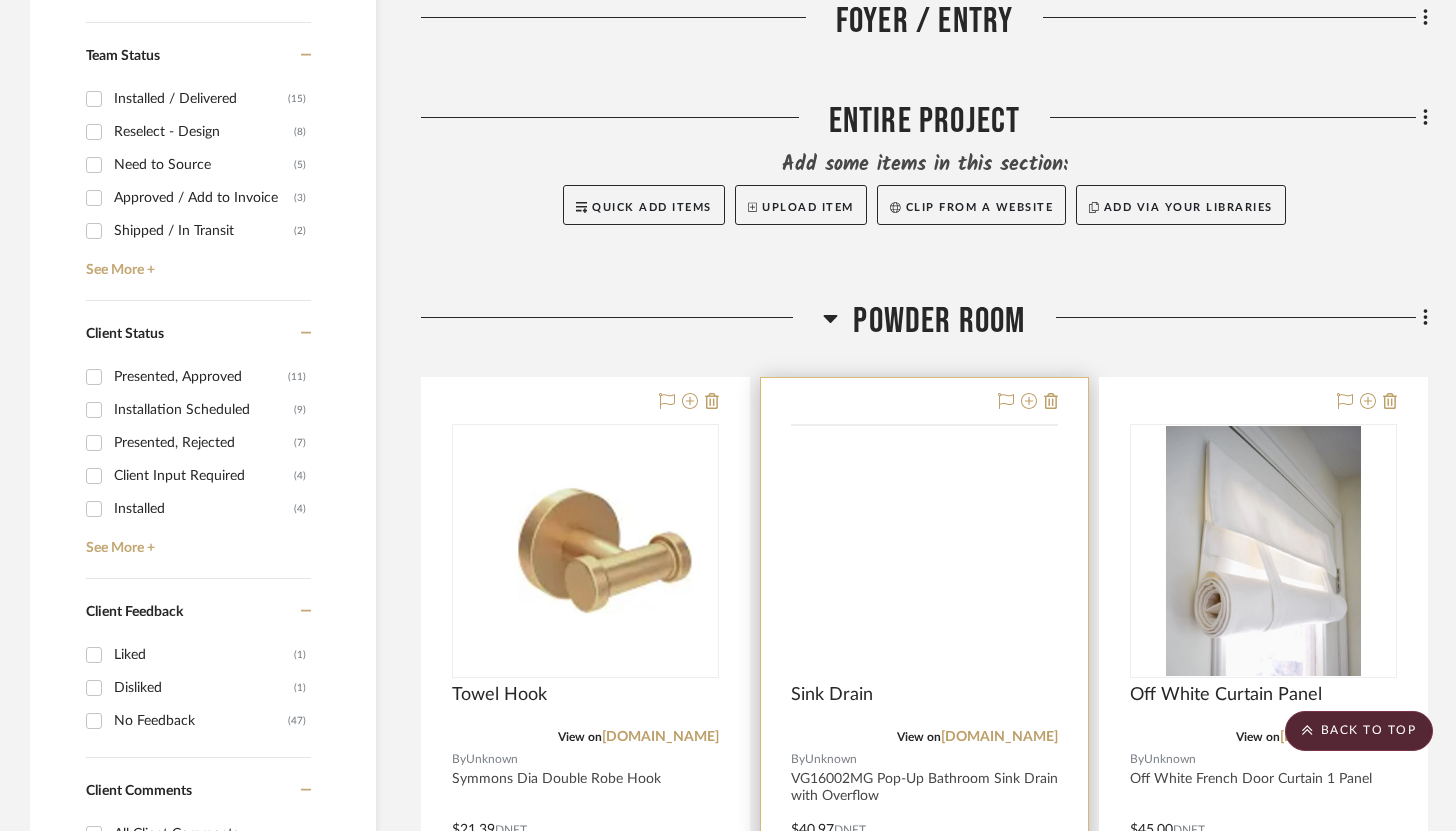 scroll, scrollTop: 897, scrollLeft: 0, axis: vertical 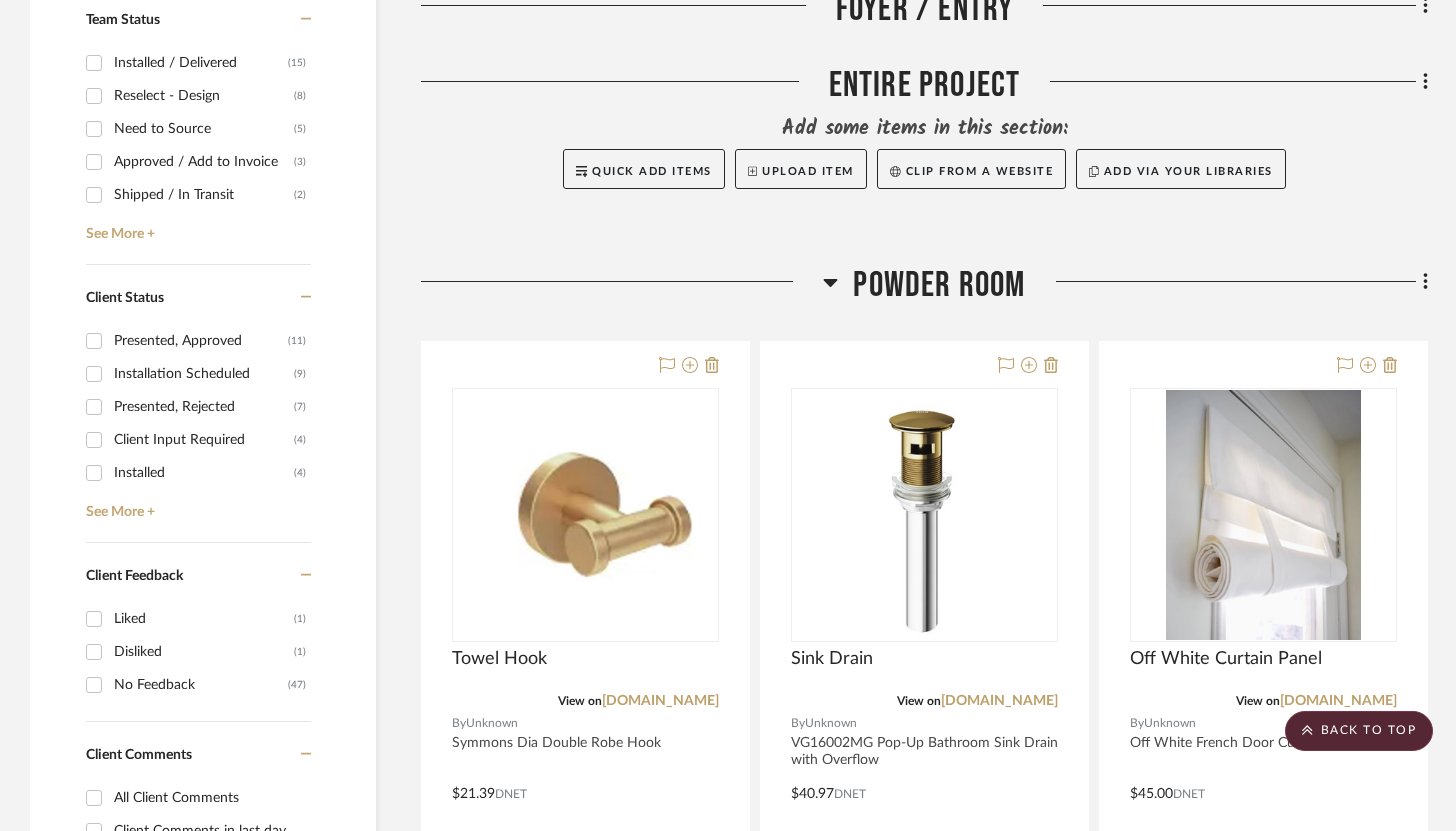 click 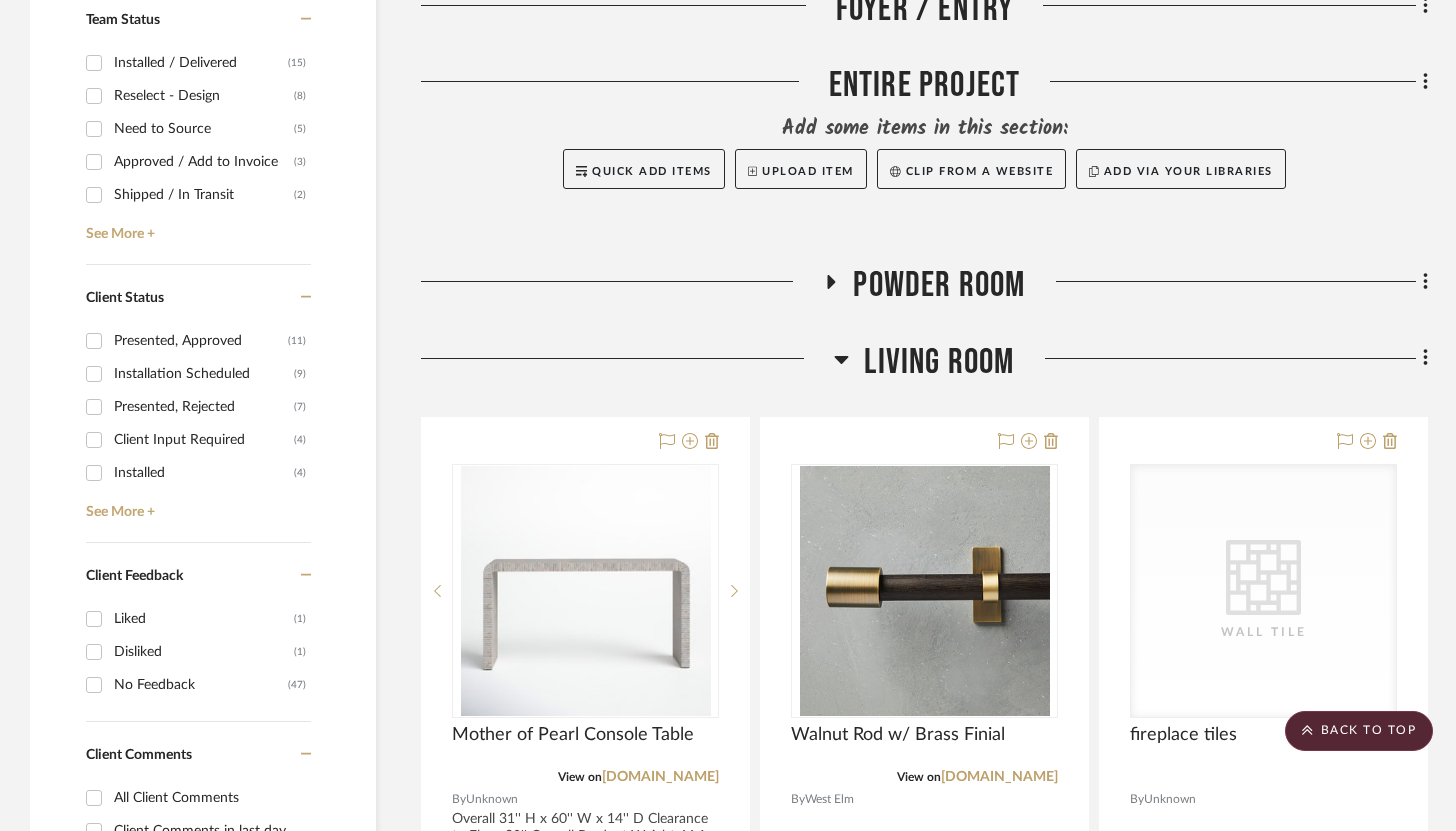 click 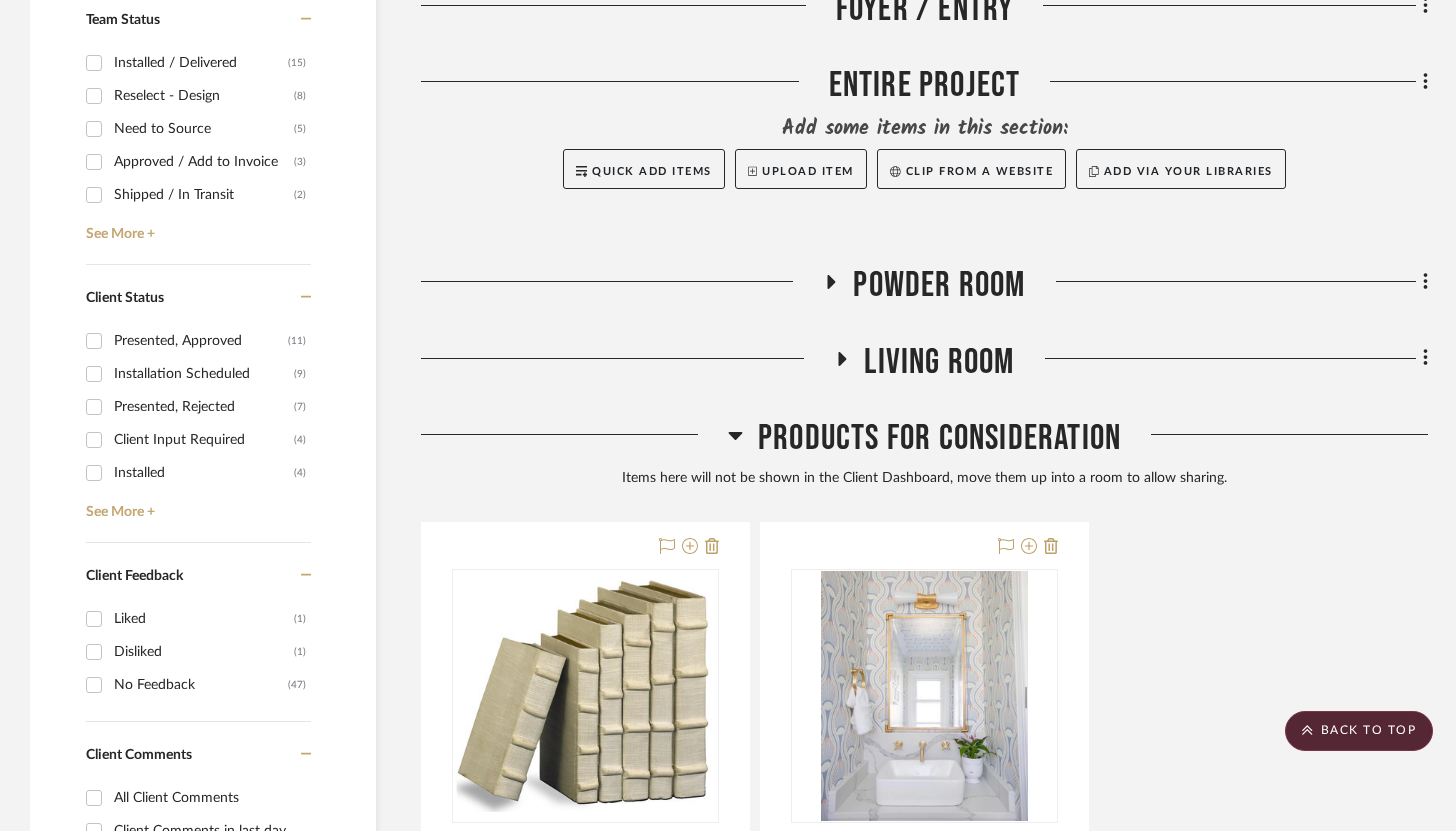 click 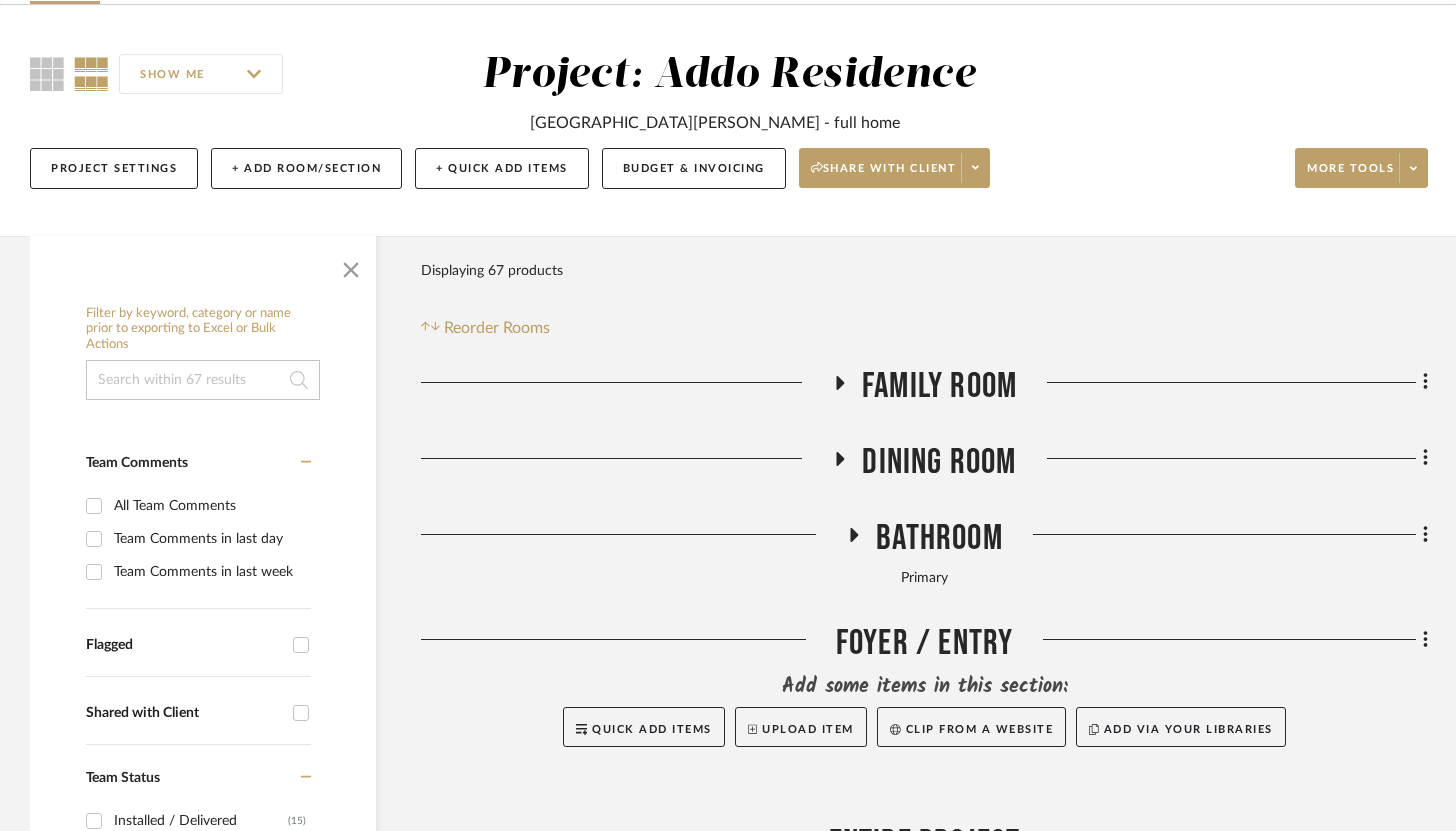 scroll, scrollTop: 136, scrollLeft: 0, axis: vertical 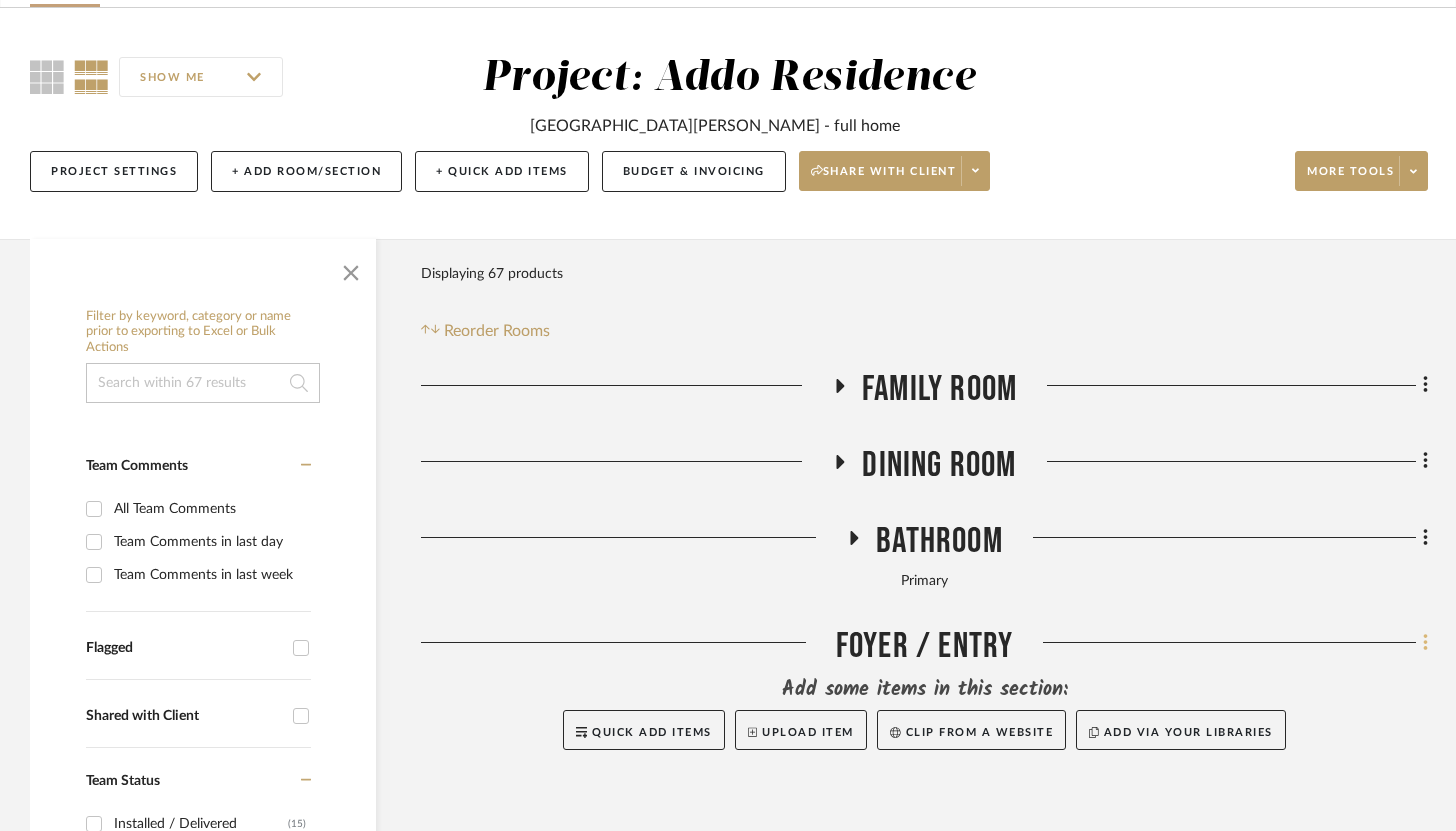 click 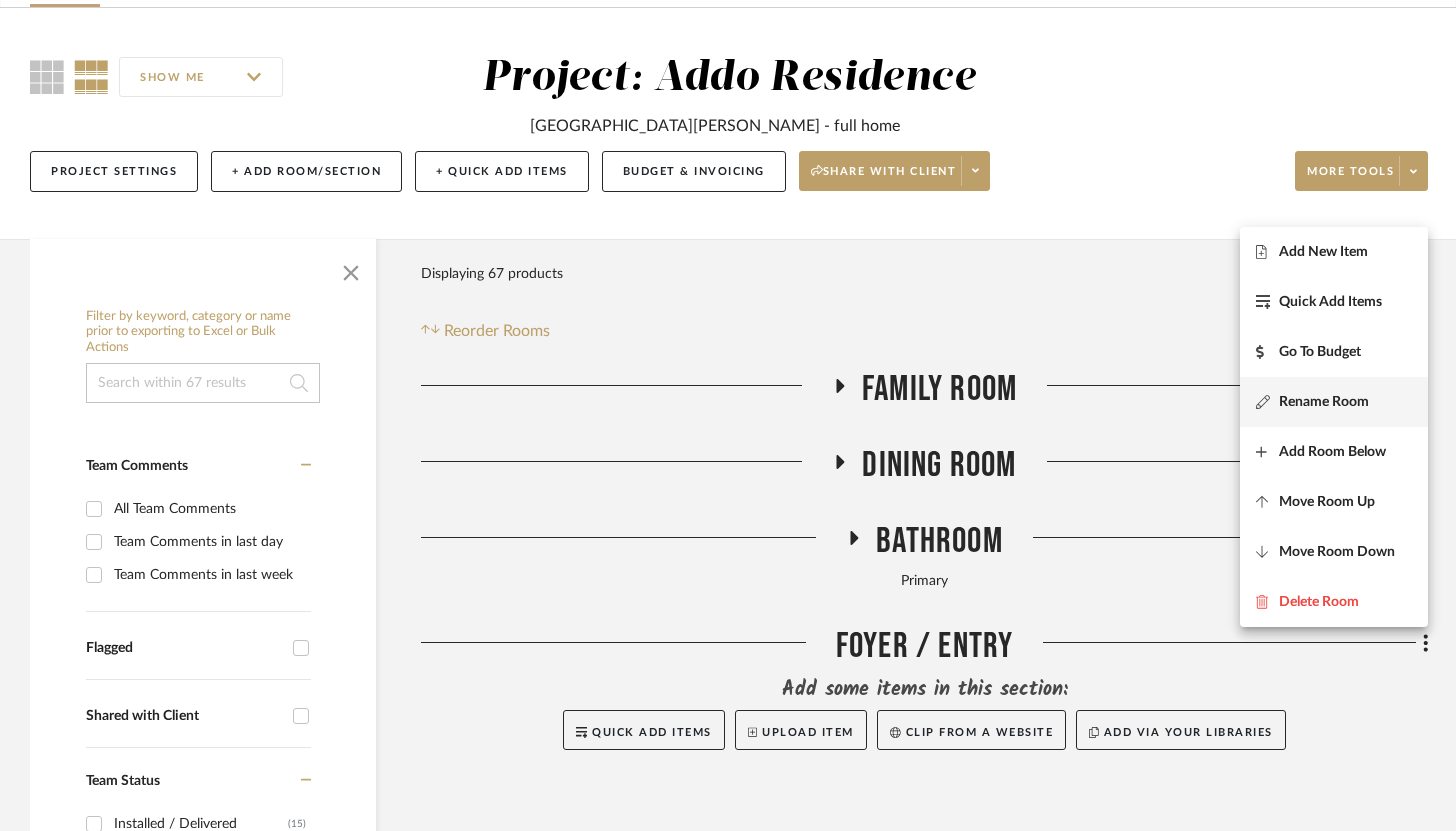 click on "Rename Room" at bounding box center [1324, 402] 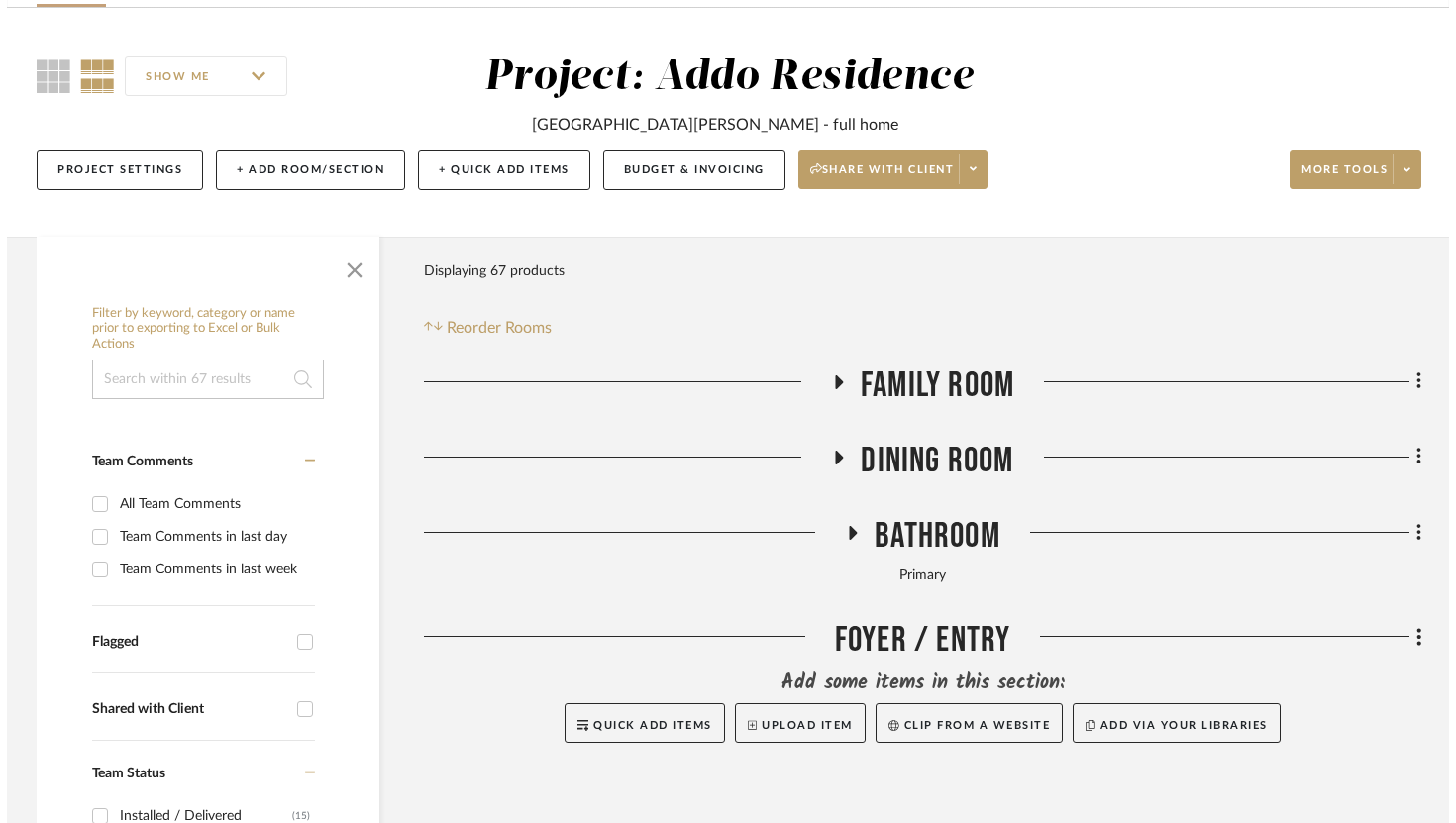 scroll, scrollTop: 0, scrollLeft: 0, axis: both 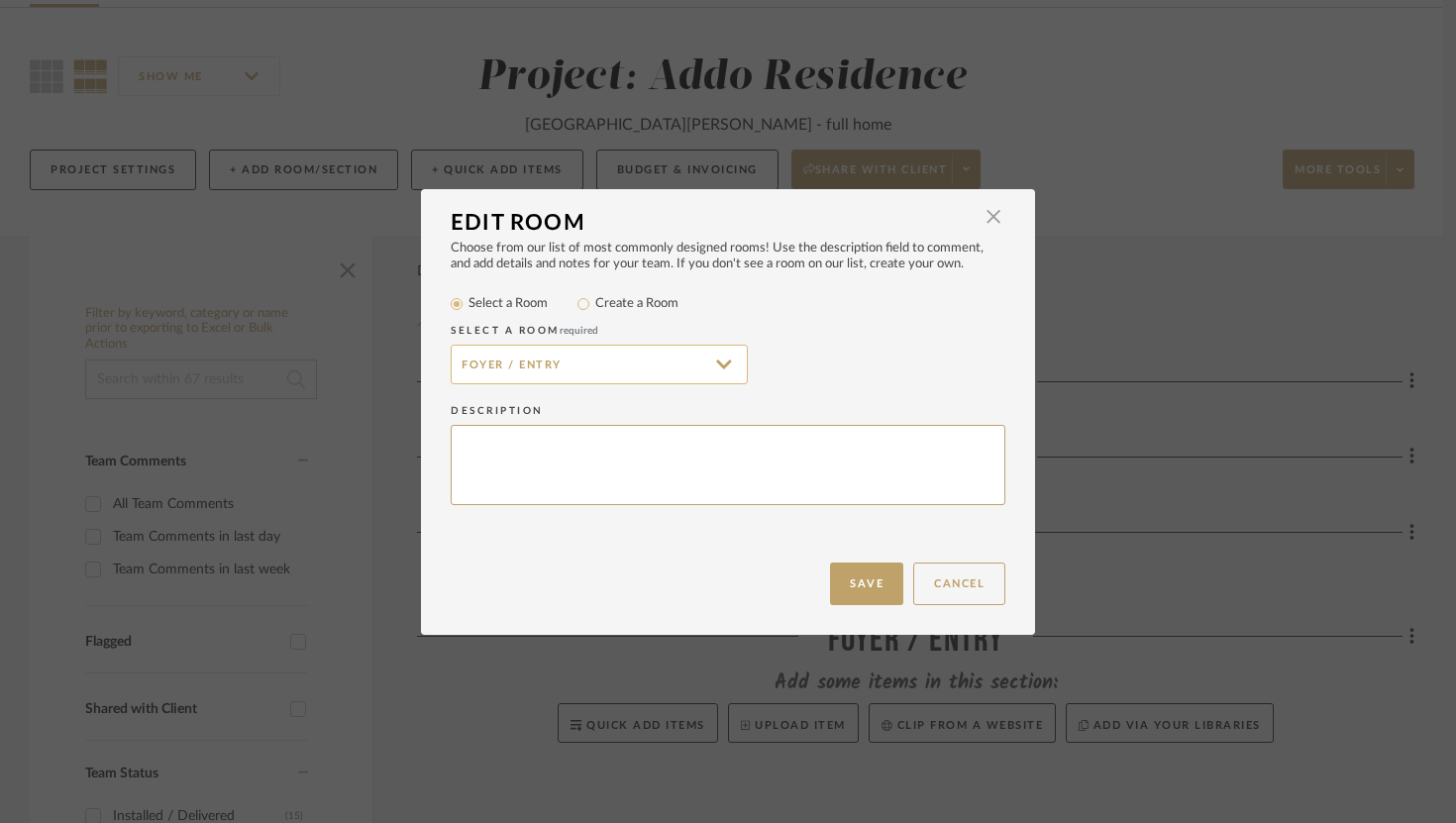 click on "Foyer / Entry" at bounding box center (599, 364) 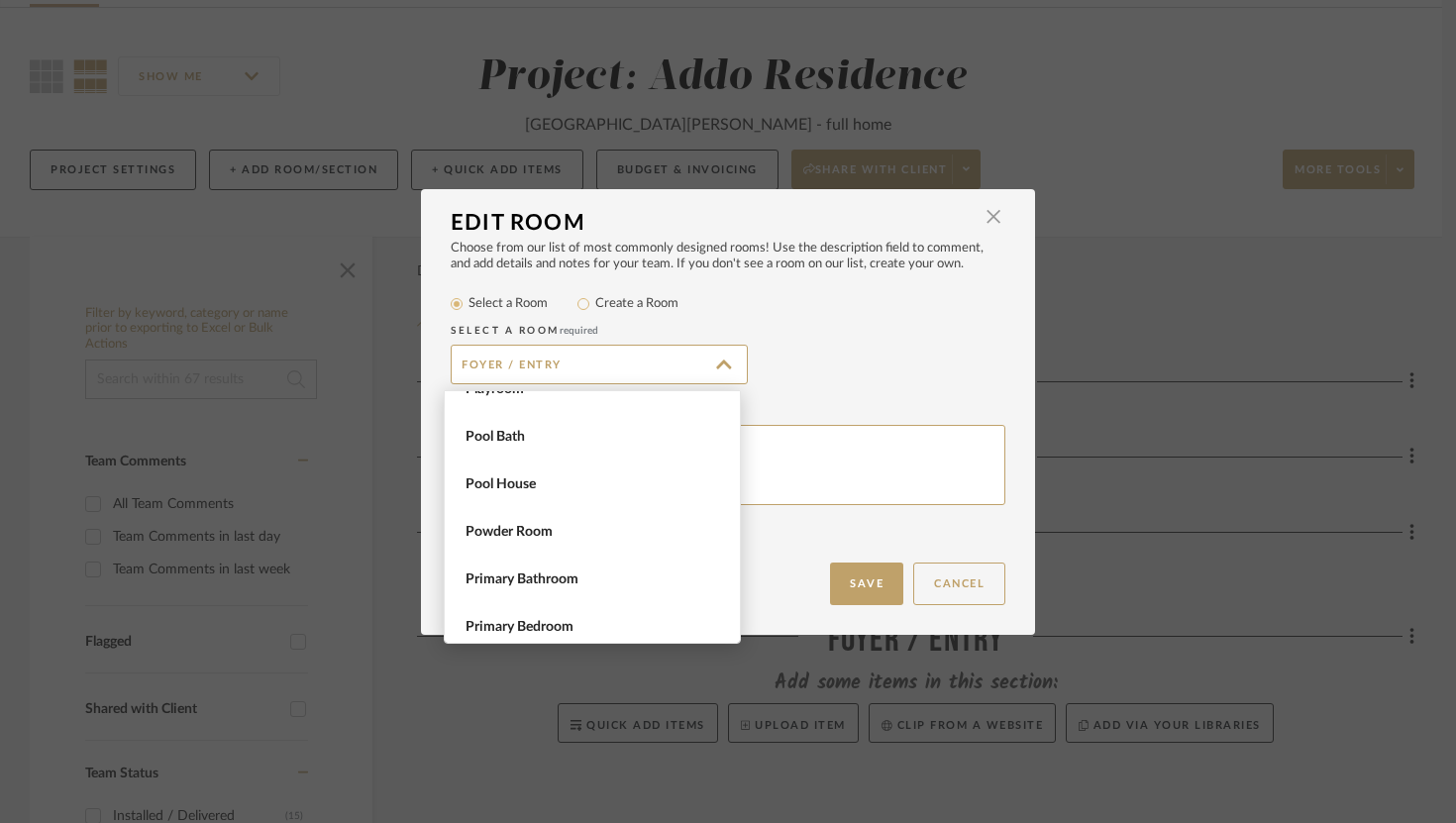 scroll, scrollTop: 1271, scrollLeft: 0, axis: vertical 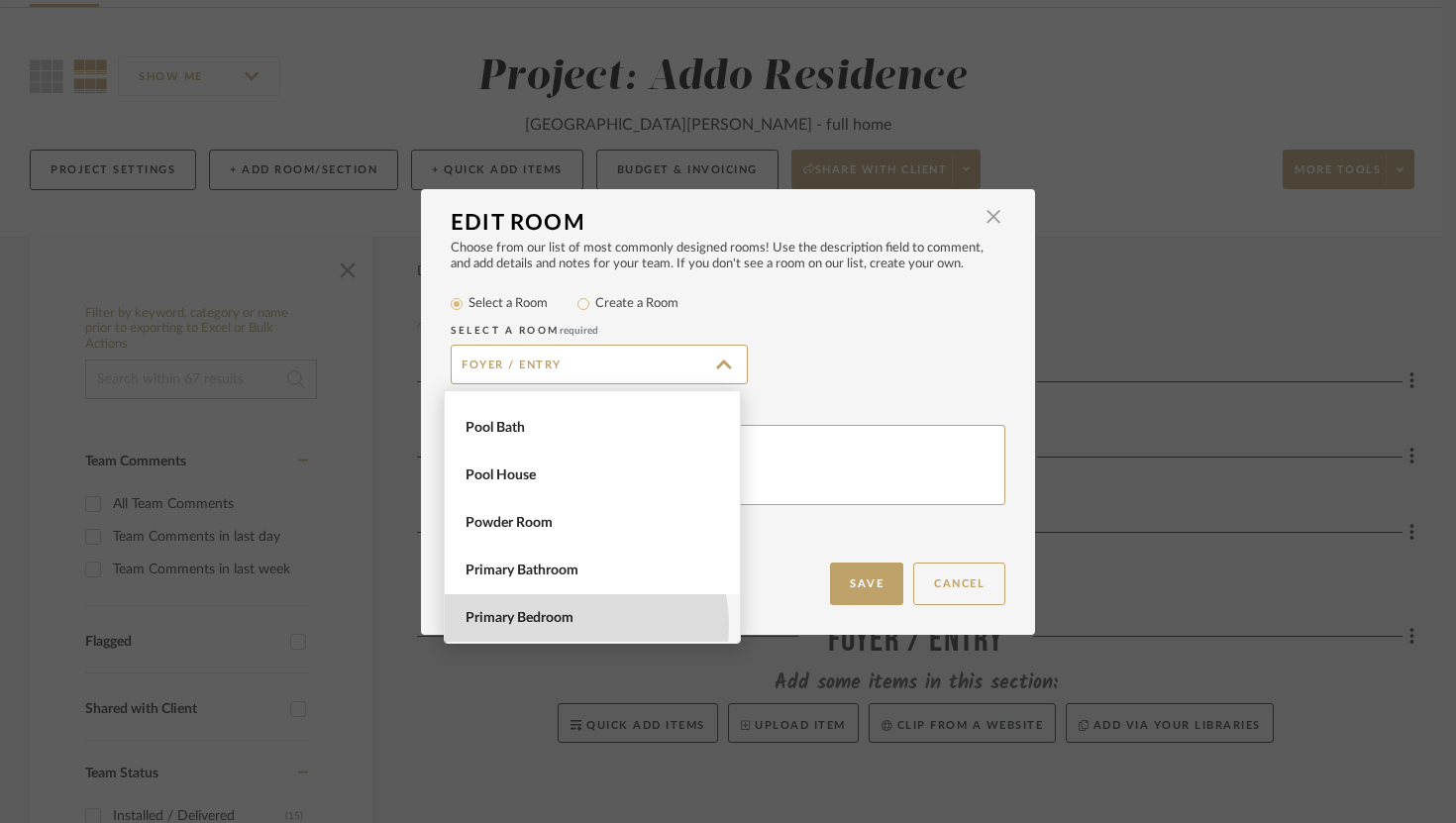 click on "Primary Bedroom" at bounding box center (594, 618) 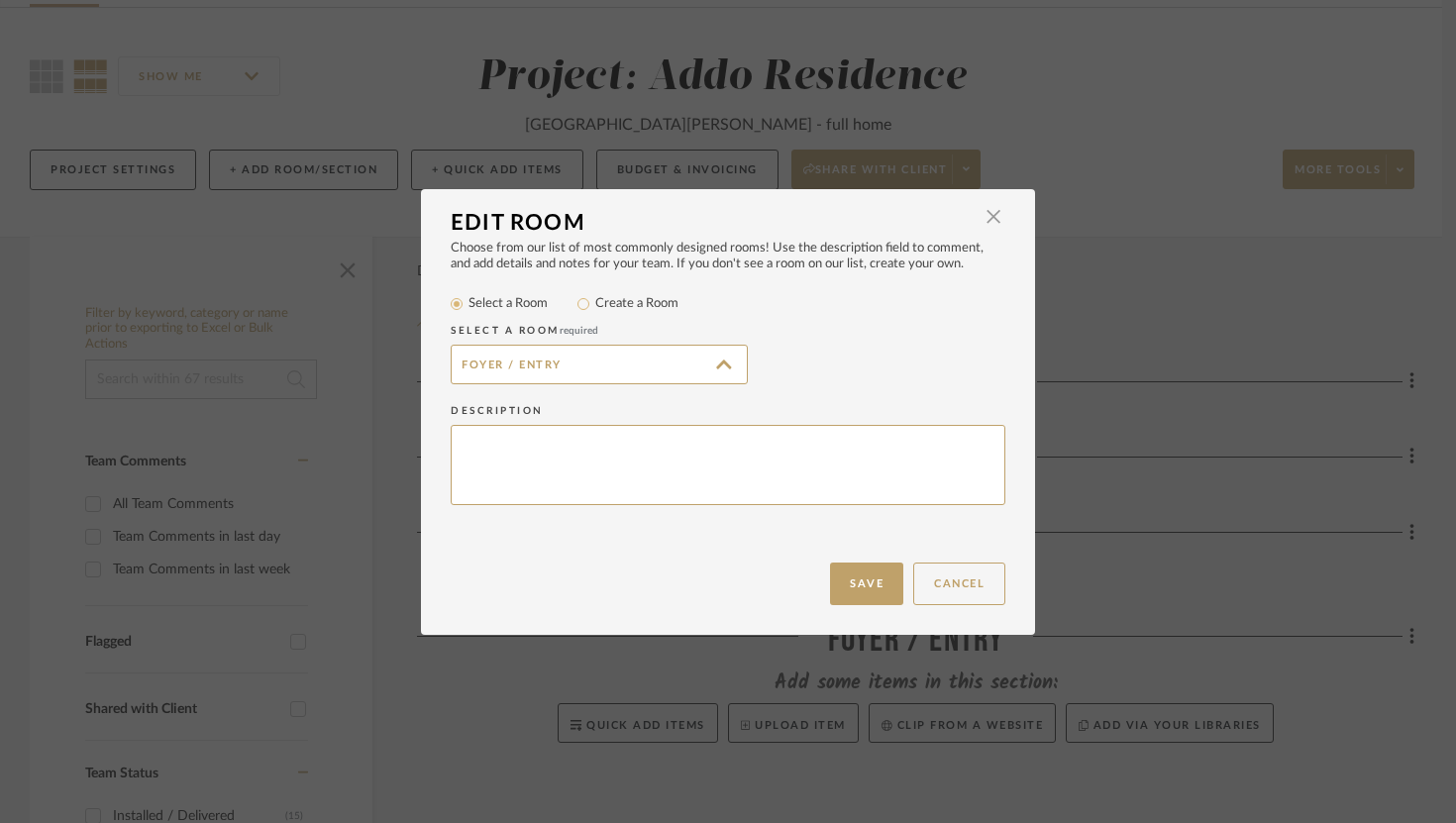 type on "Primary Bedroom" 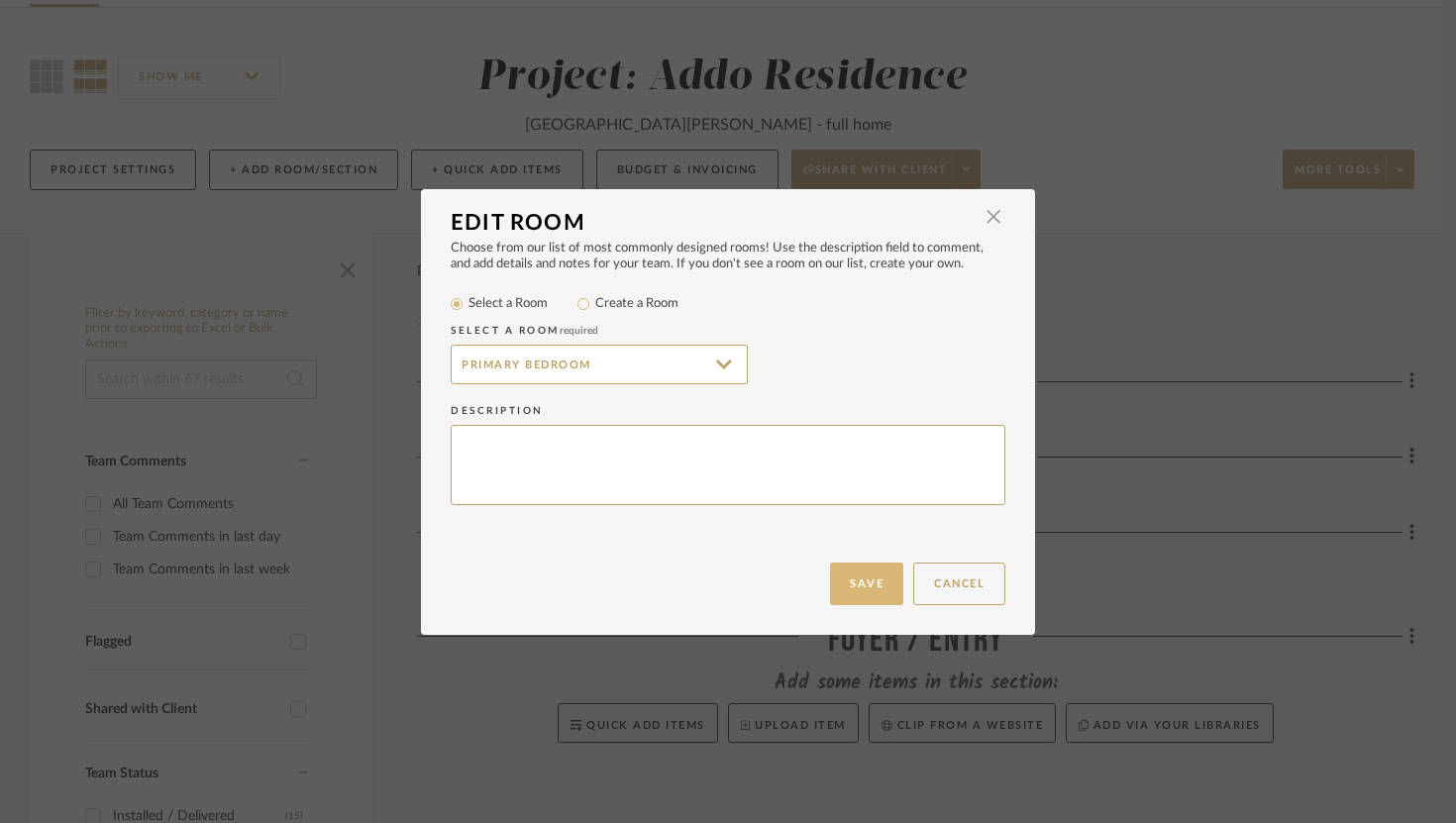 click on "Save" at bounding box center [867, 583] 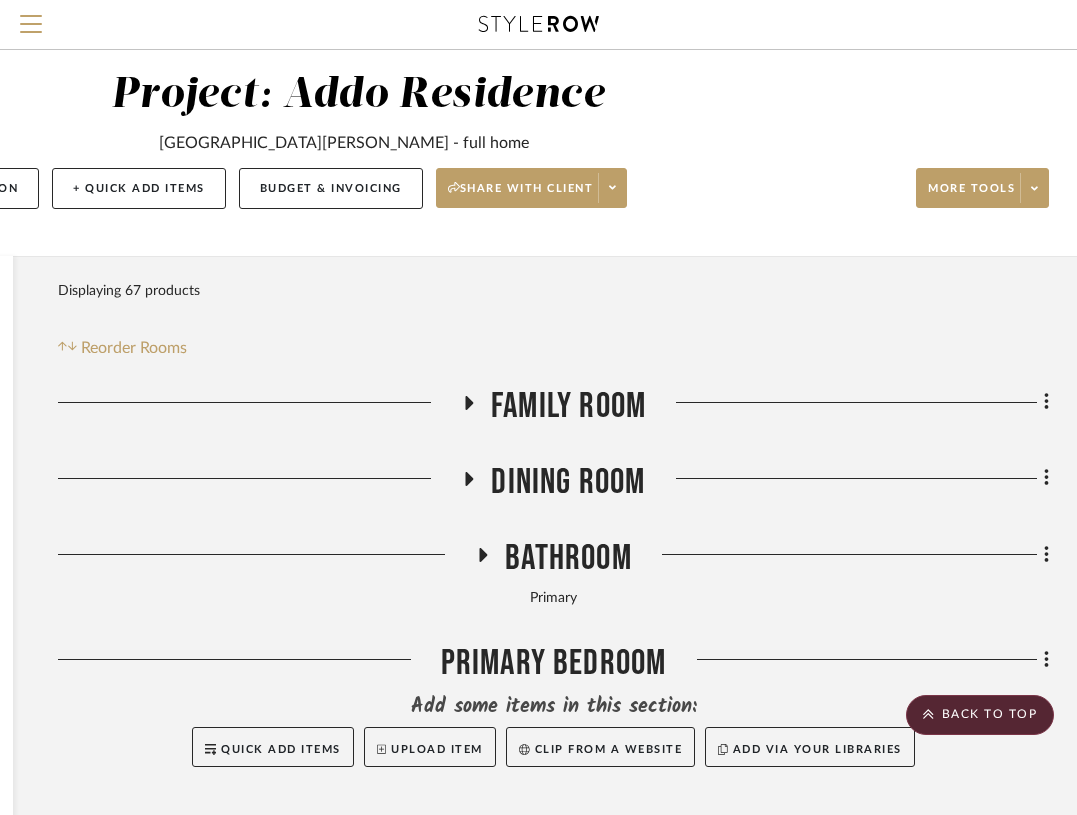 scroll, scrollTop: 0, scrollLeft: 363, axis: horizontal 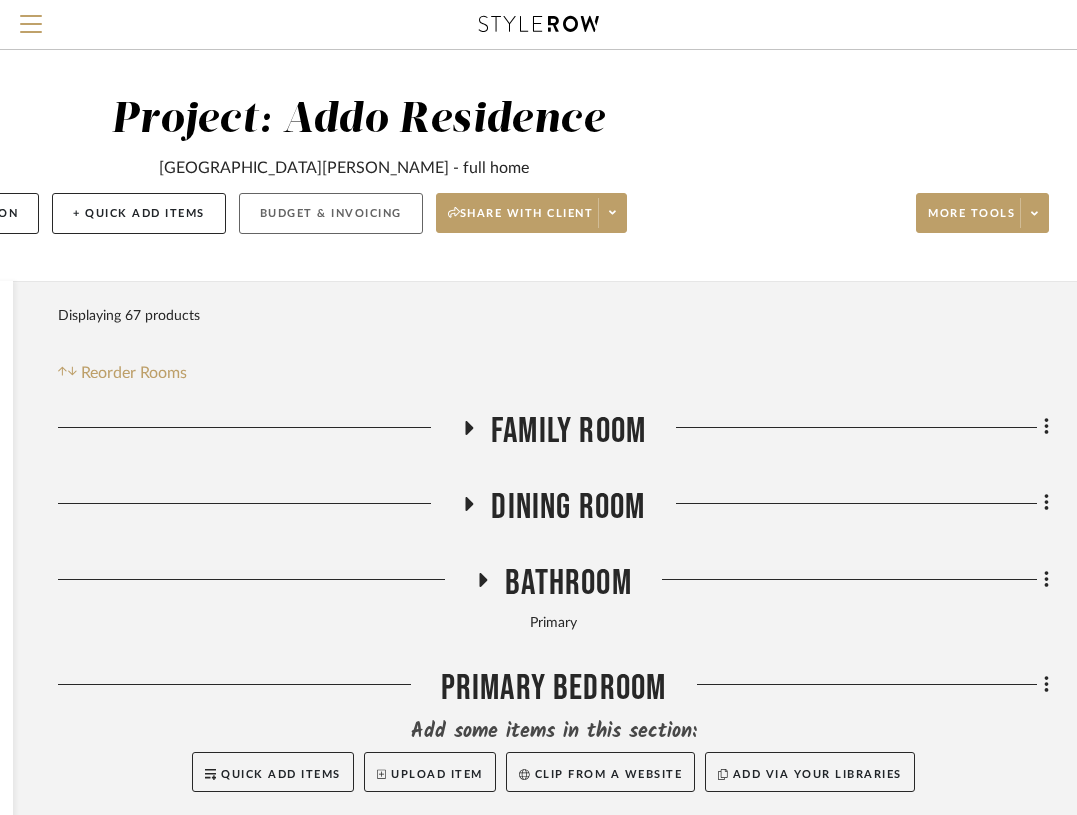 click on "Budget & Invoicing" 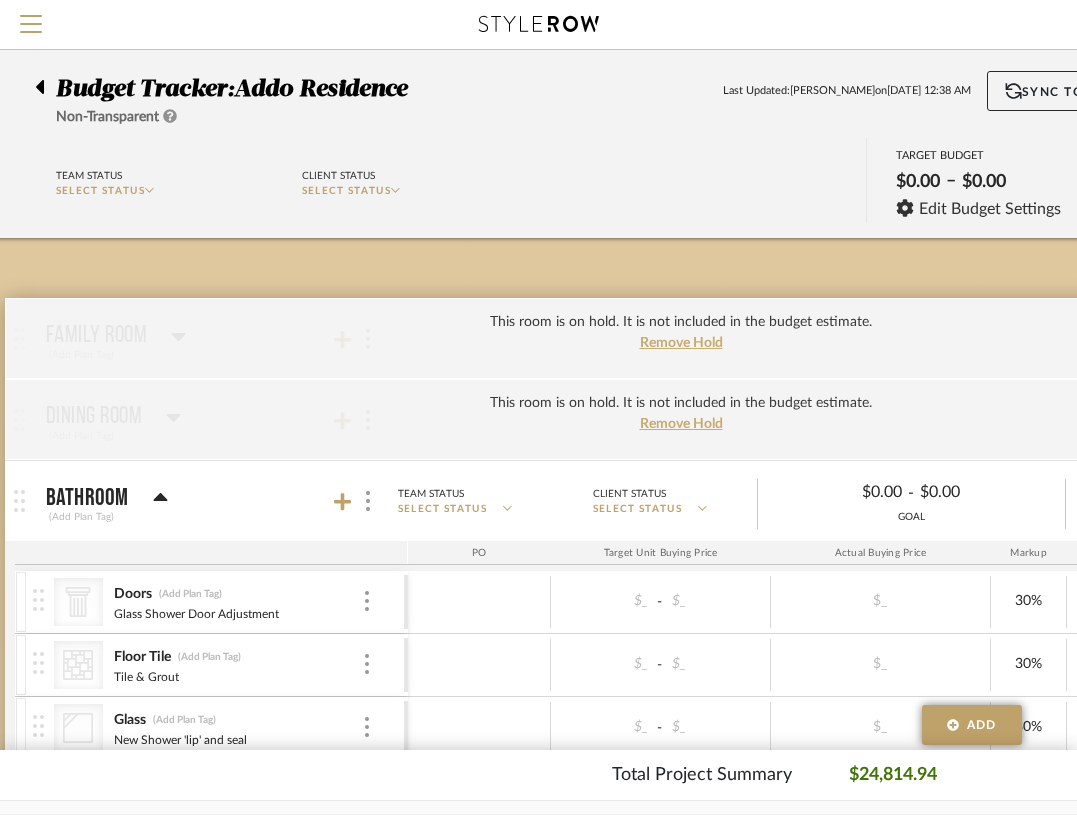 scroll, scrollTop: 0, scrollLeft: 0, axis: both 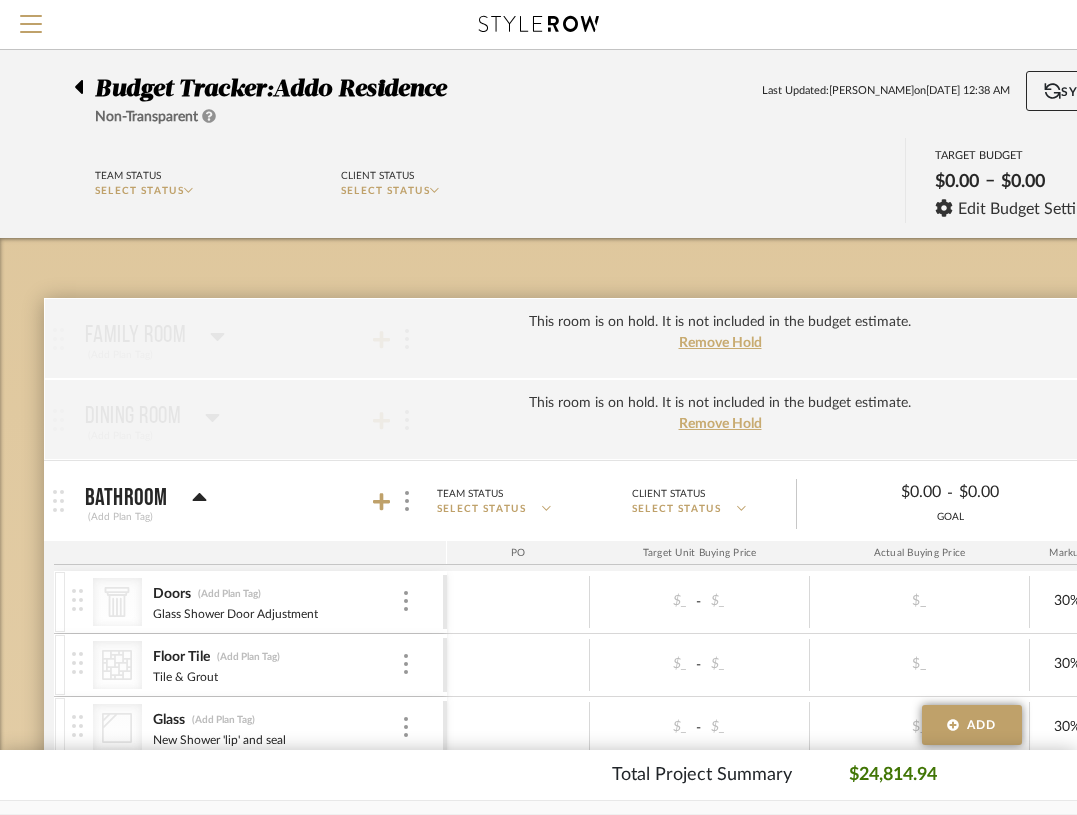 click 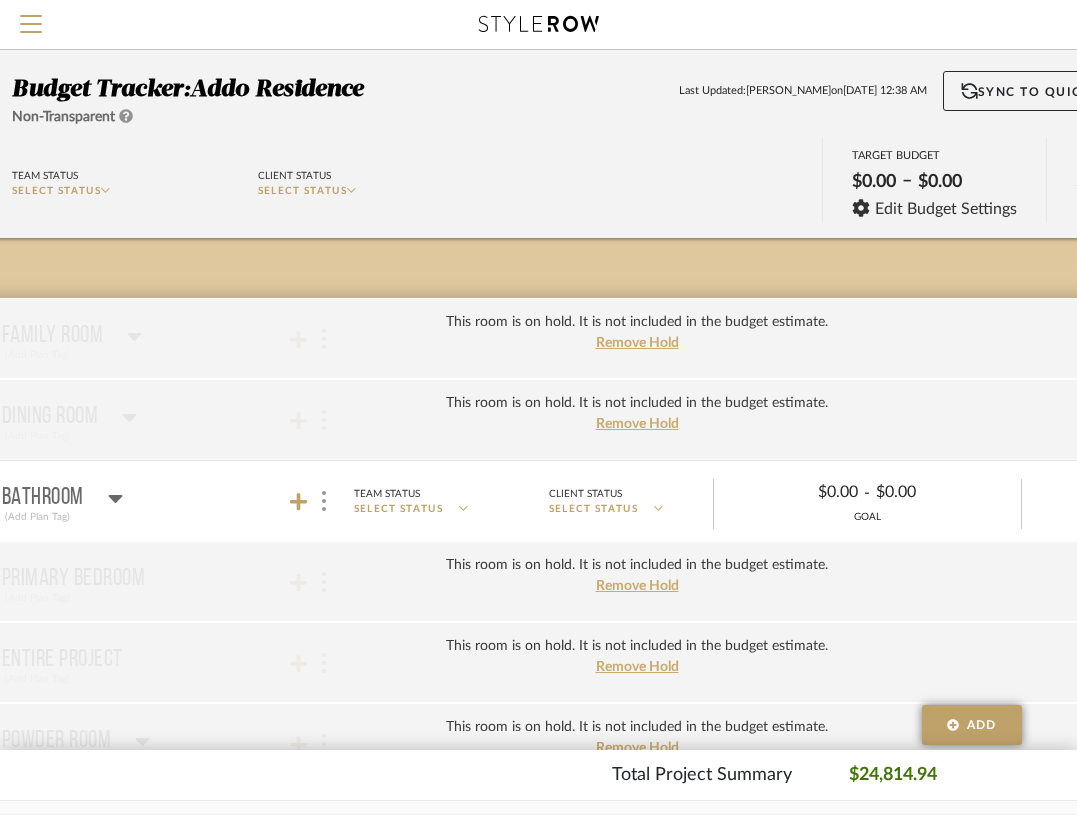 scroll, scrollTop: 0, scrollLeft: 34, axis: horizontal 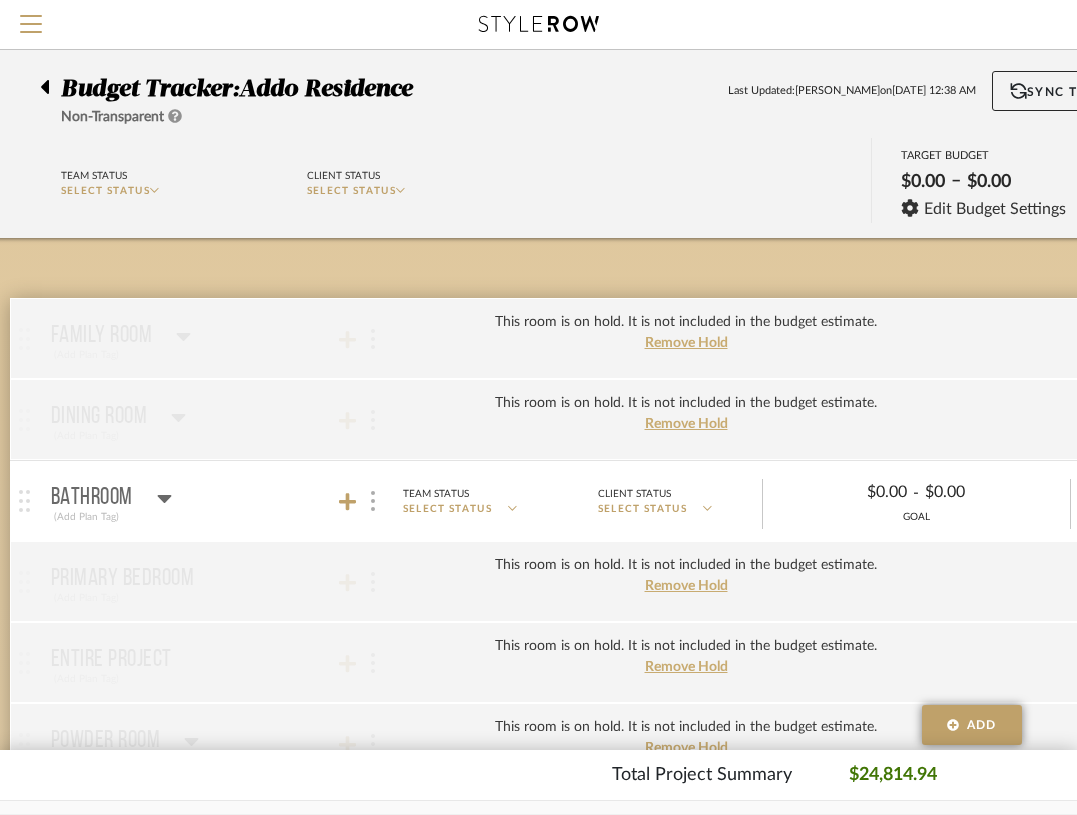 click 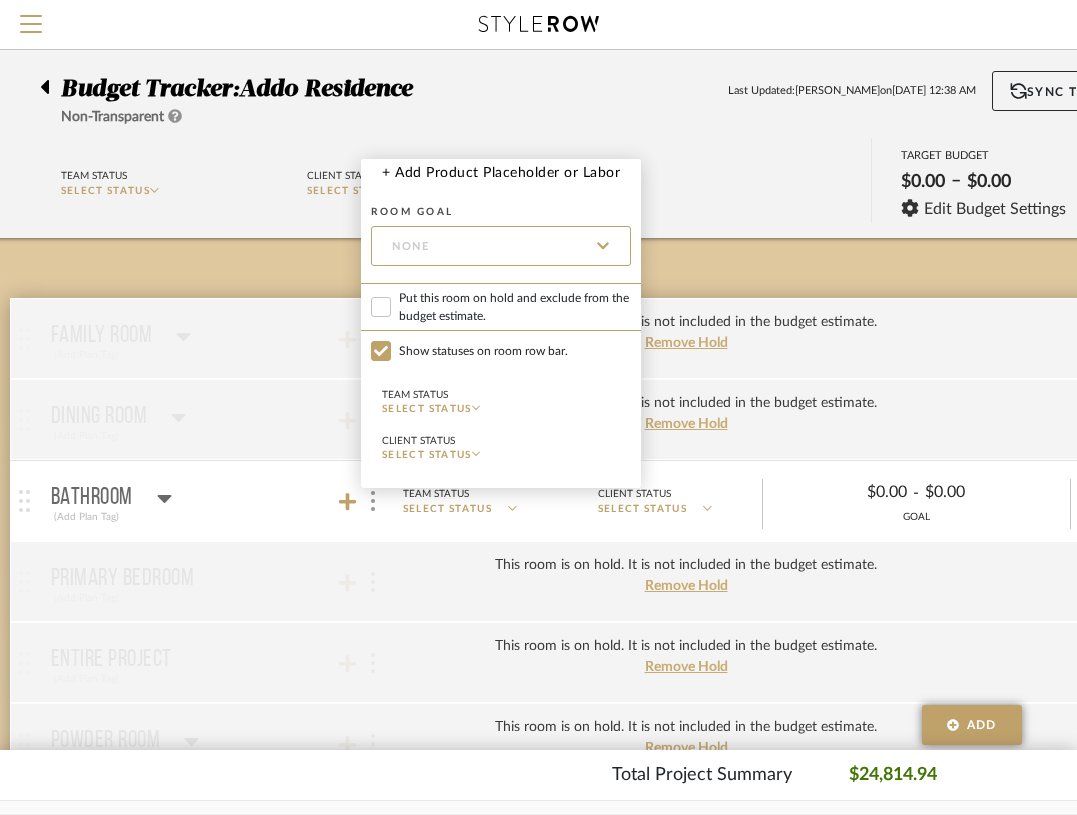 click on "Put this room on hold and exclude from the budget estimate." at bounding box center [515, 307] 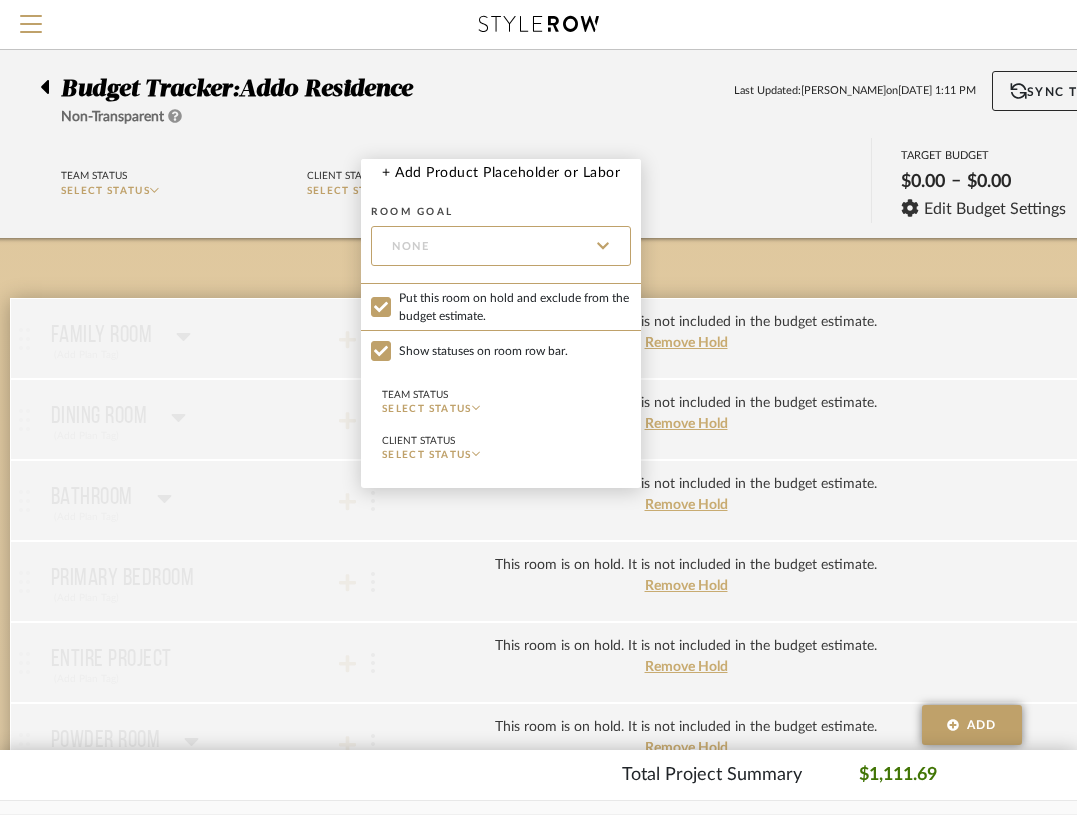 click at bounding box center (538, 407) 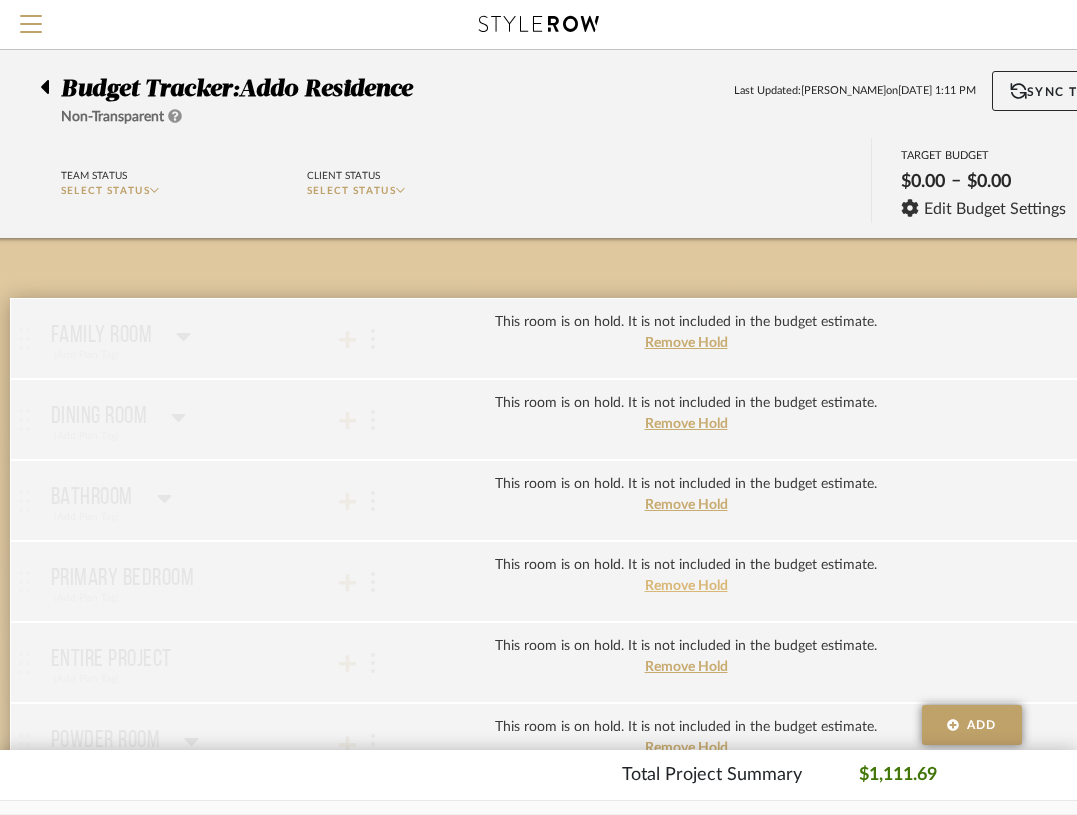 click on "Remove Hold" at bounding box center [686, 586] 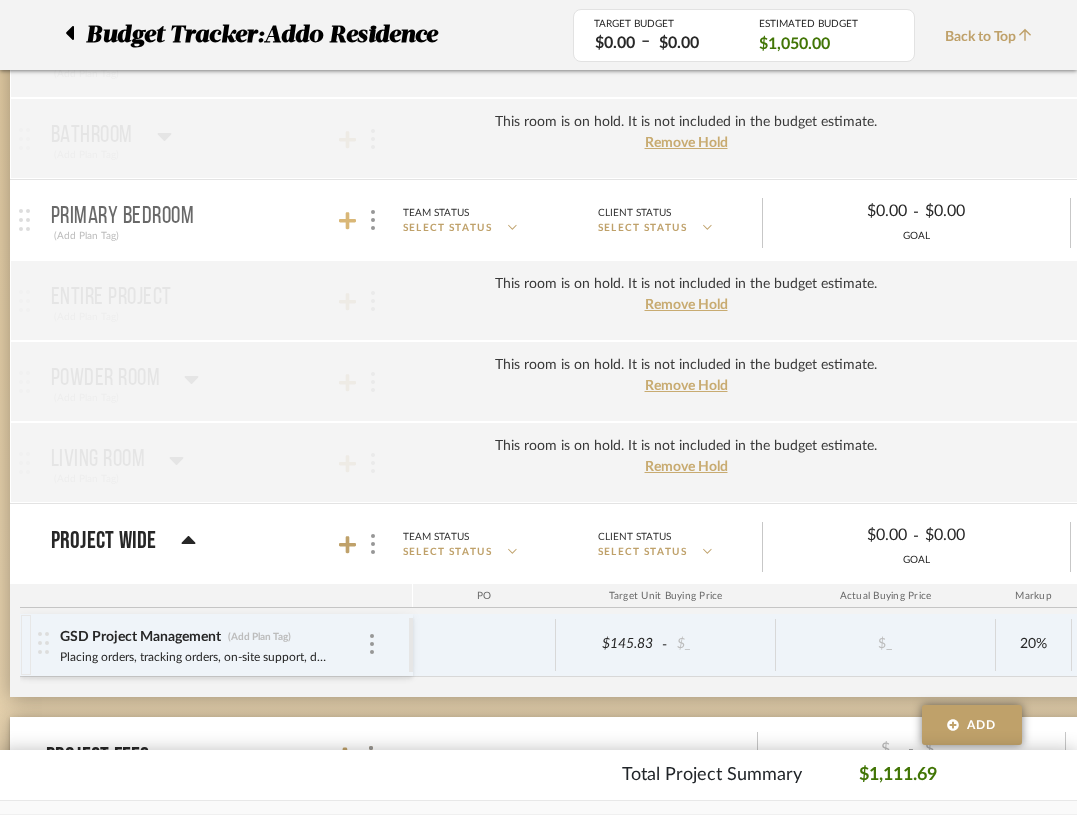 scroll, scrollTop: 358, scrollLeft: 34, axis: both 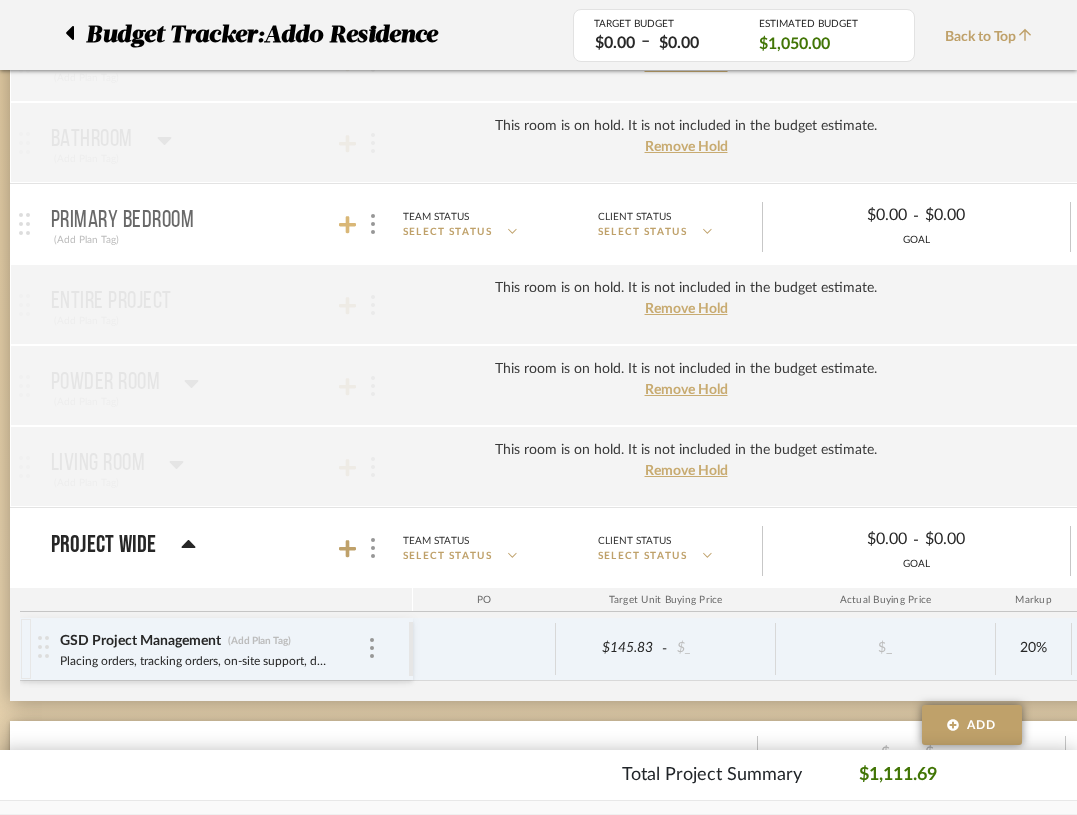 click 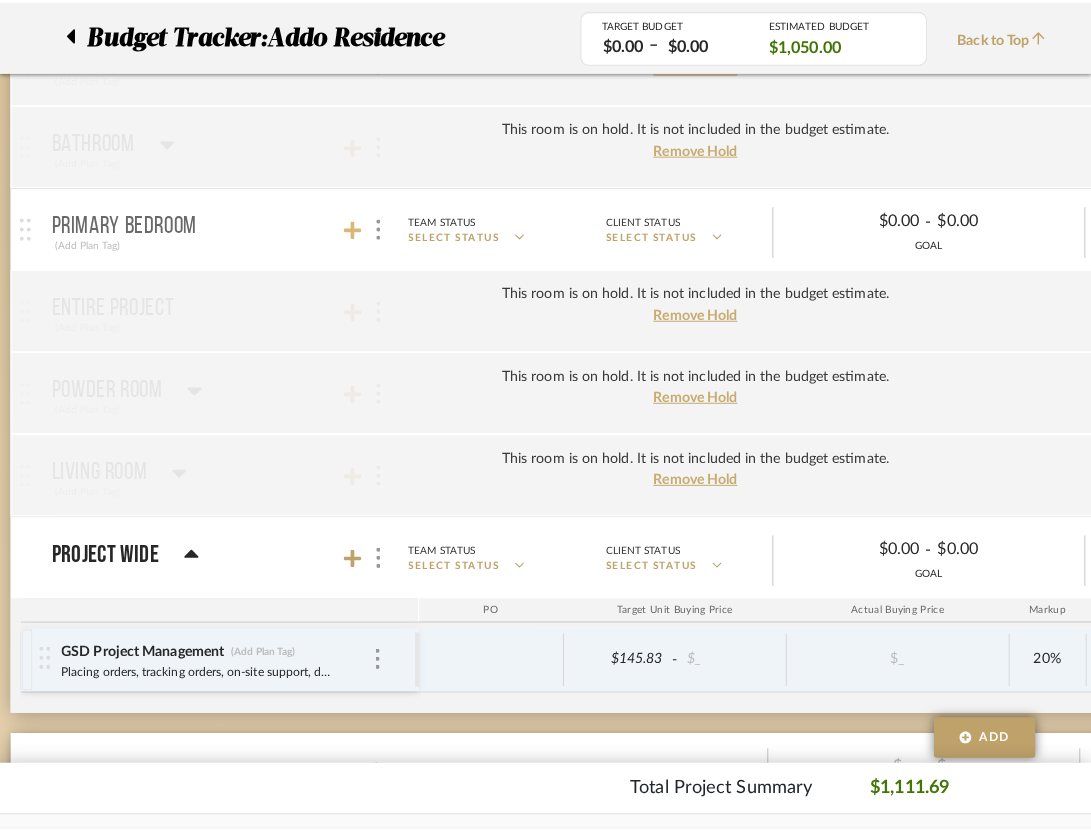 scroll, scrollTop: 0, scrollLeft: 0, axis: both 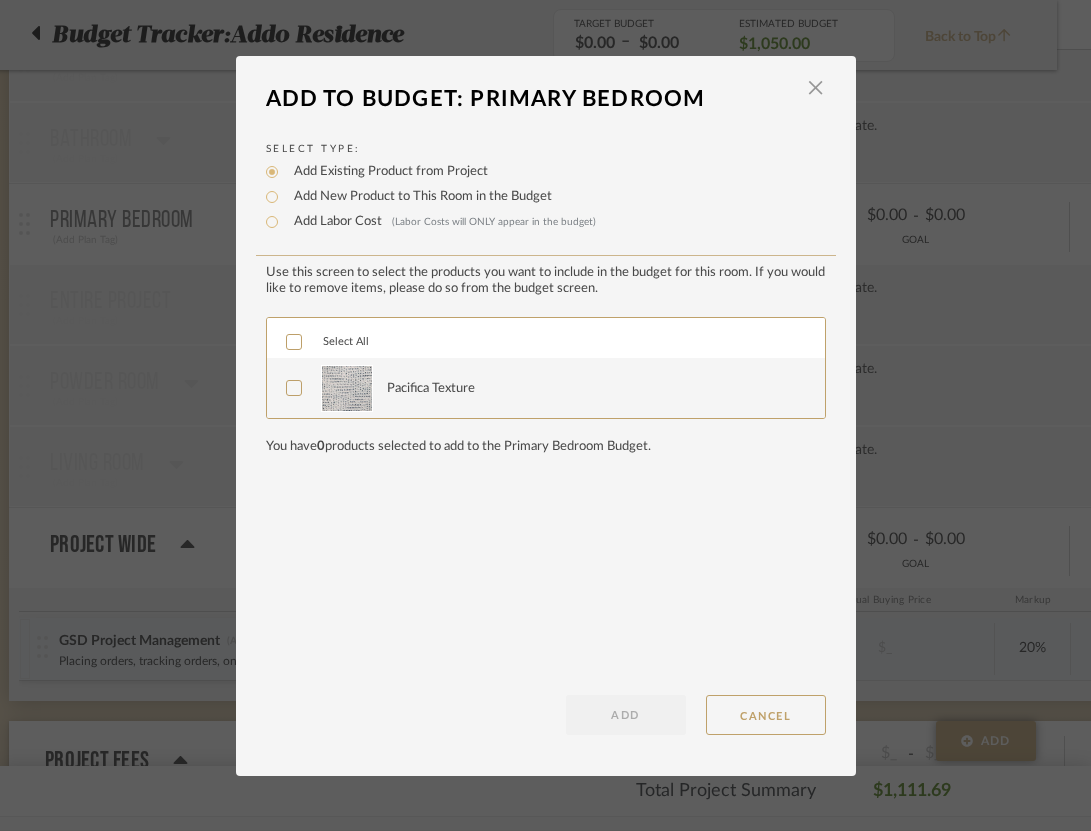 click 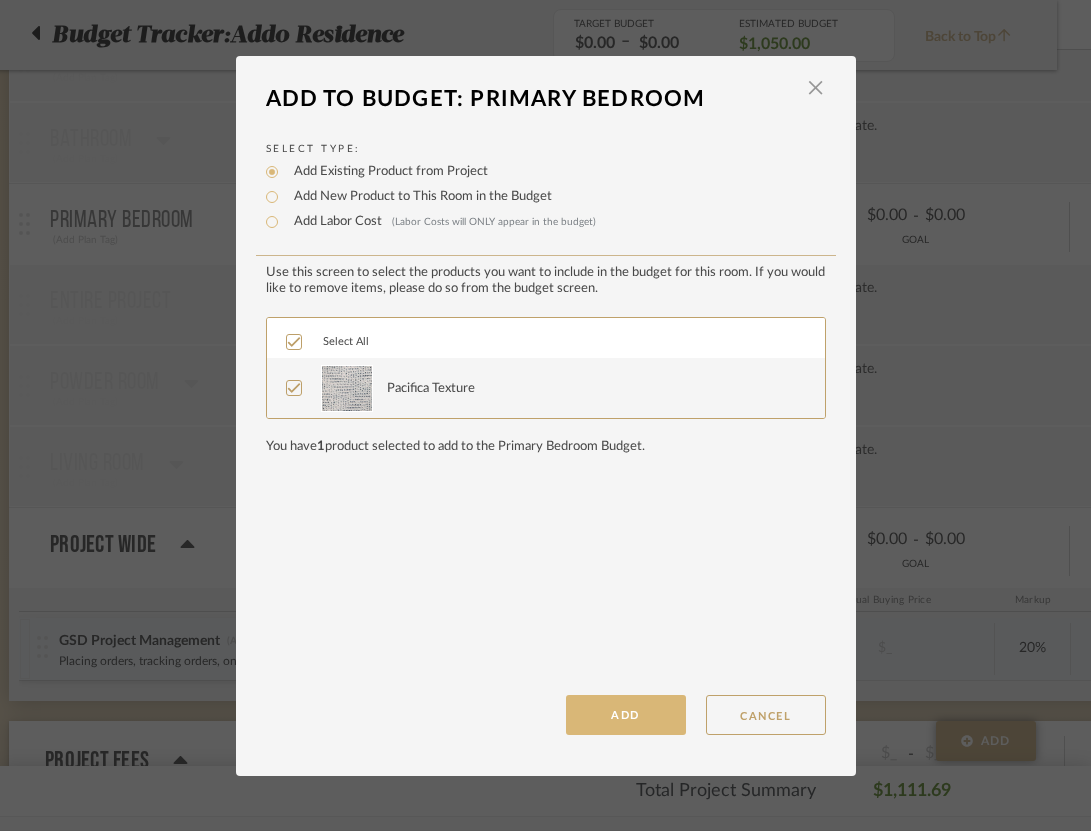 click on "ADD" at bounding box center [626, 715] 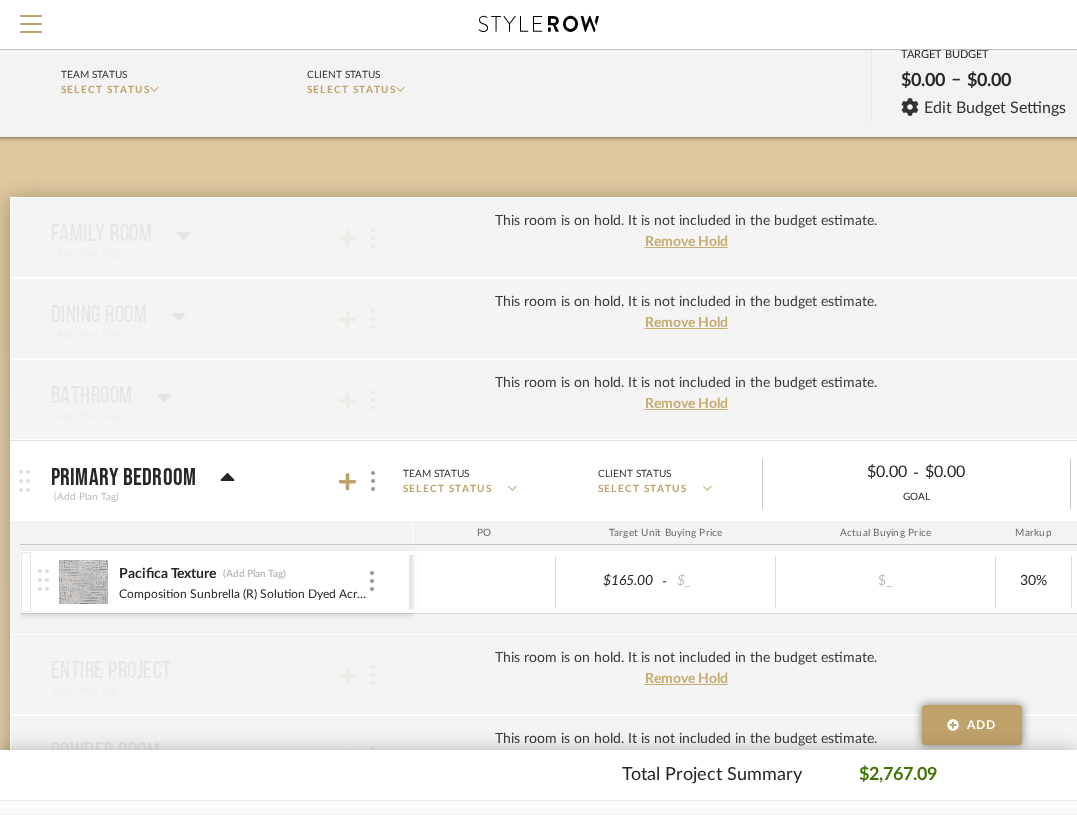 scroll, scrollTop: 0, scrollLeft: 34, axis: horizontal 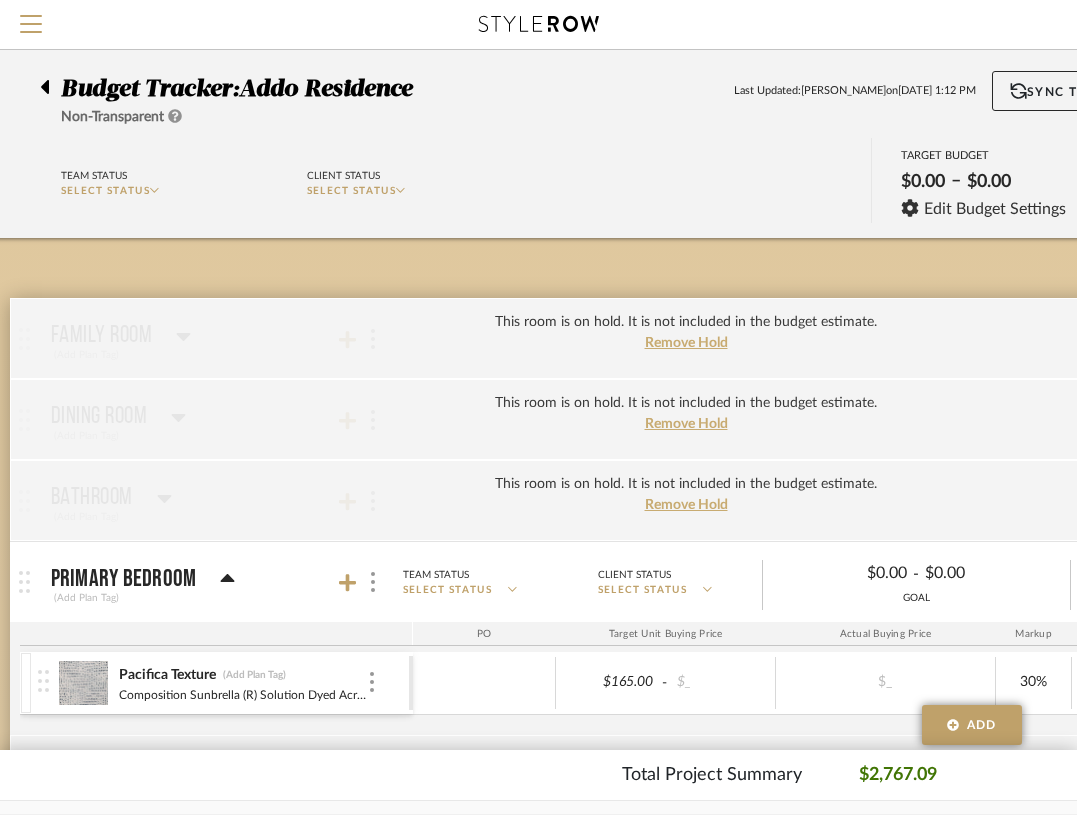click 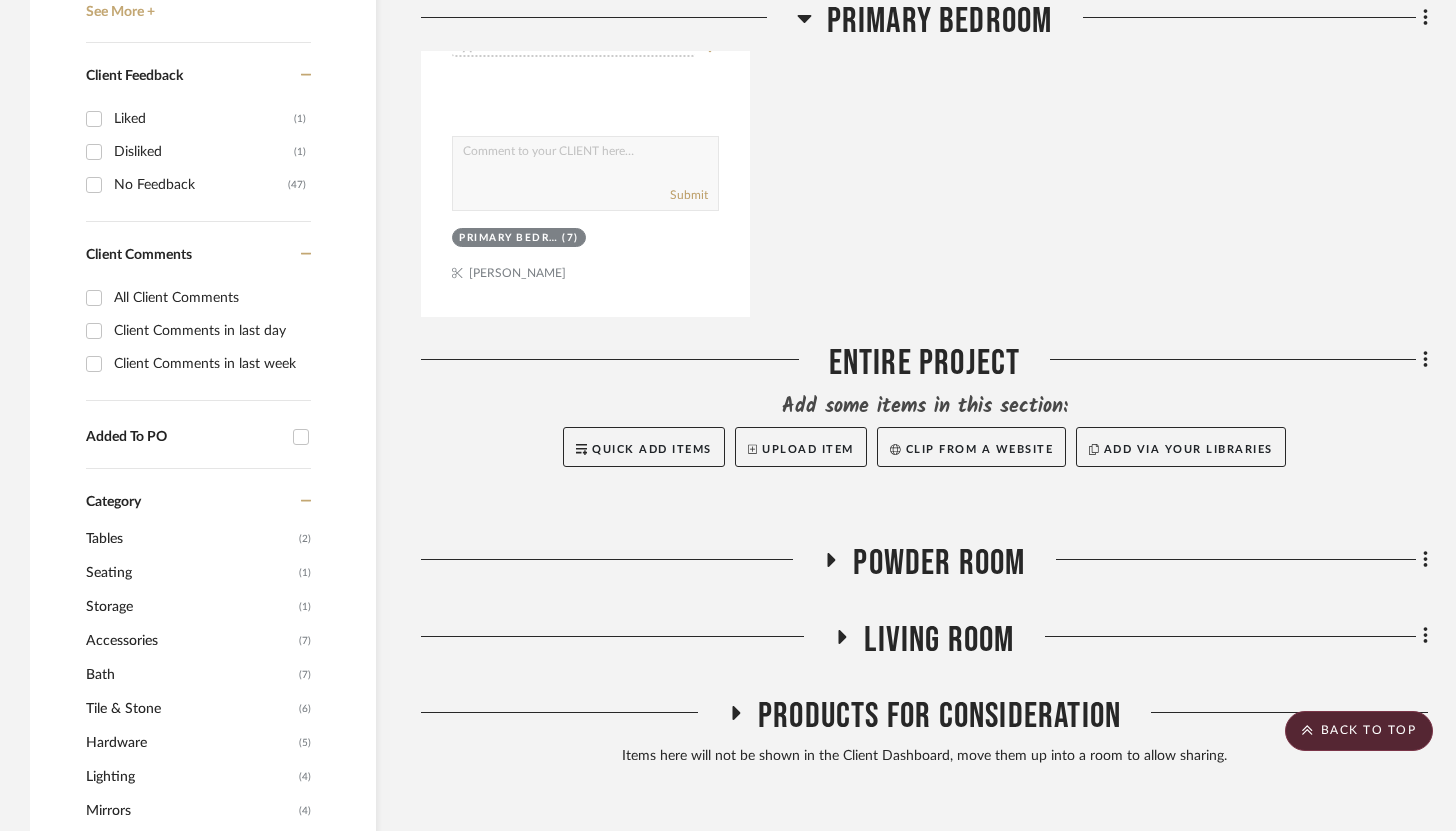 scroll, scrollTop: 1401, scrollLeft: 0, axis: vertical 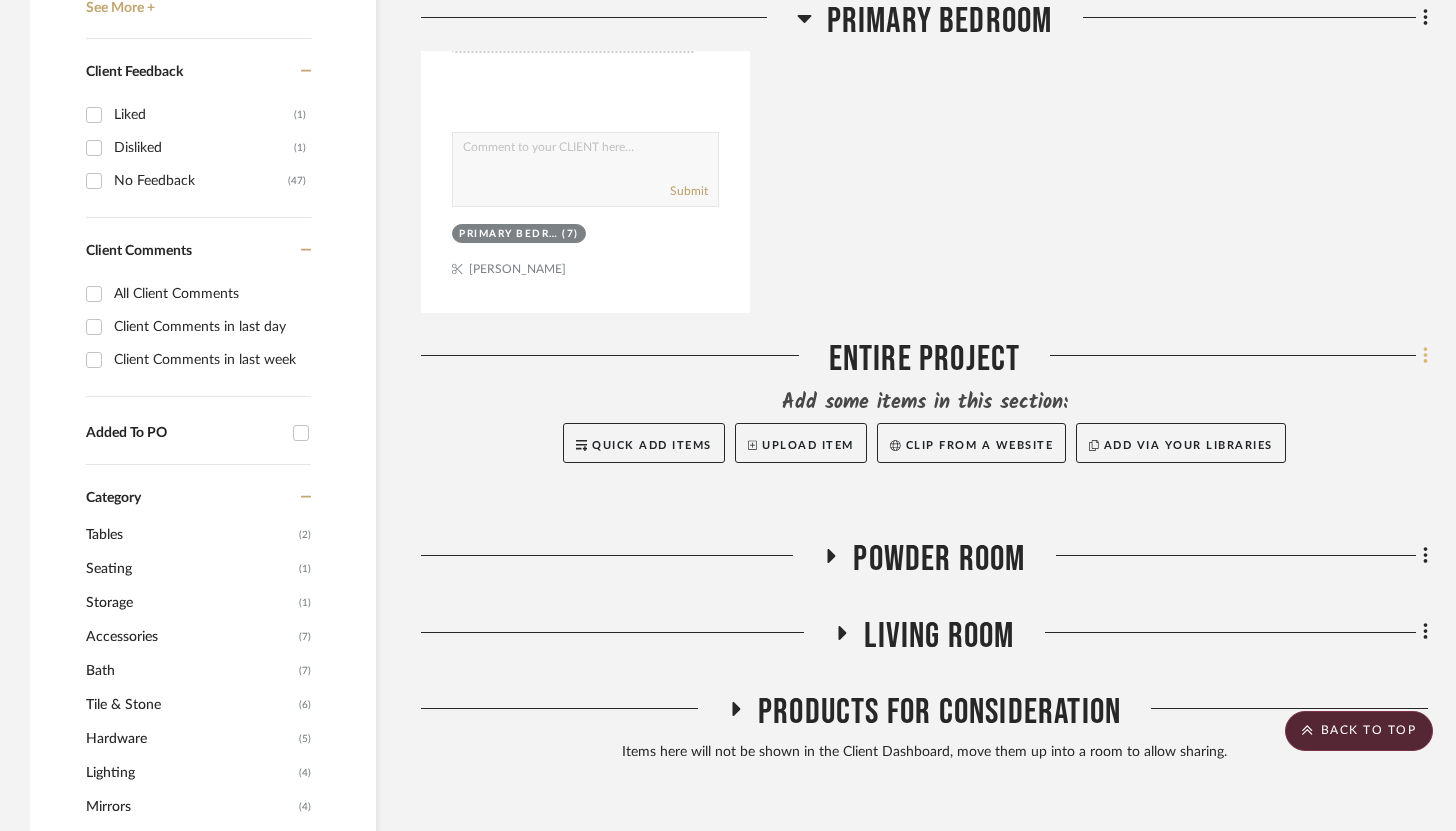click 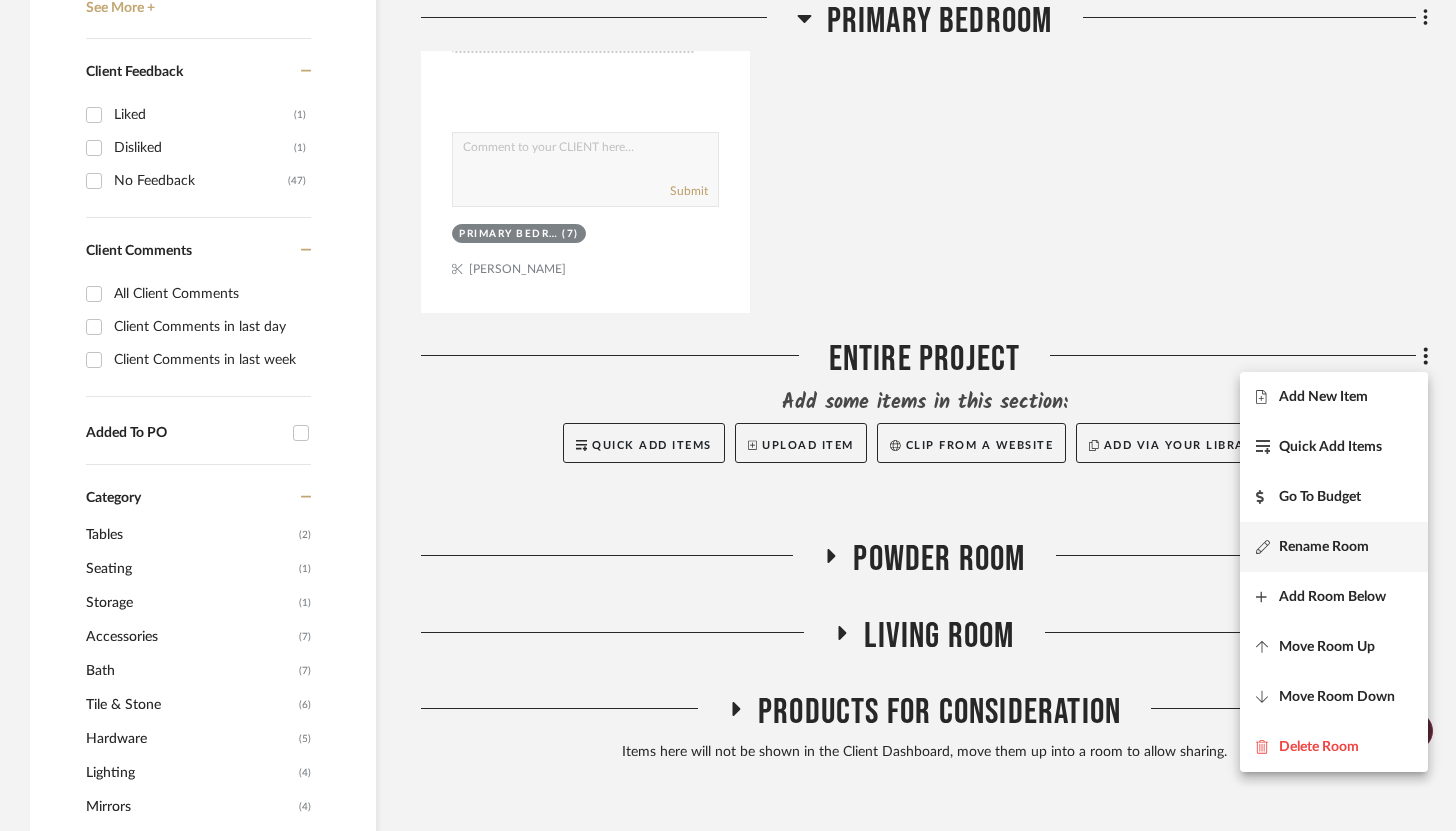 click on "Rename Room" at bounding box center (1324, 547) 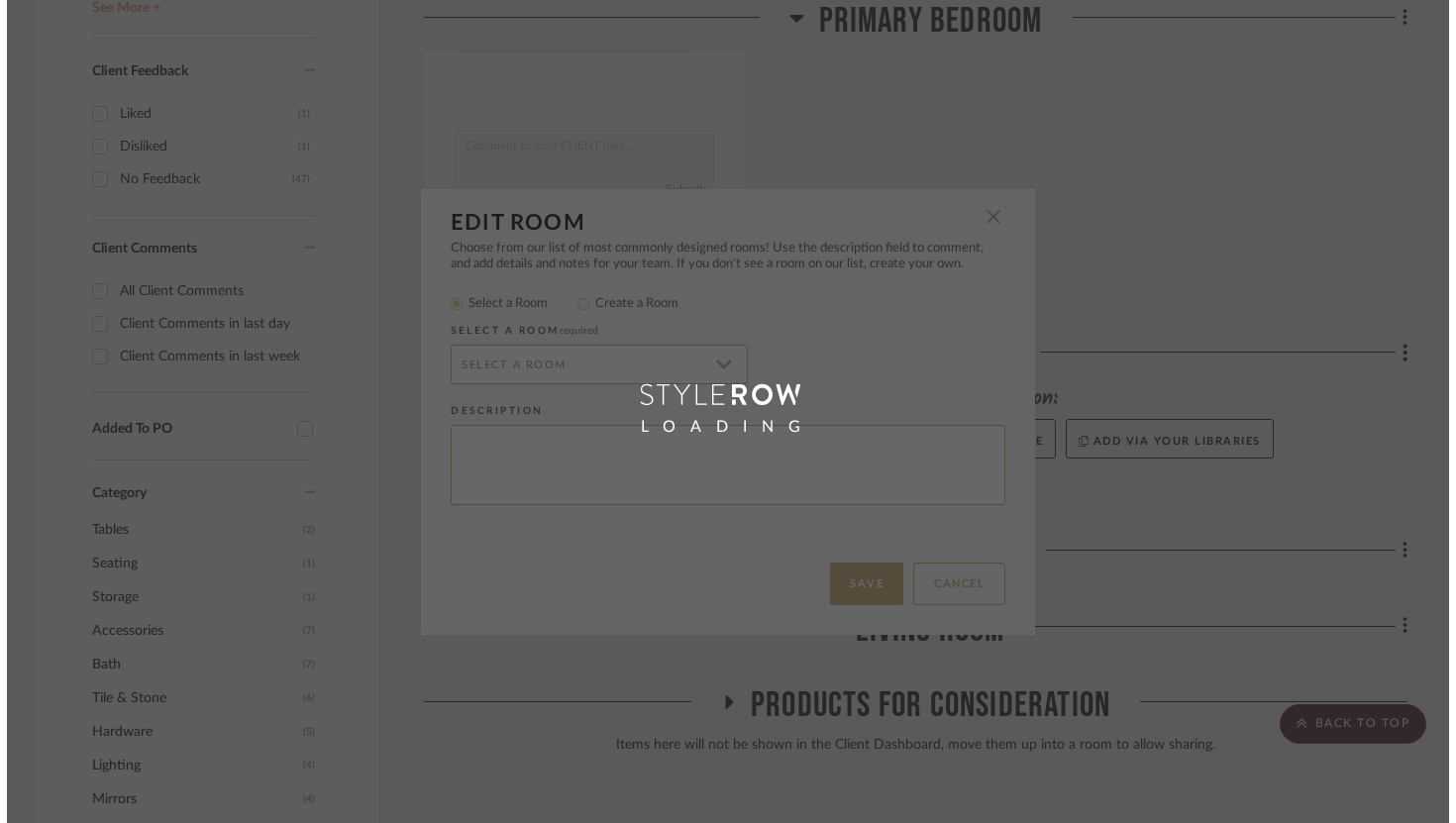 scroll, scrollTop: 0, scrollLeft: 0, axis: both 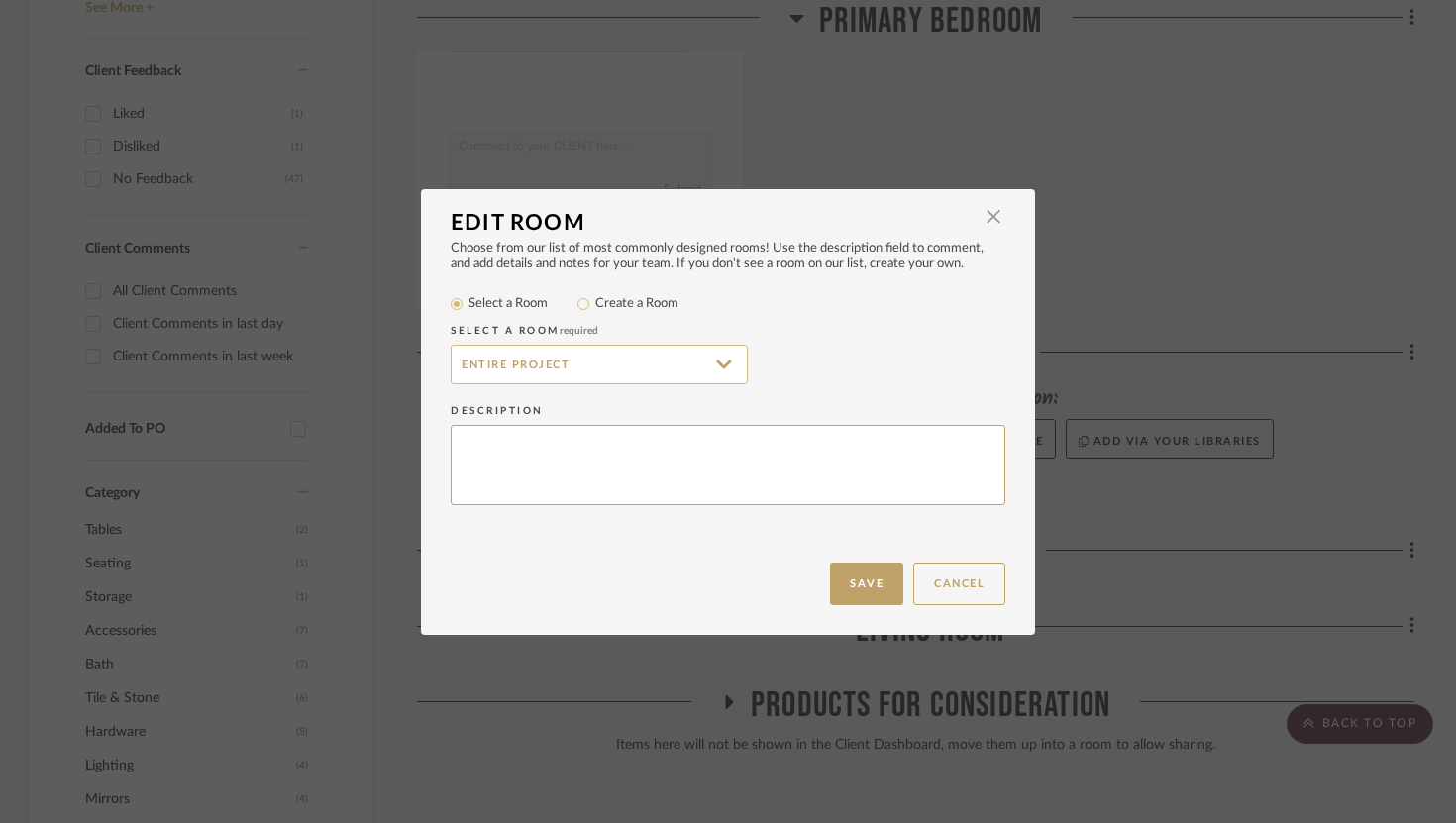 click on "Entire Project" at bounding box center (599, 364) 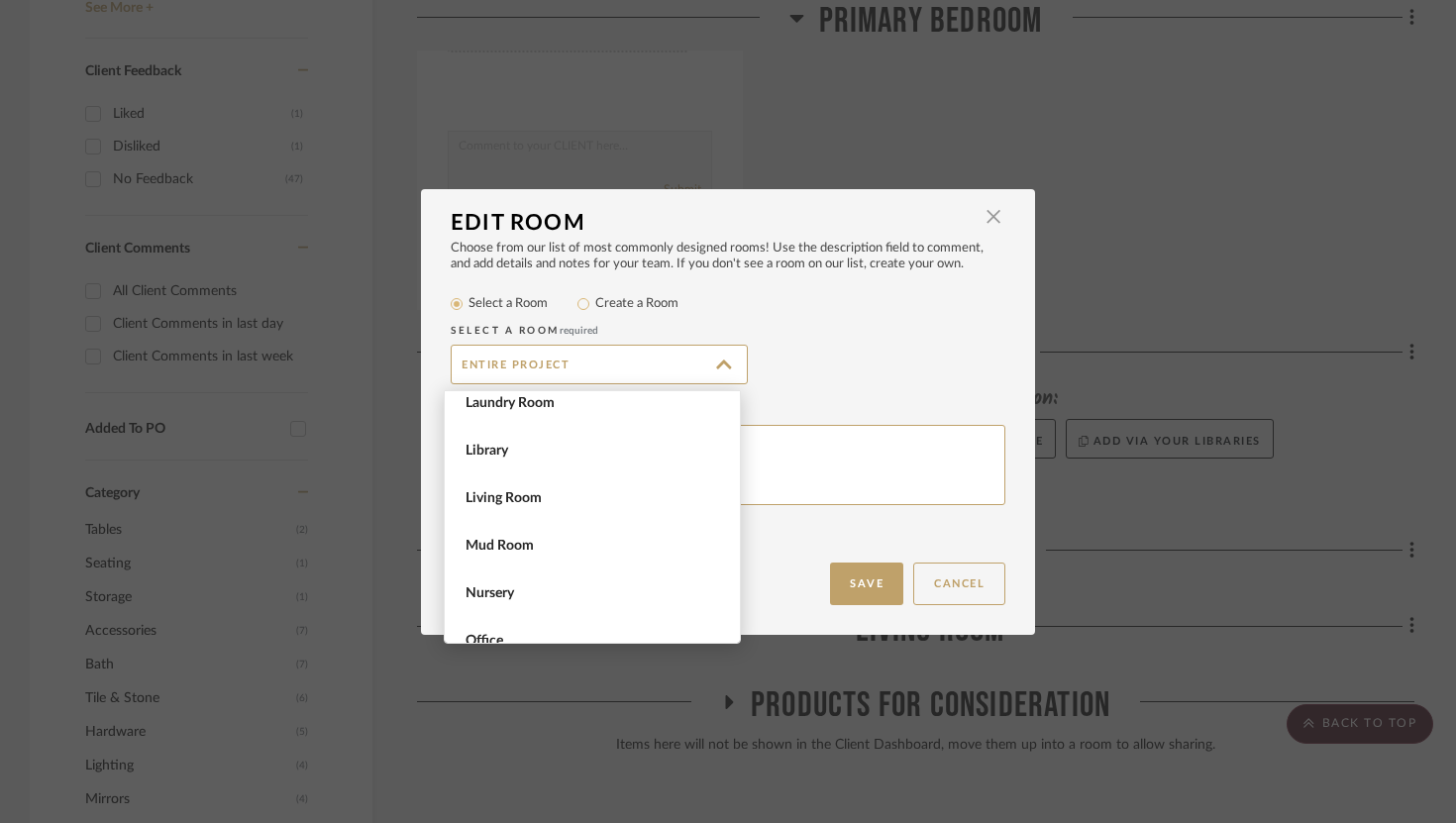 scroll, scrollTop: 918, scrollLeft: 0, axis: vertical 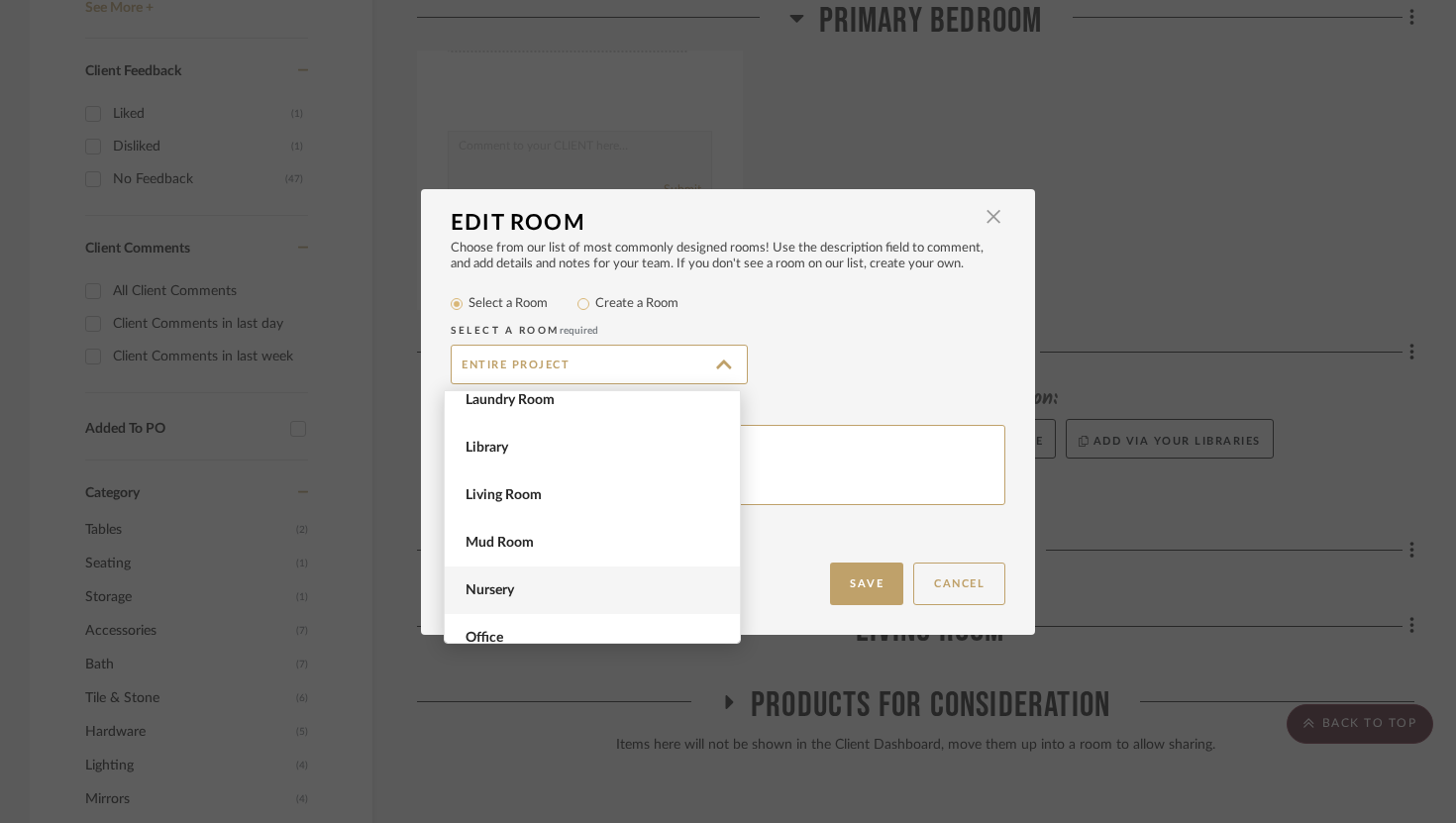click on "Nursery" at bounding box center (592, 590) 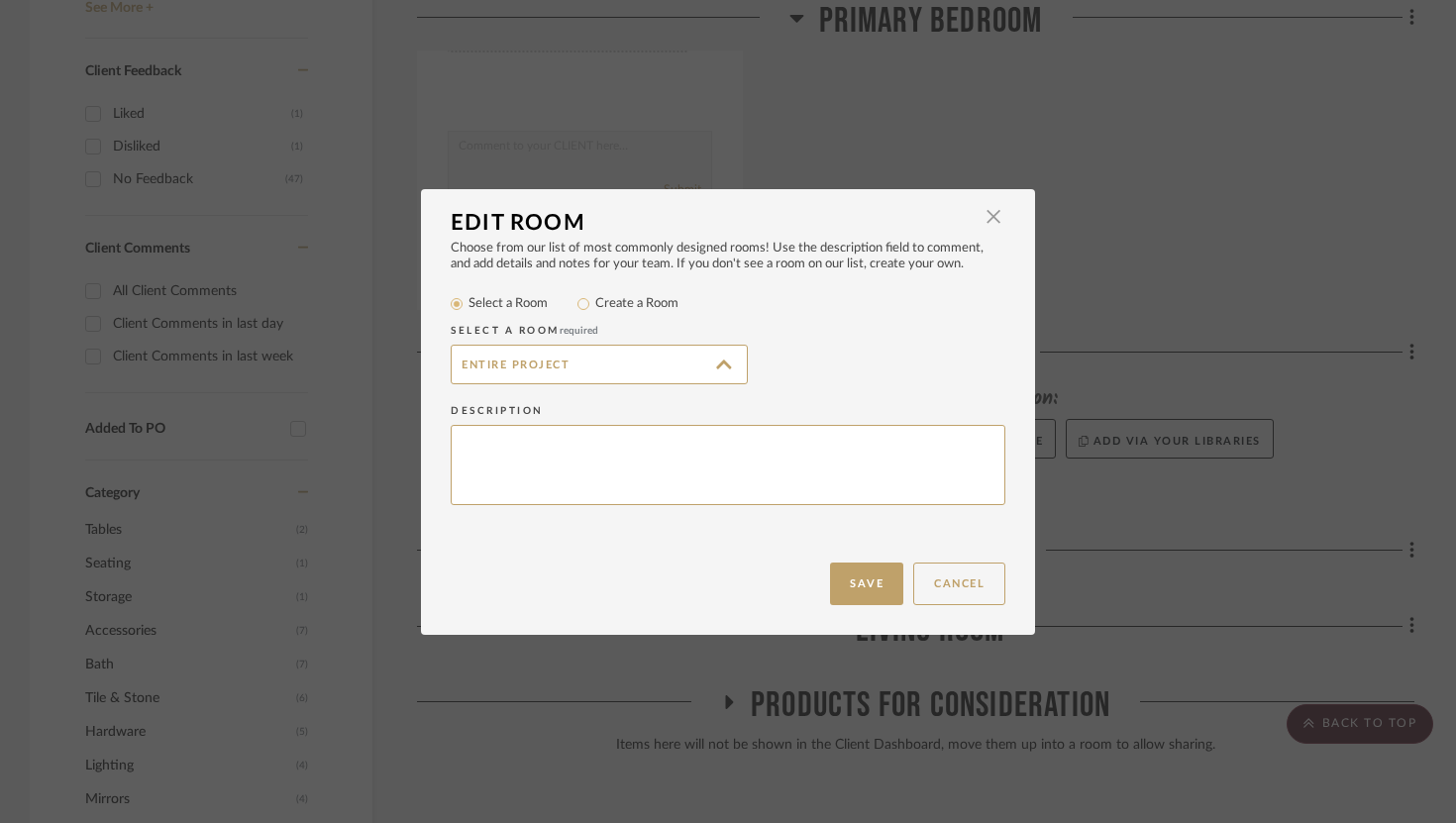 type on "Nursery" 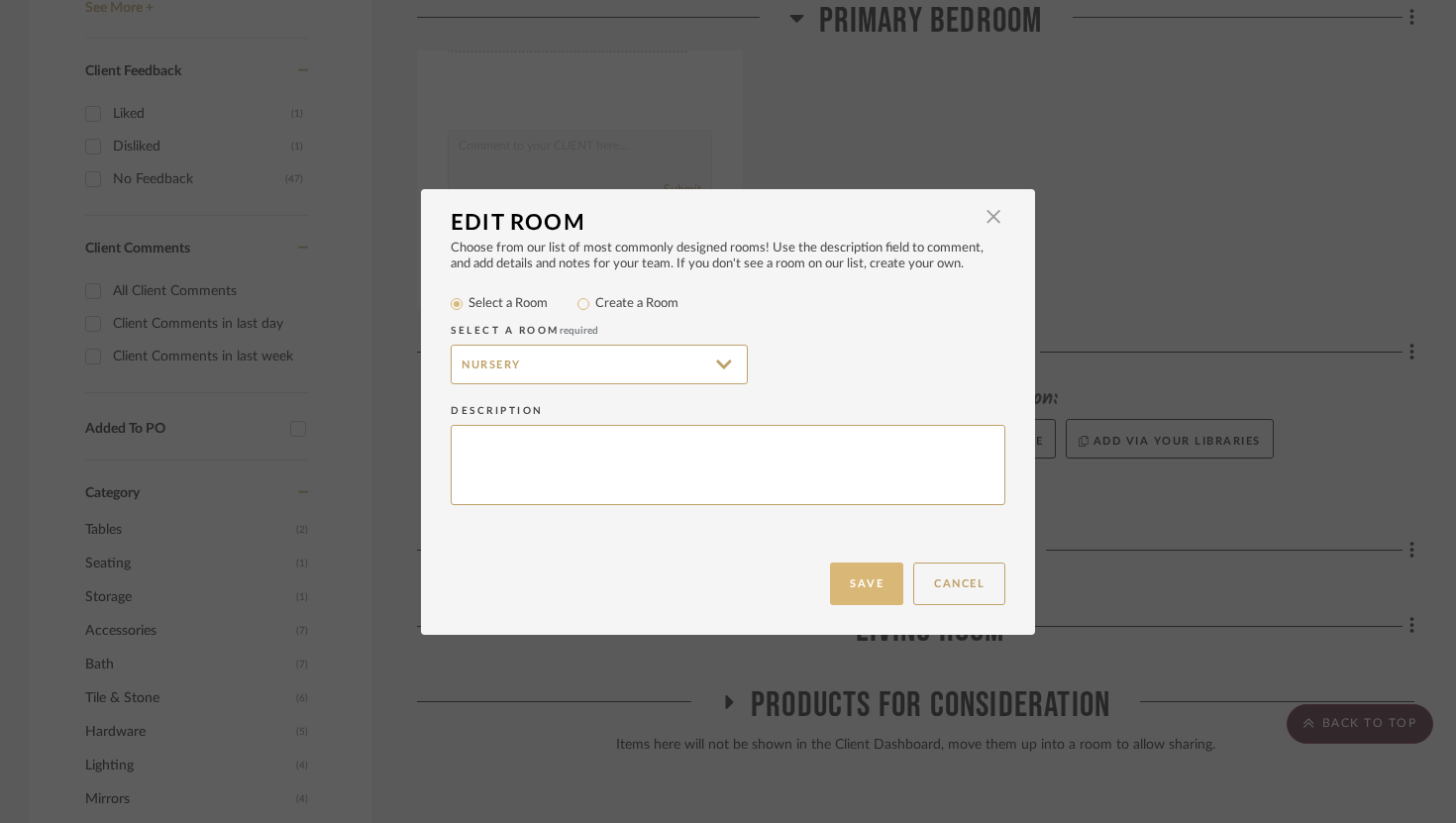 click on "Save" at bounding box center (867, 583) 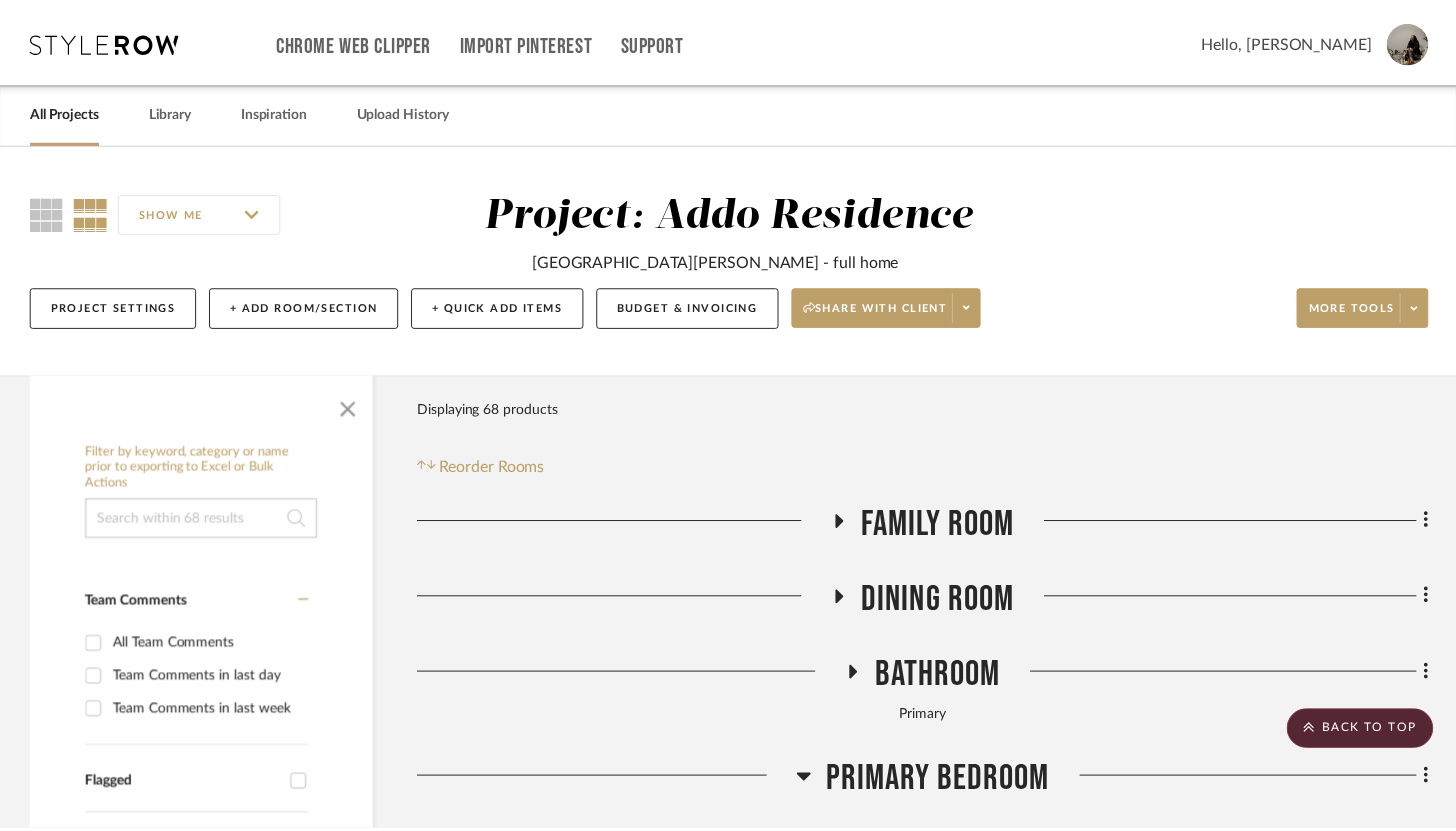 scroll, scrollTop: 1401, scrollLeft: 0, axis: vertical 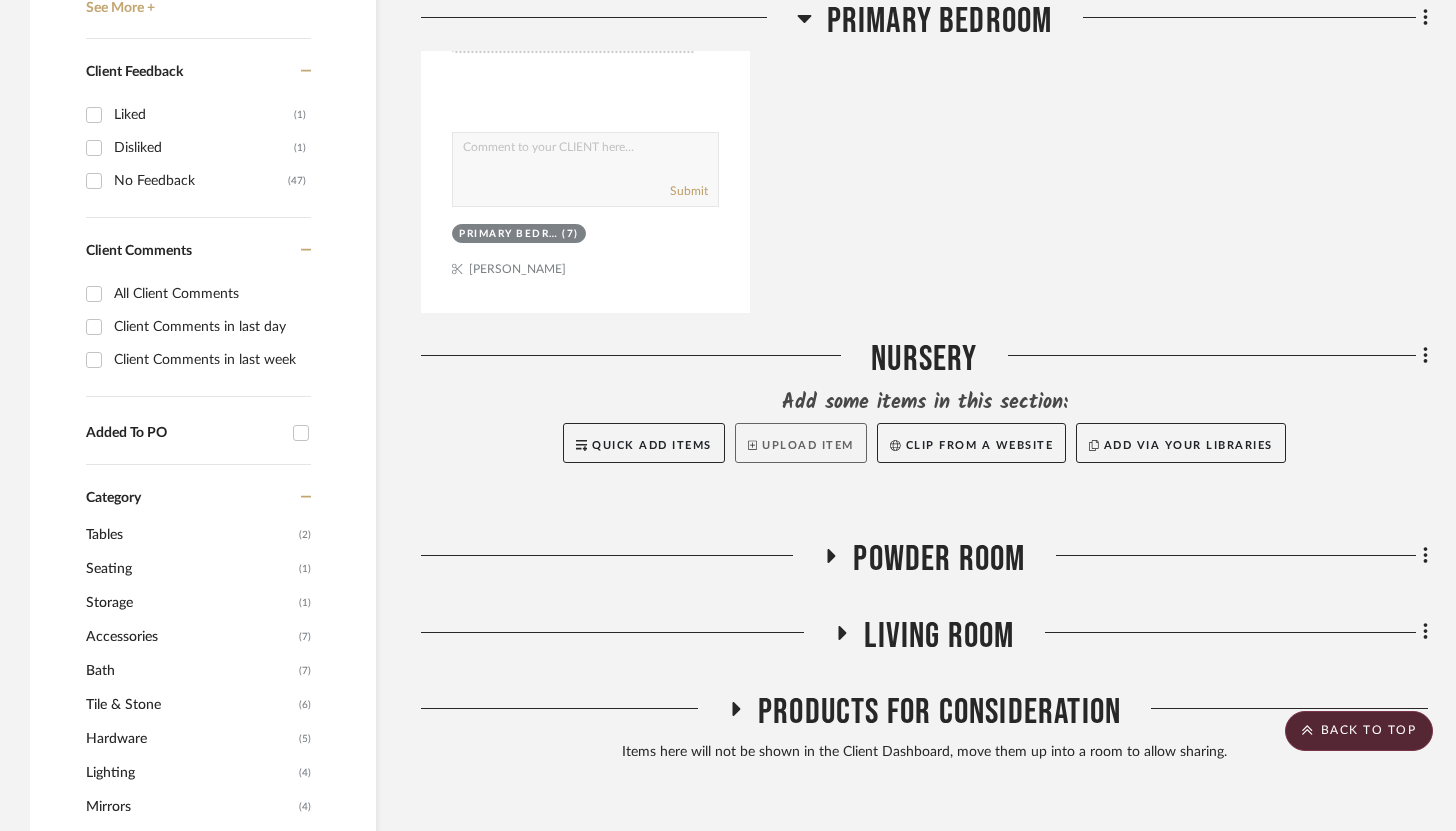 click on "Upload Item" 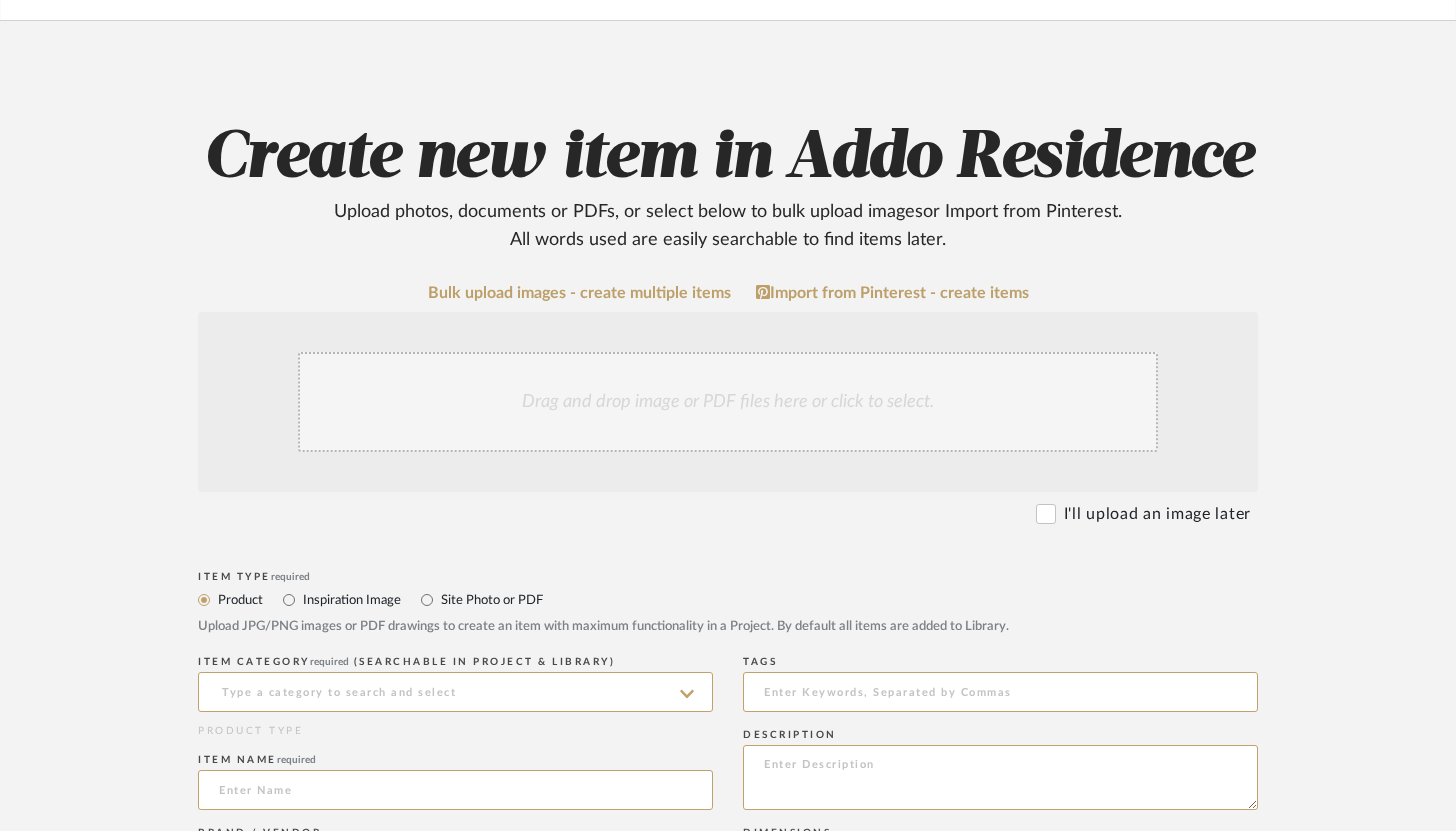 scroll, scrollTop: 200, scrollLeft: 0, axis: vertical 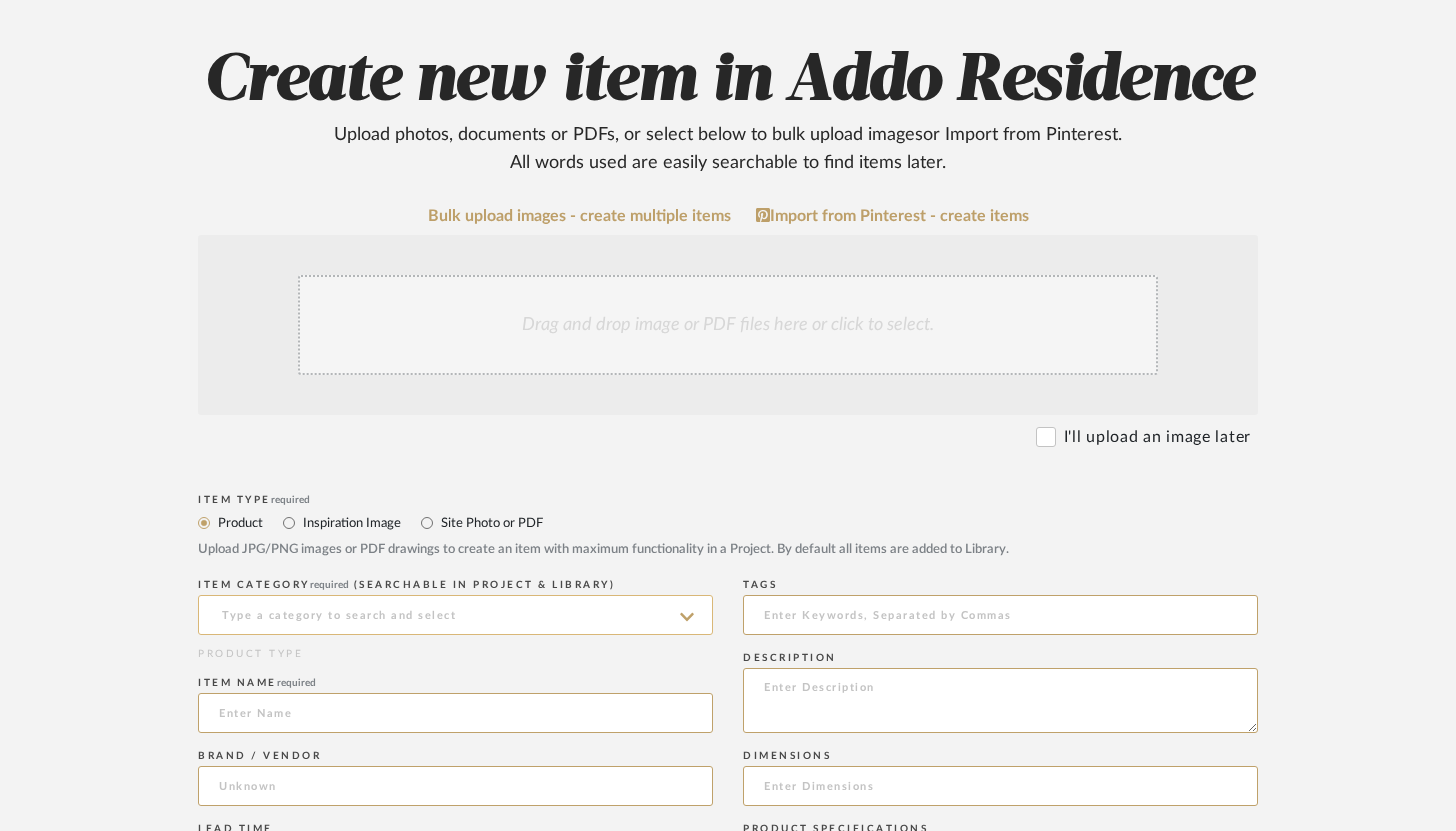 click 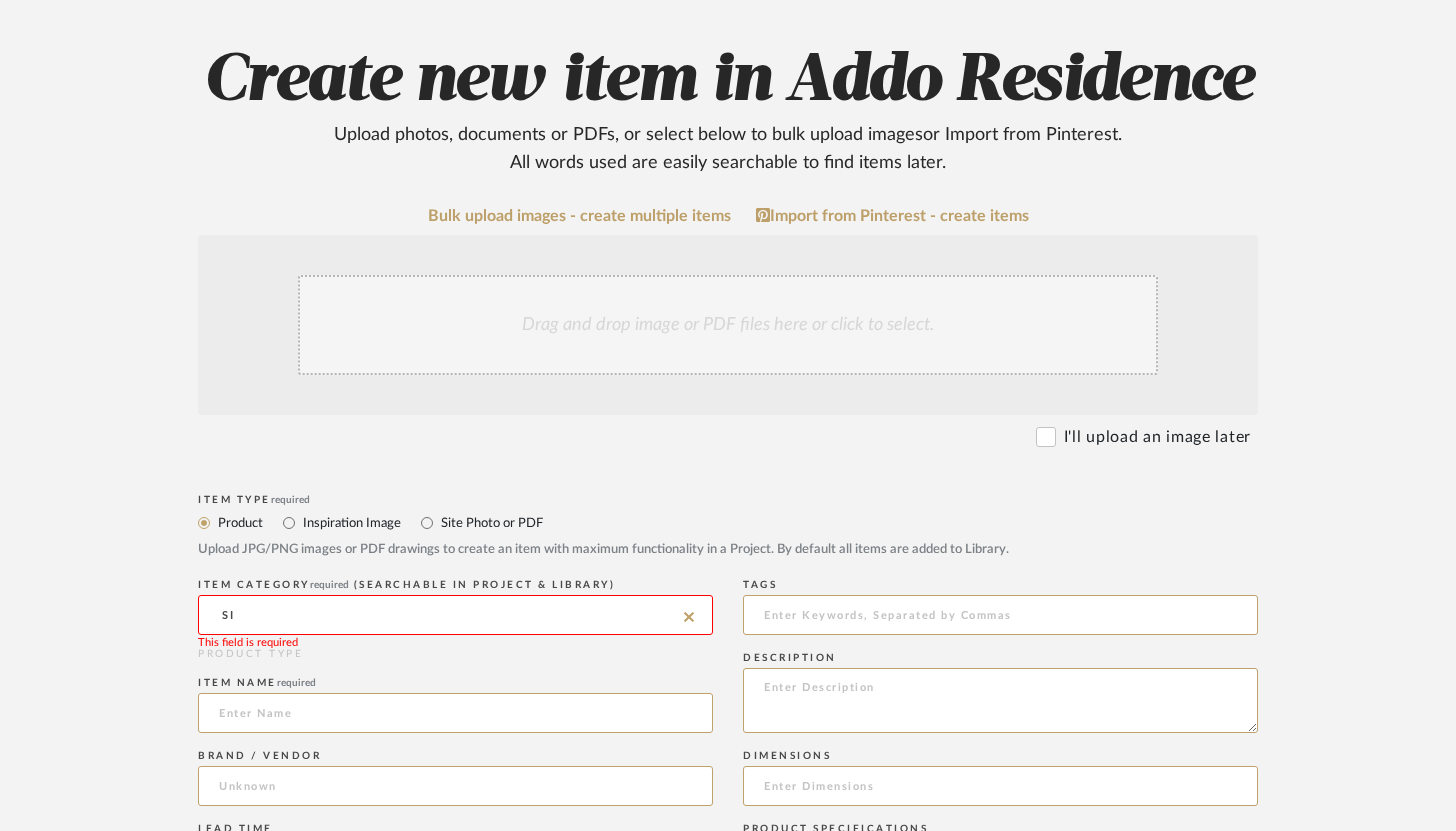 type on "S" 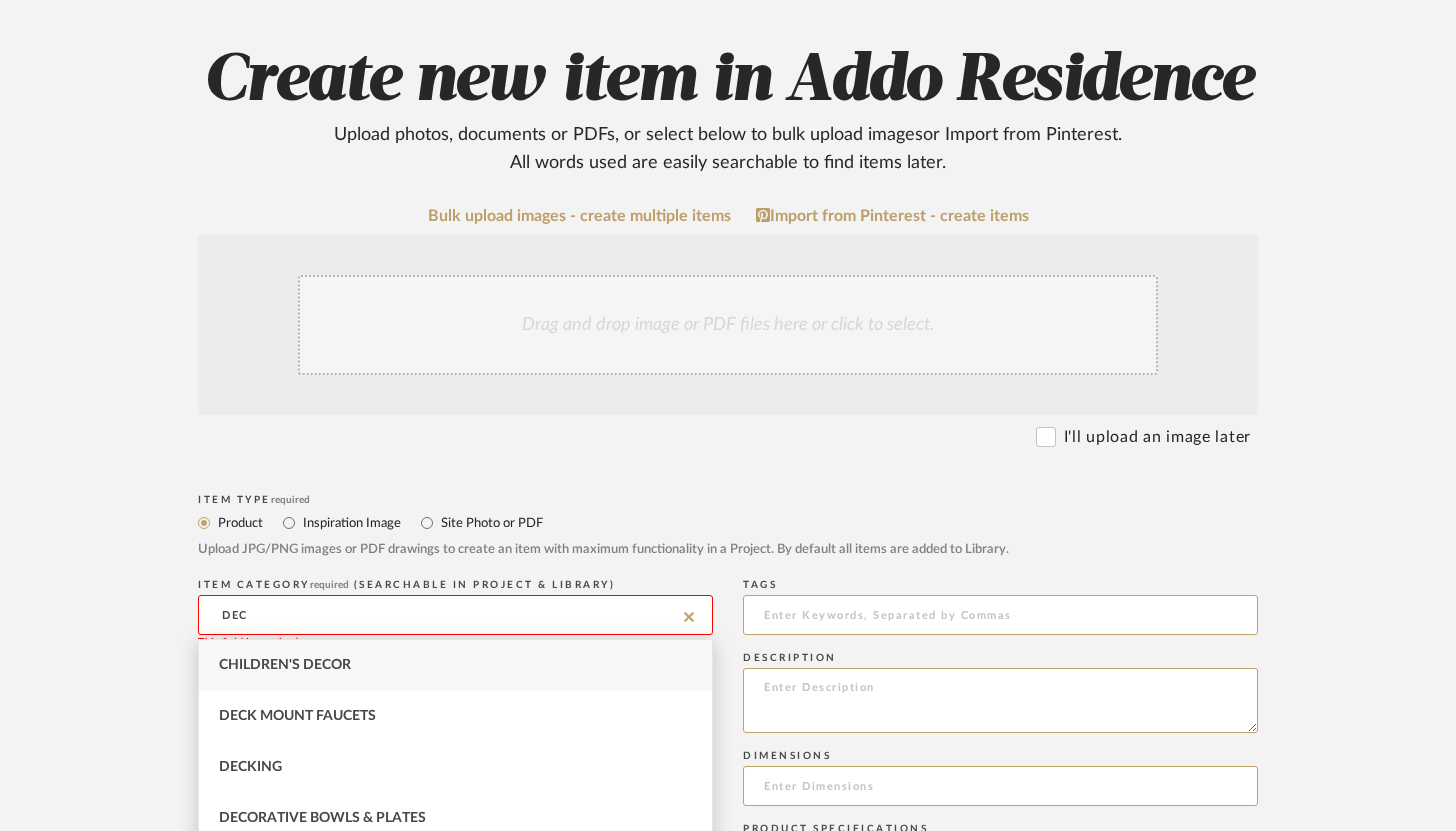 click on "Children's Decor" at bounding box center [455, 665] 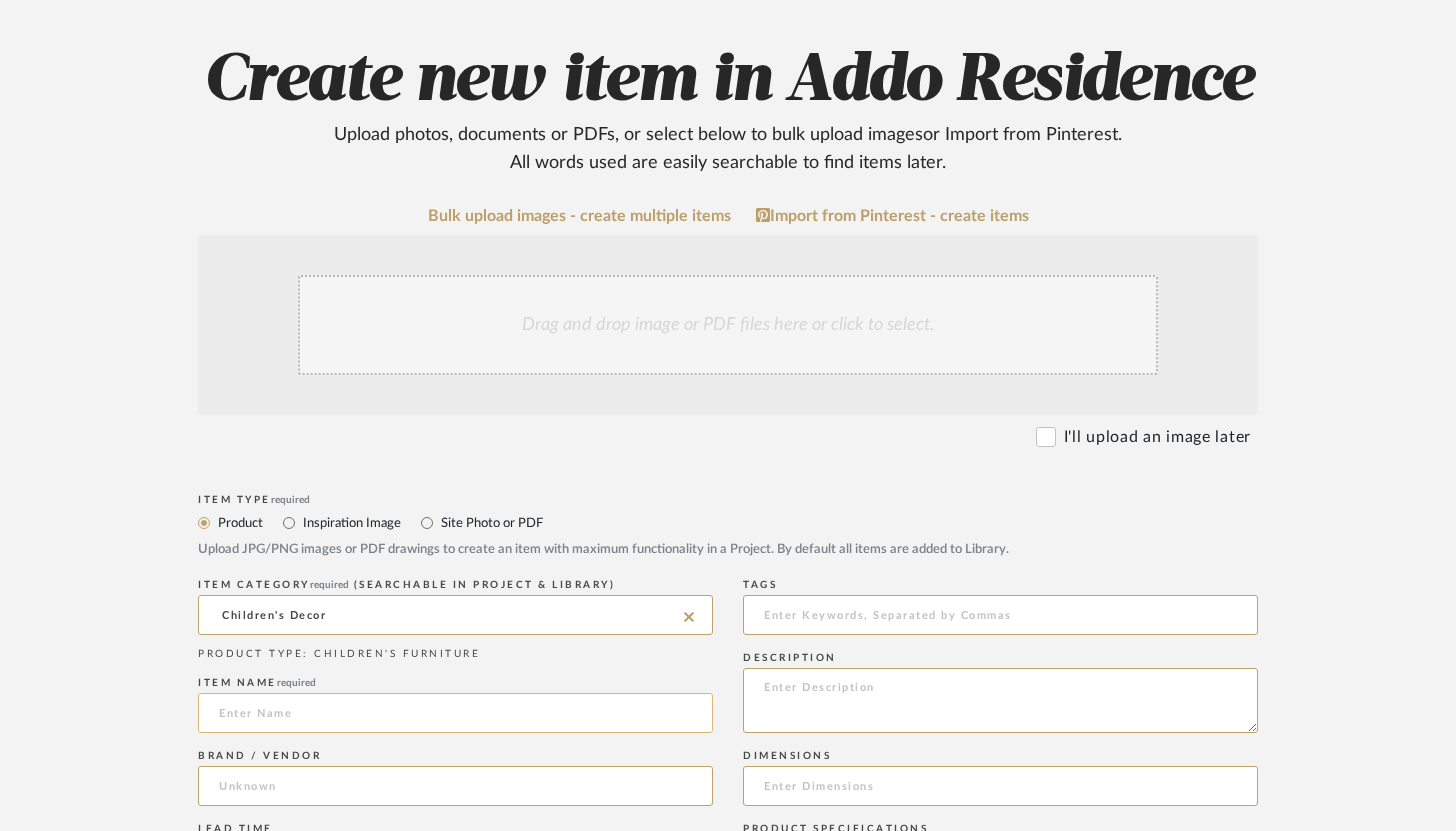 click 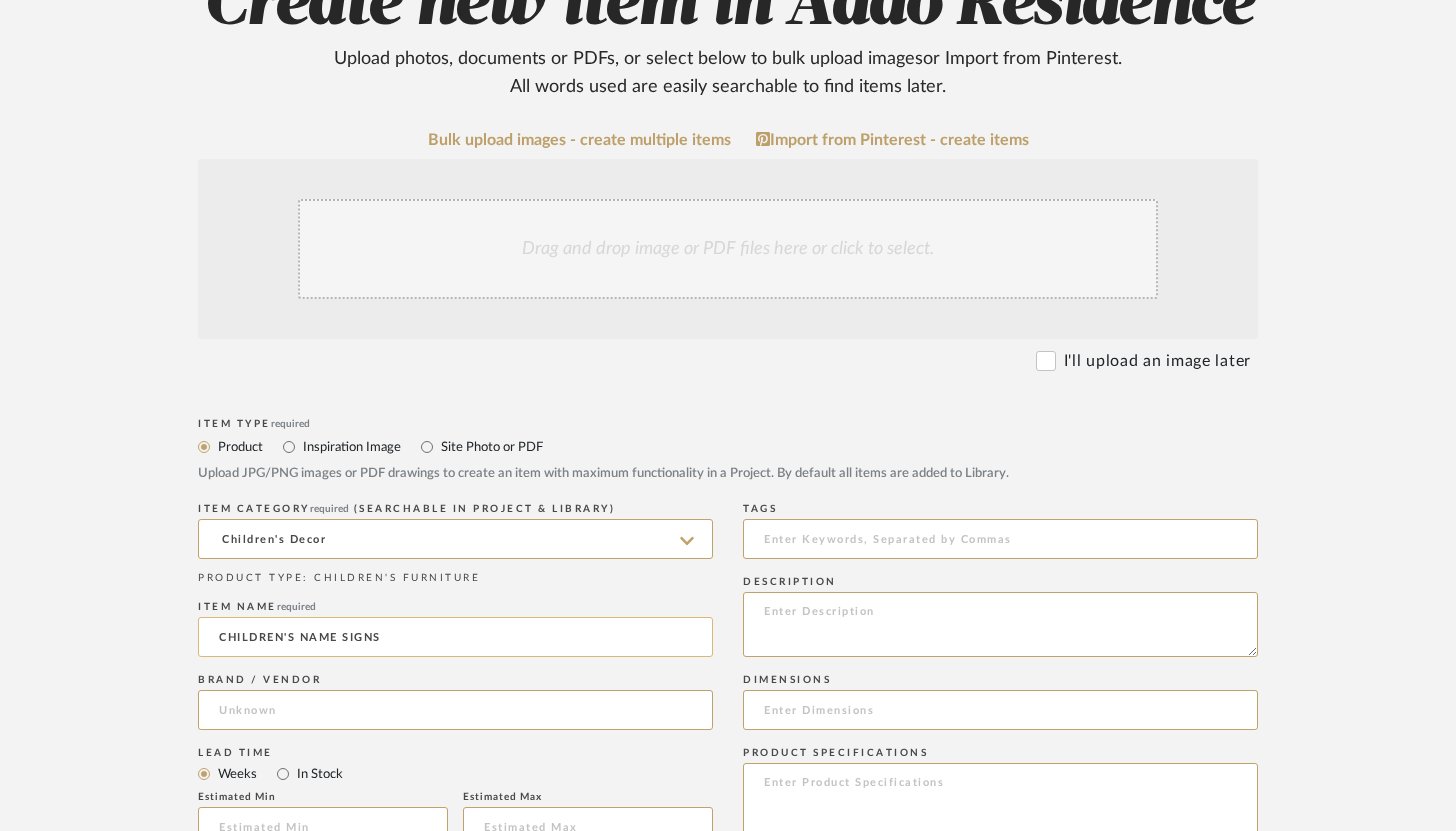 scroll, scrollTop: 278, scrollLeft: 0, axis: vertical 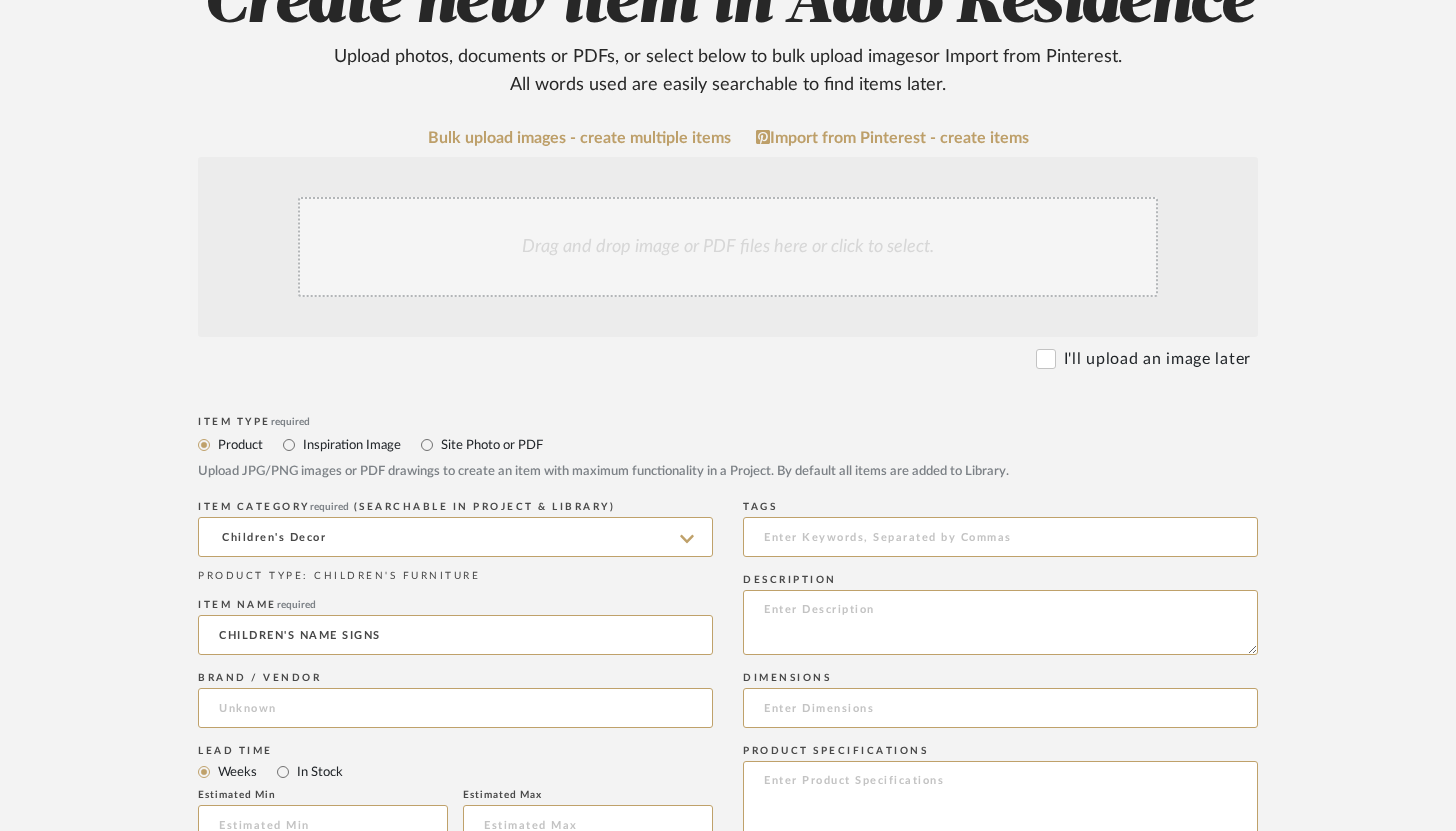 type on "CHILDREN'S NAME SIGNS" 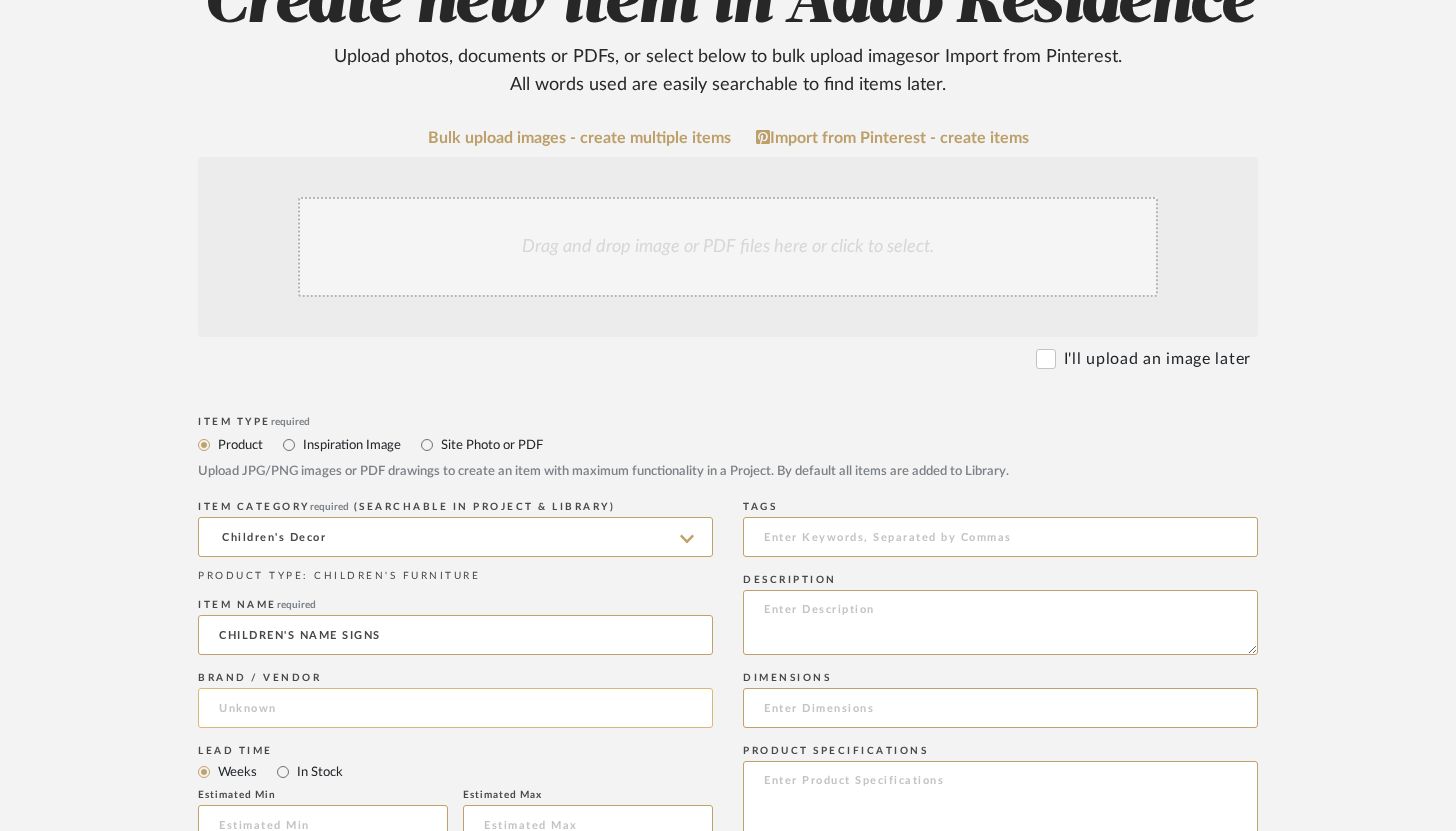 click 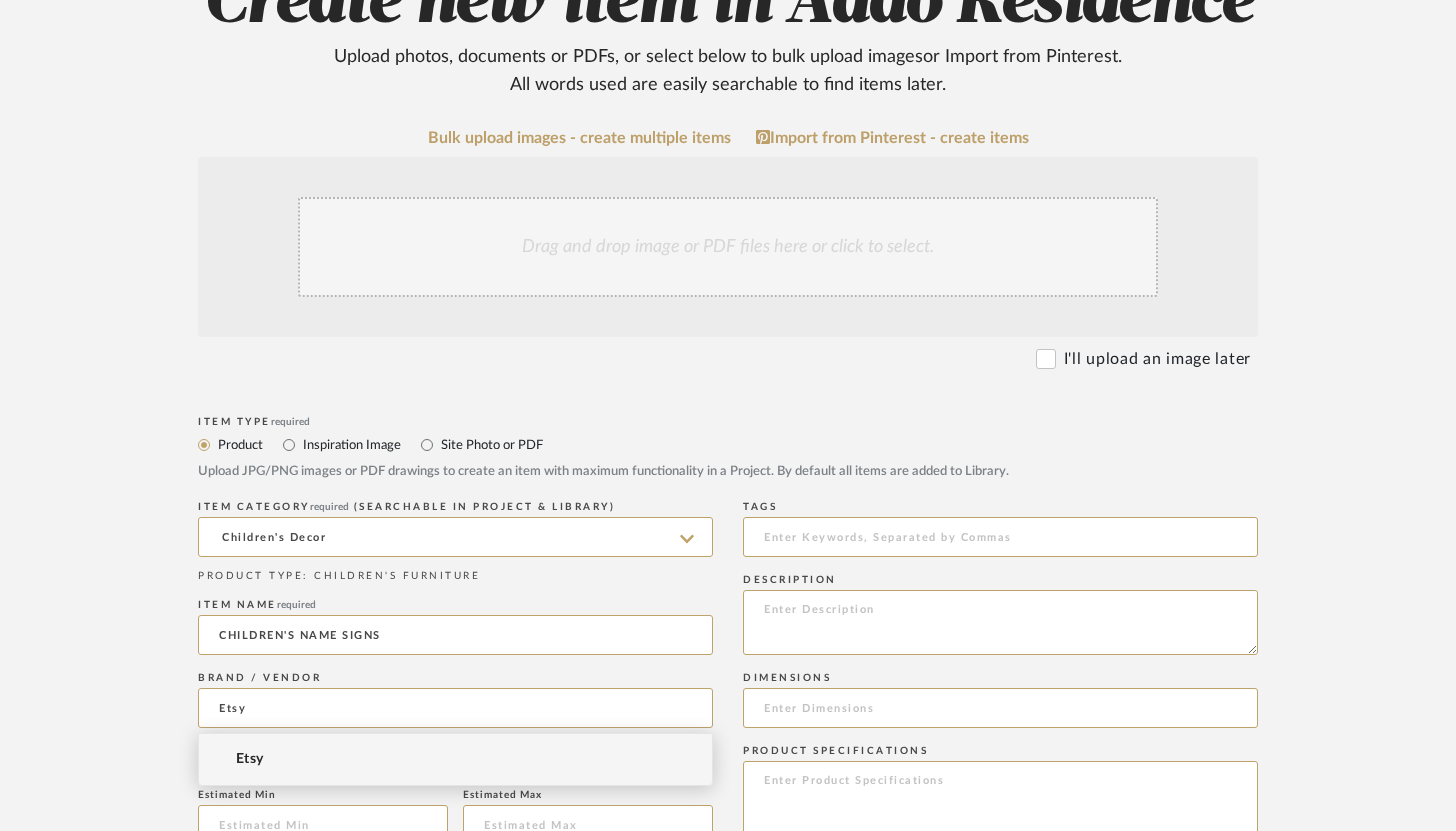 type on "Etsy" 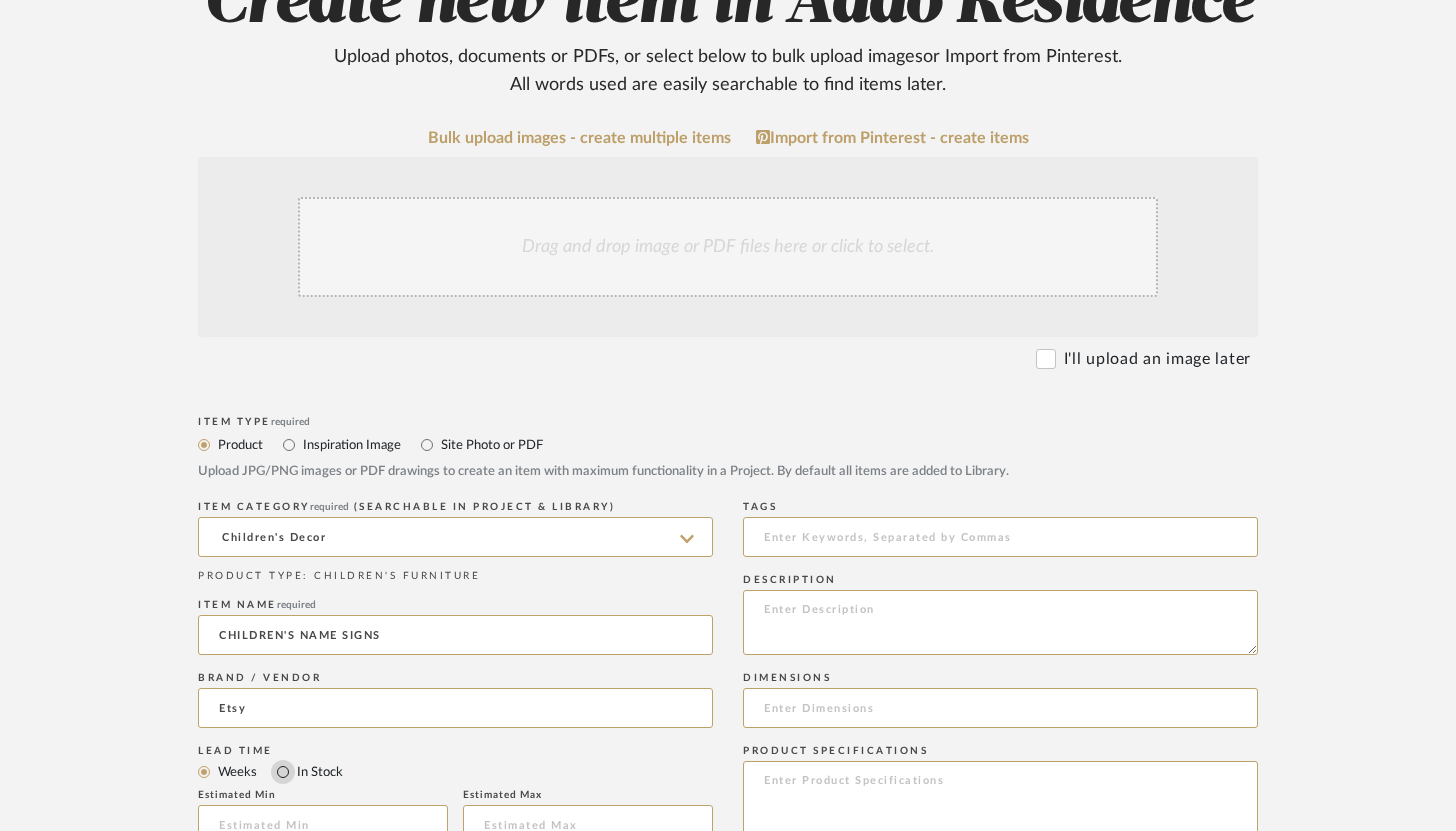 click on "In Stock" at bounding box center (283, 772) 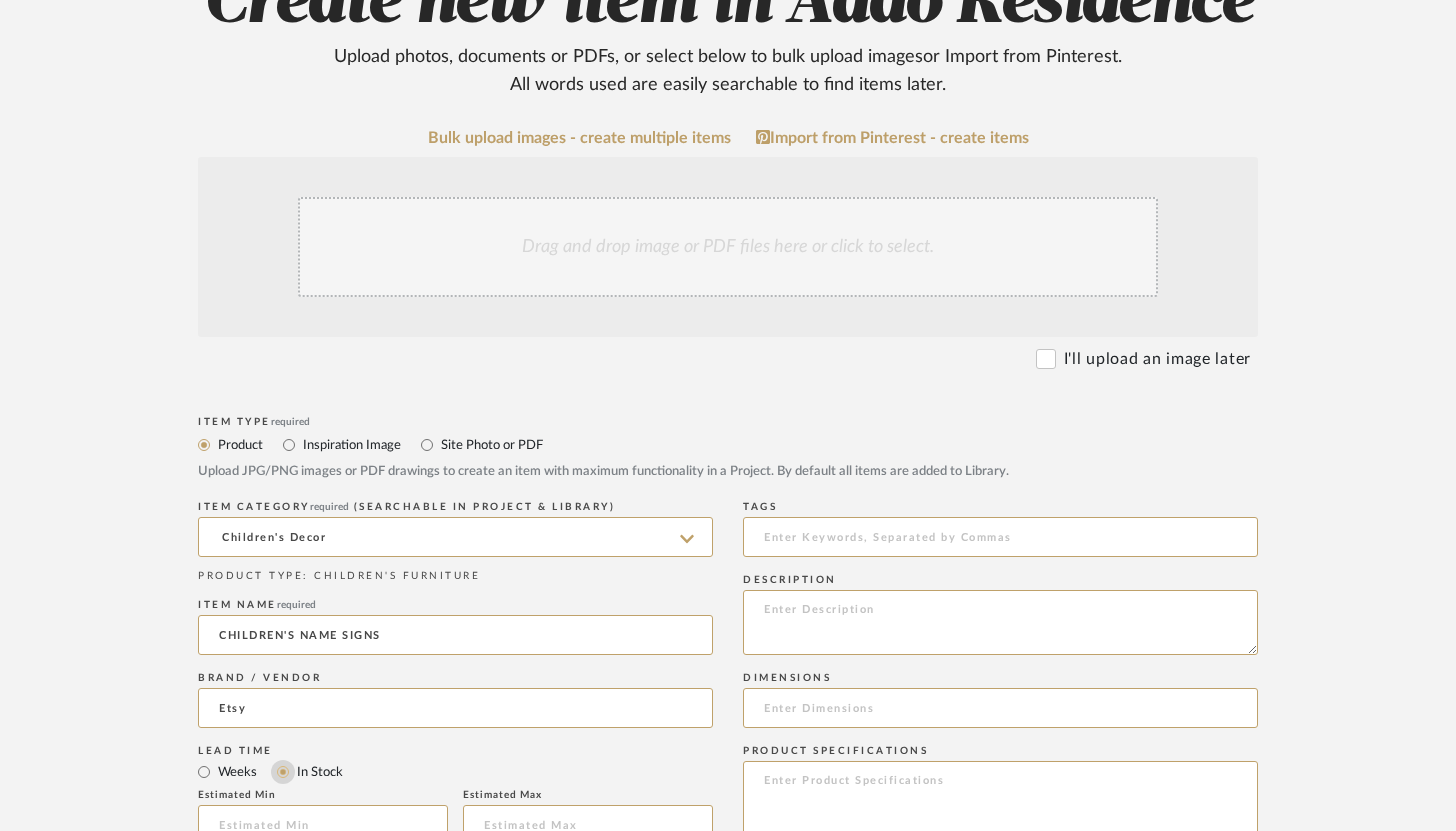 type 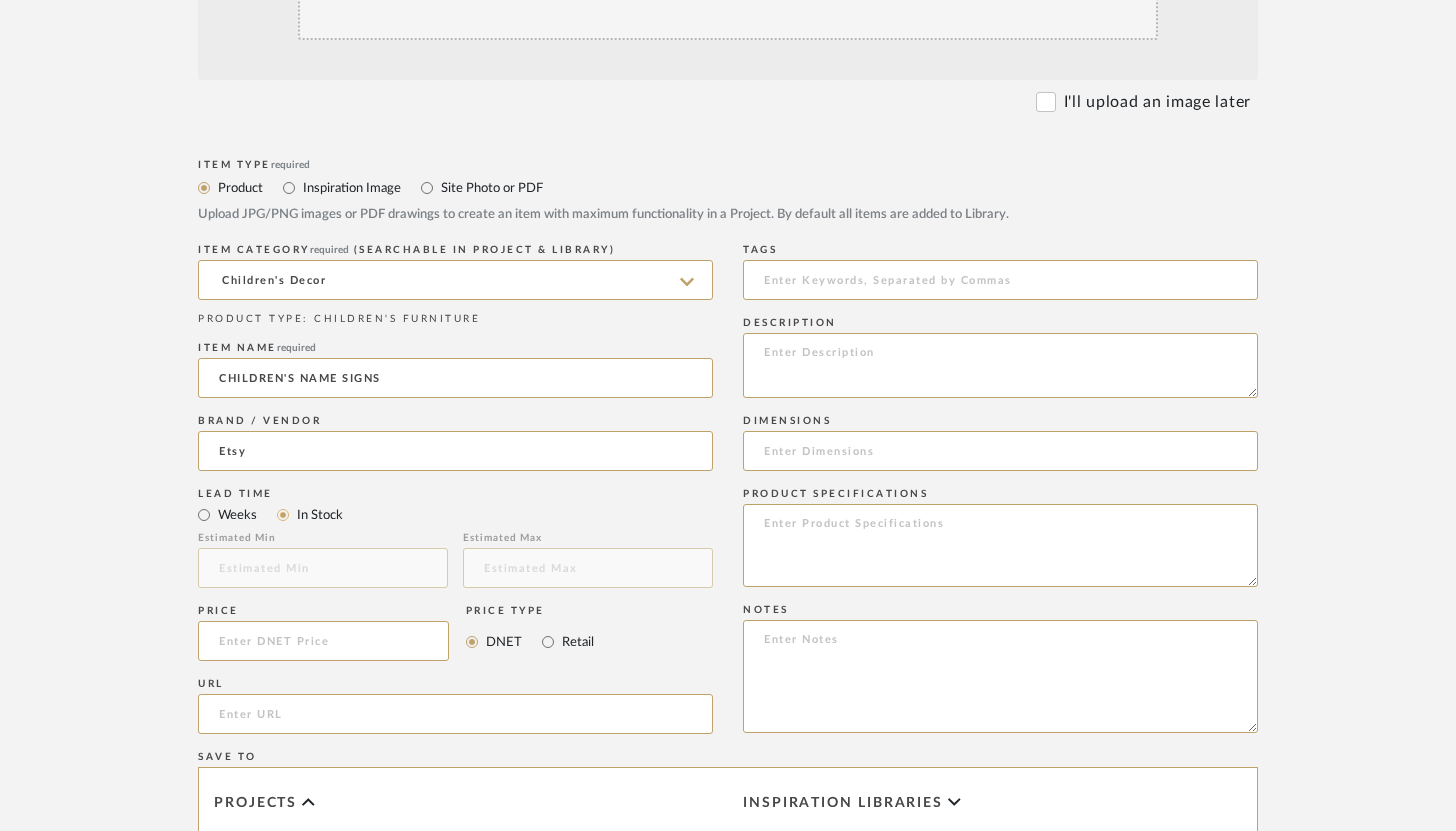 scroll, scrollTop: 546, scrollLeft: 0, axis: vertical 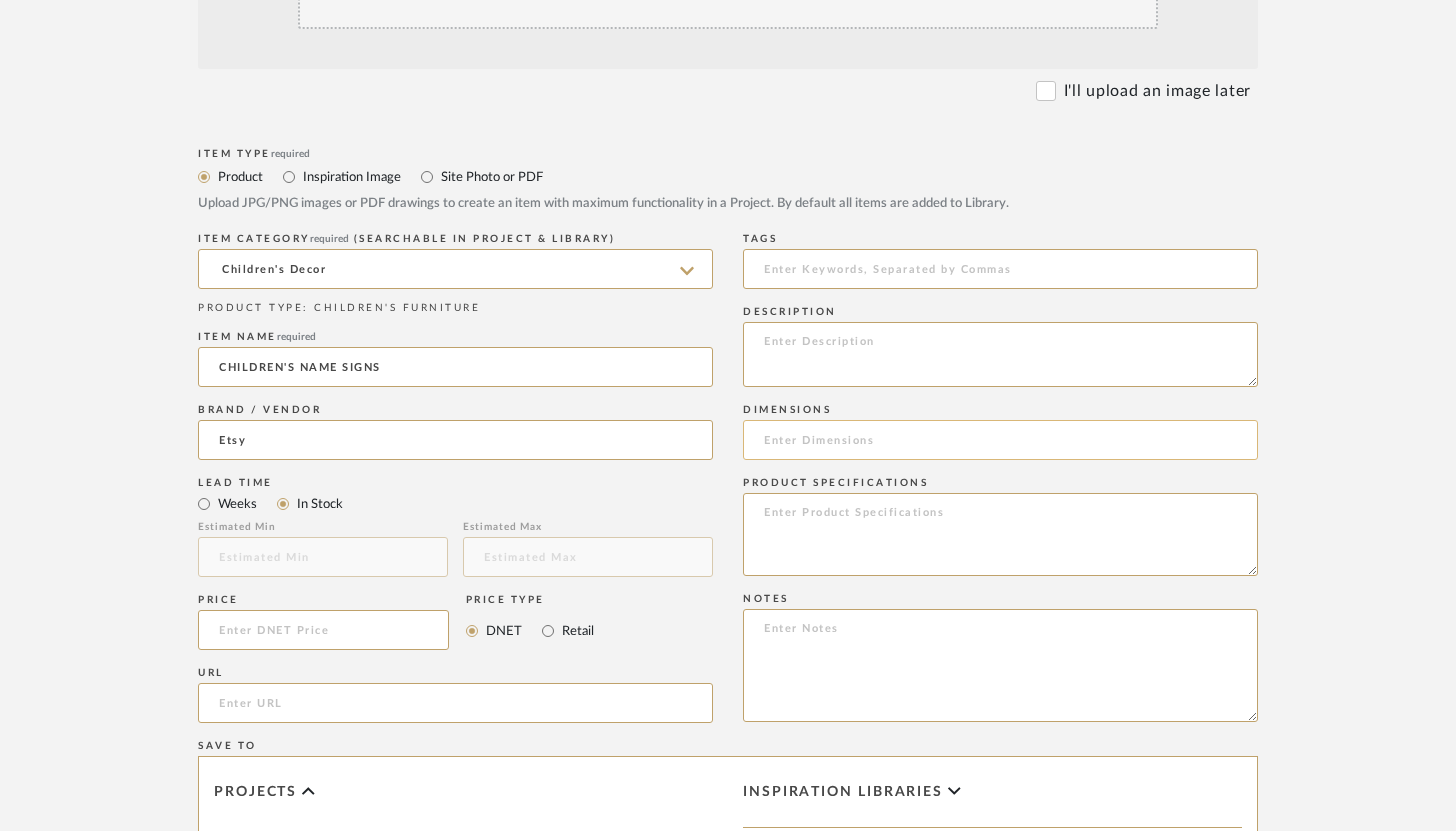 click 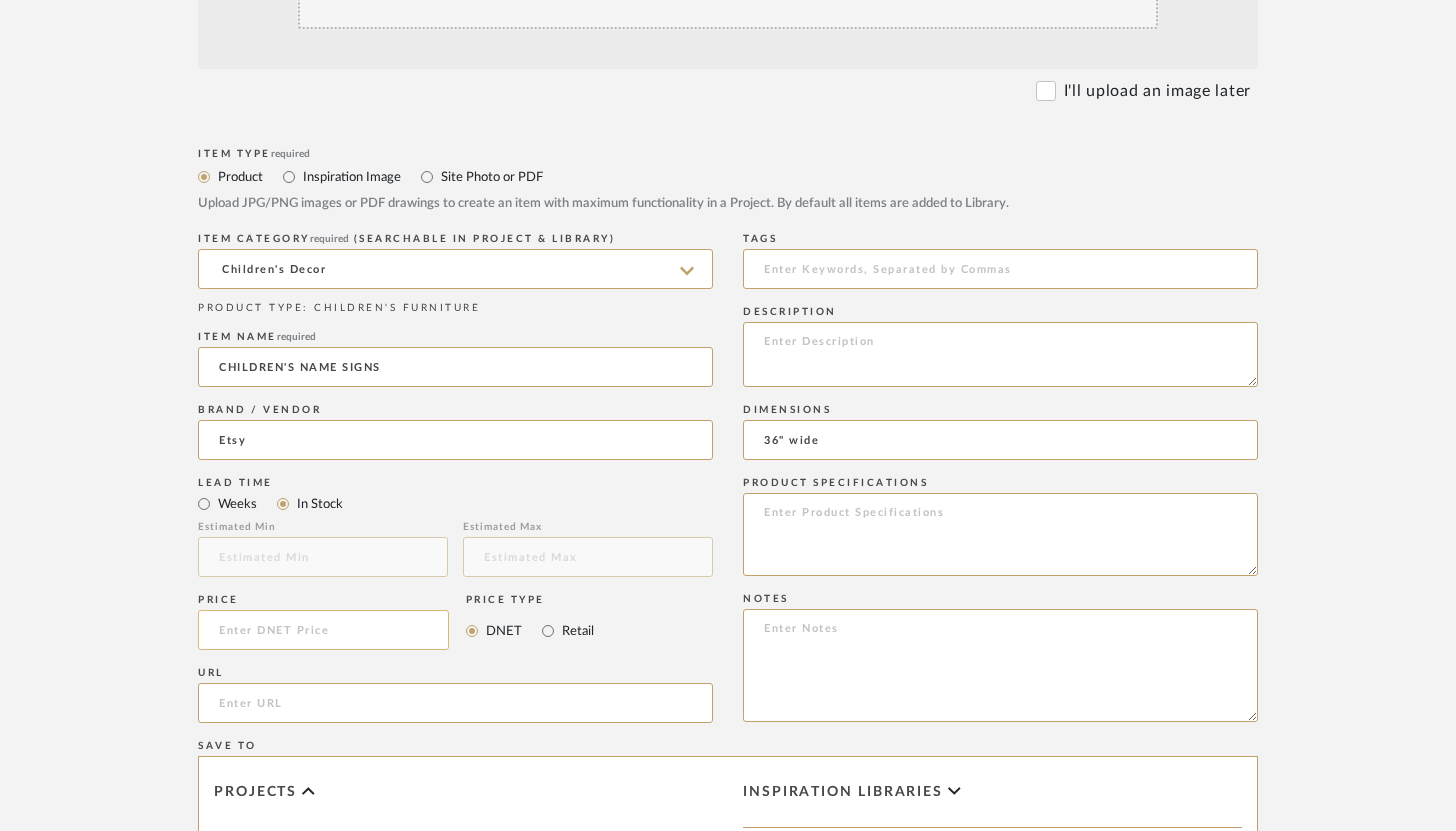 type on "36" wide" 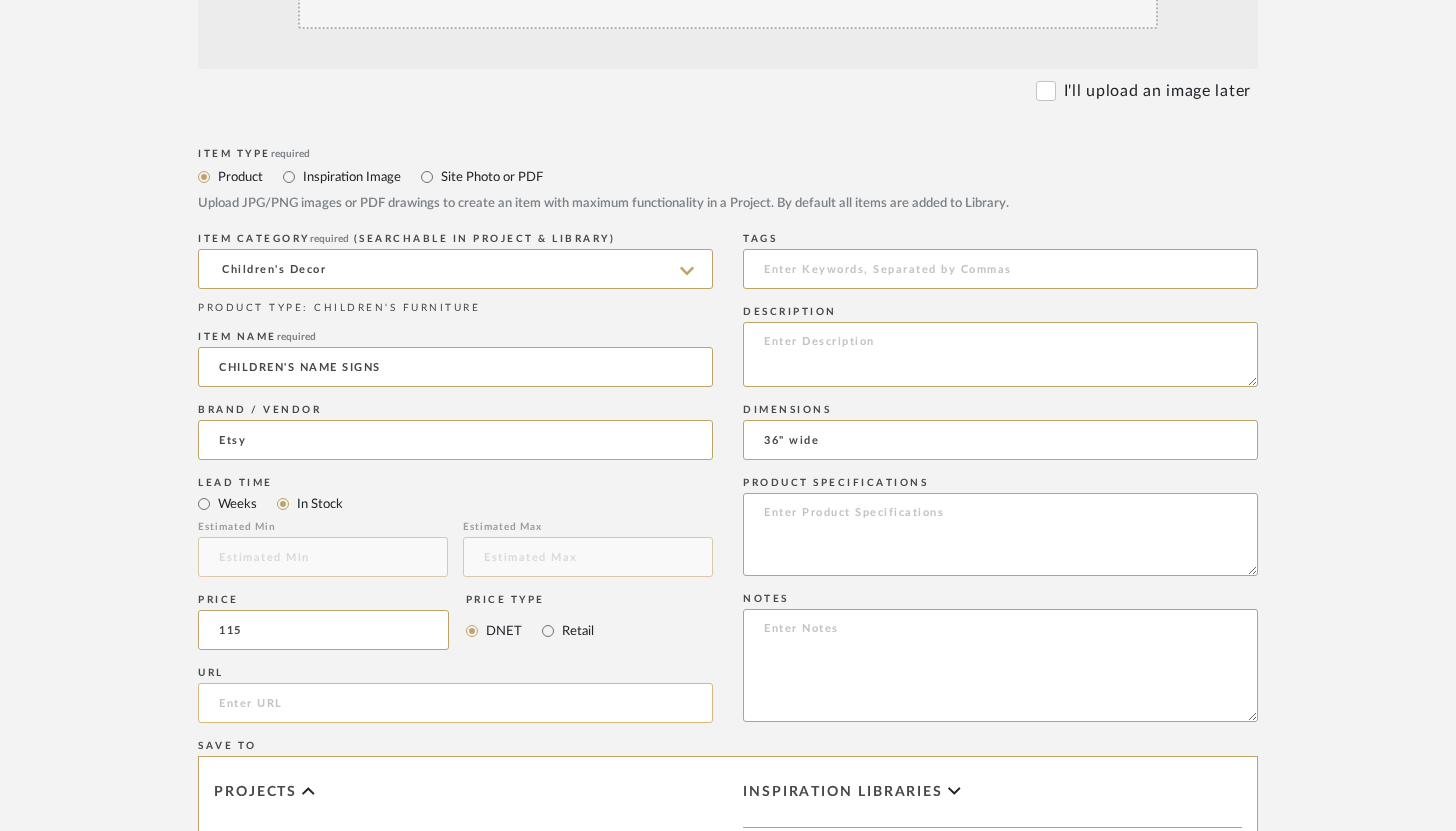type on "$115.00" 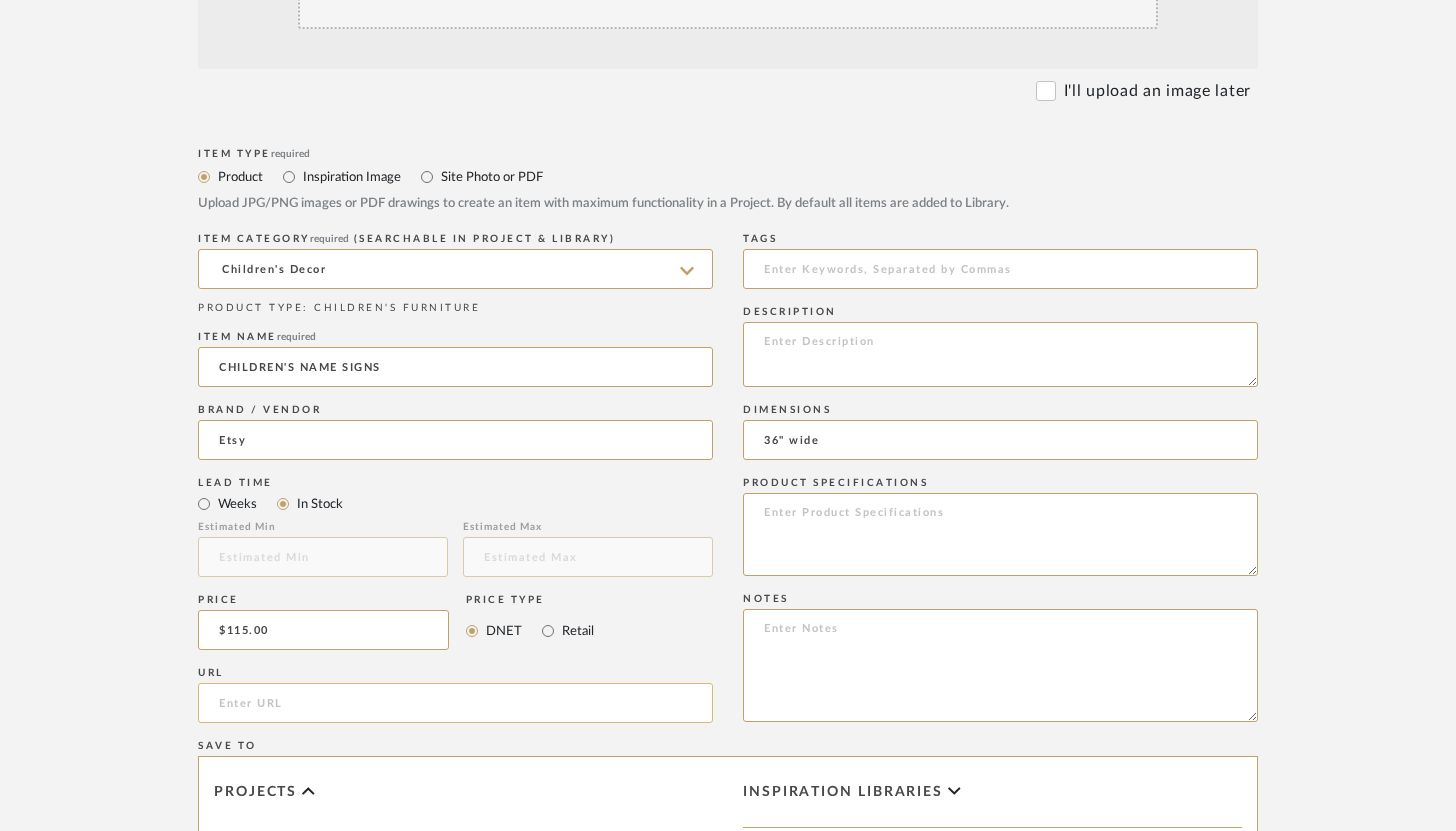 click 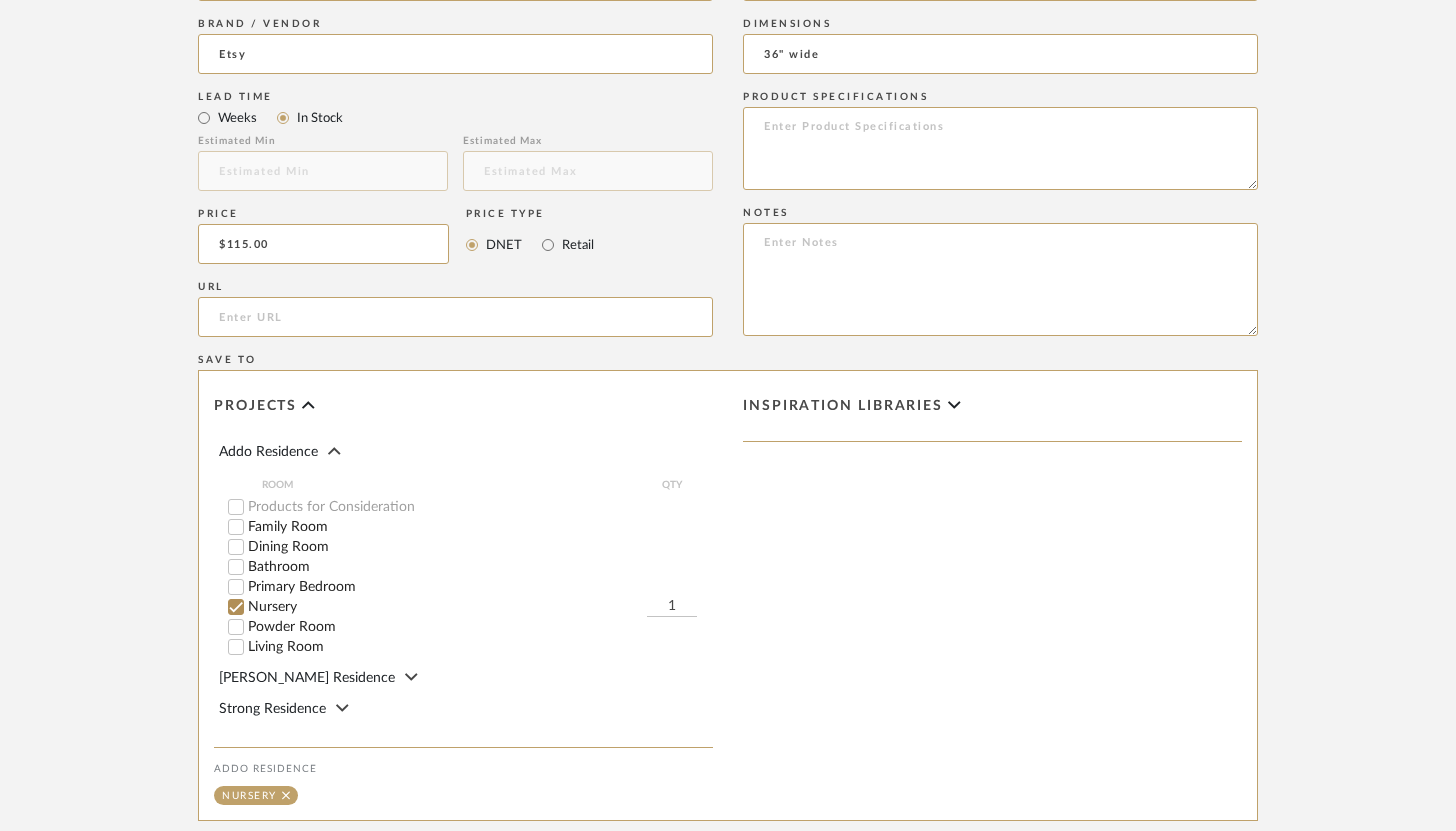 scroll, scrollTop: 941, scrollLeft: 0, axis: vertical 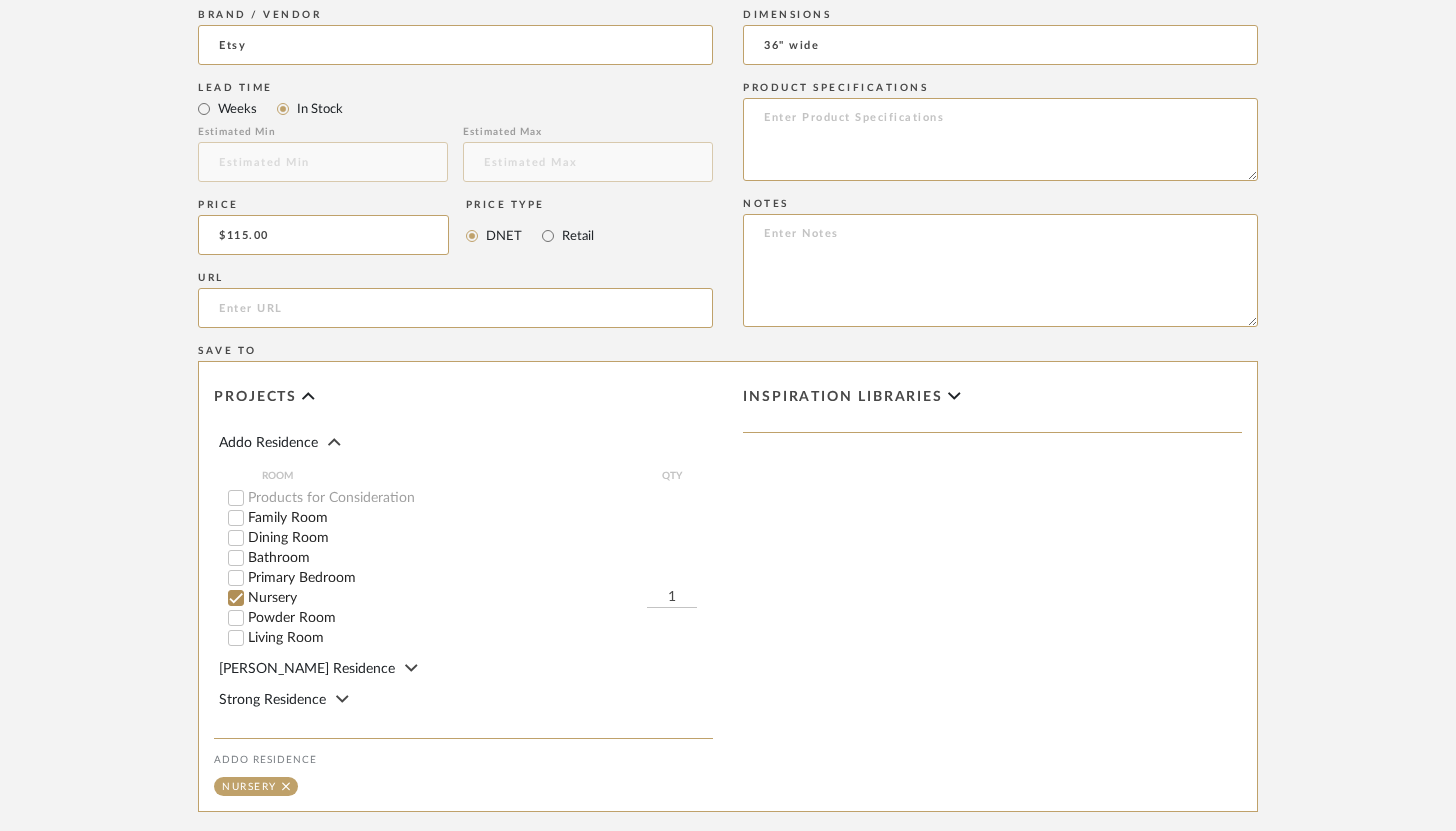 click on "1" 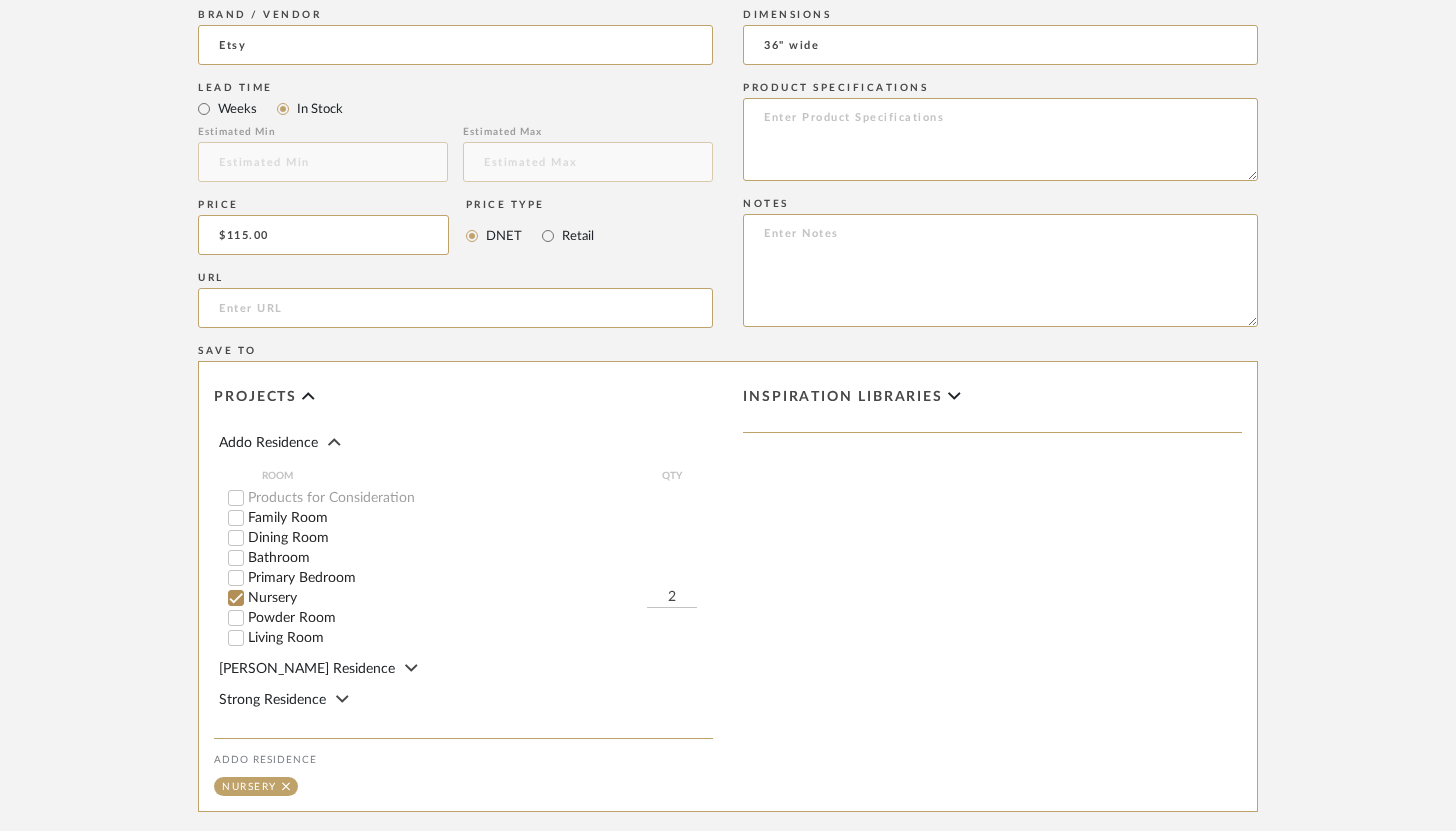type on "2" 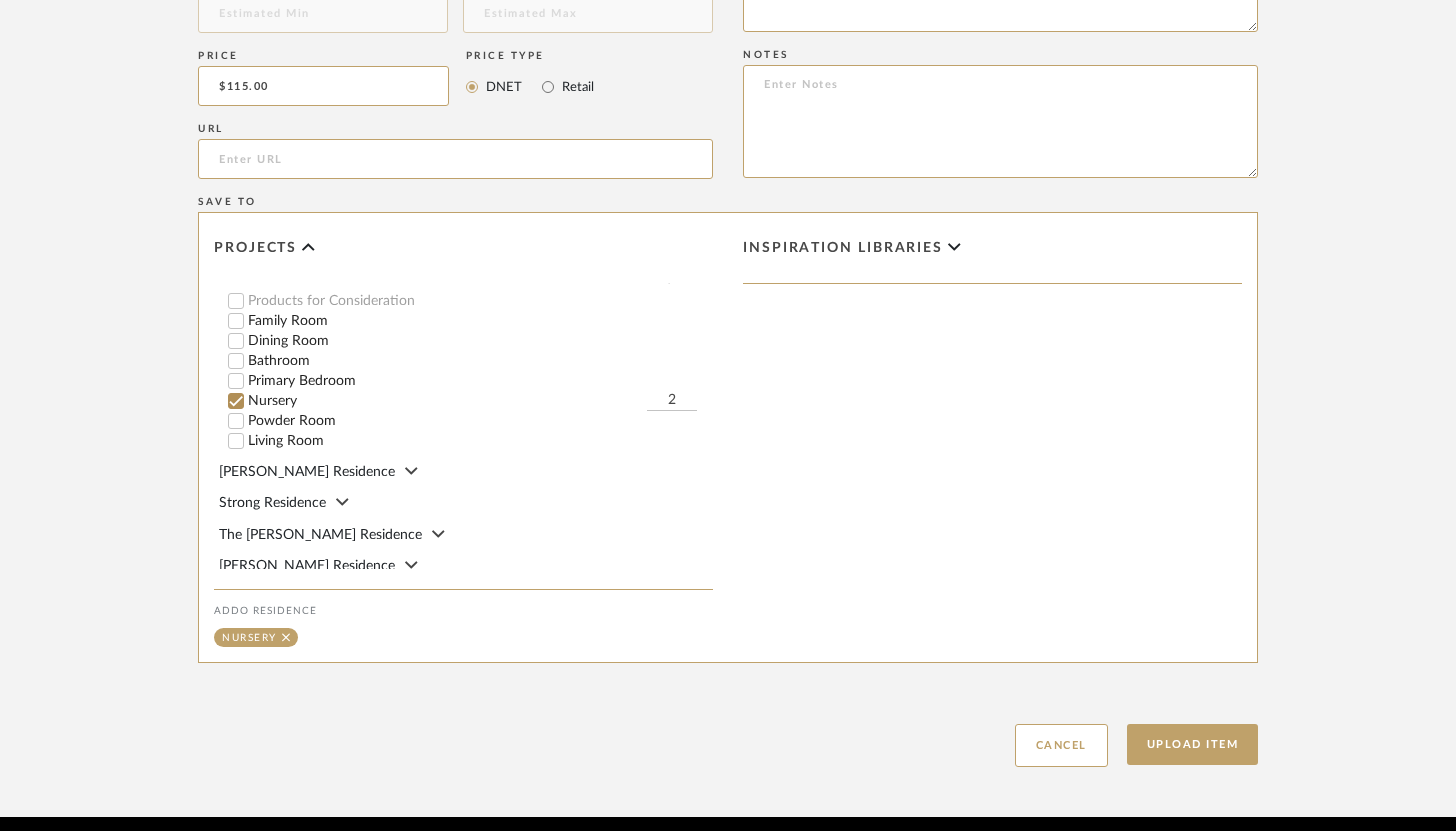 scroll, scrollTop: 1169, scrollLeft: 0, axis: vertical 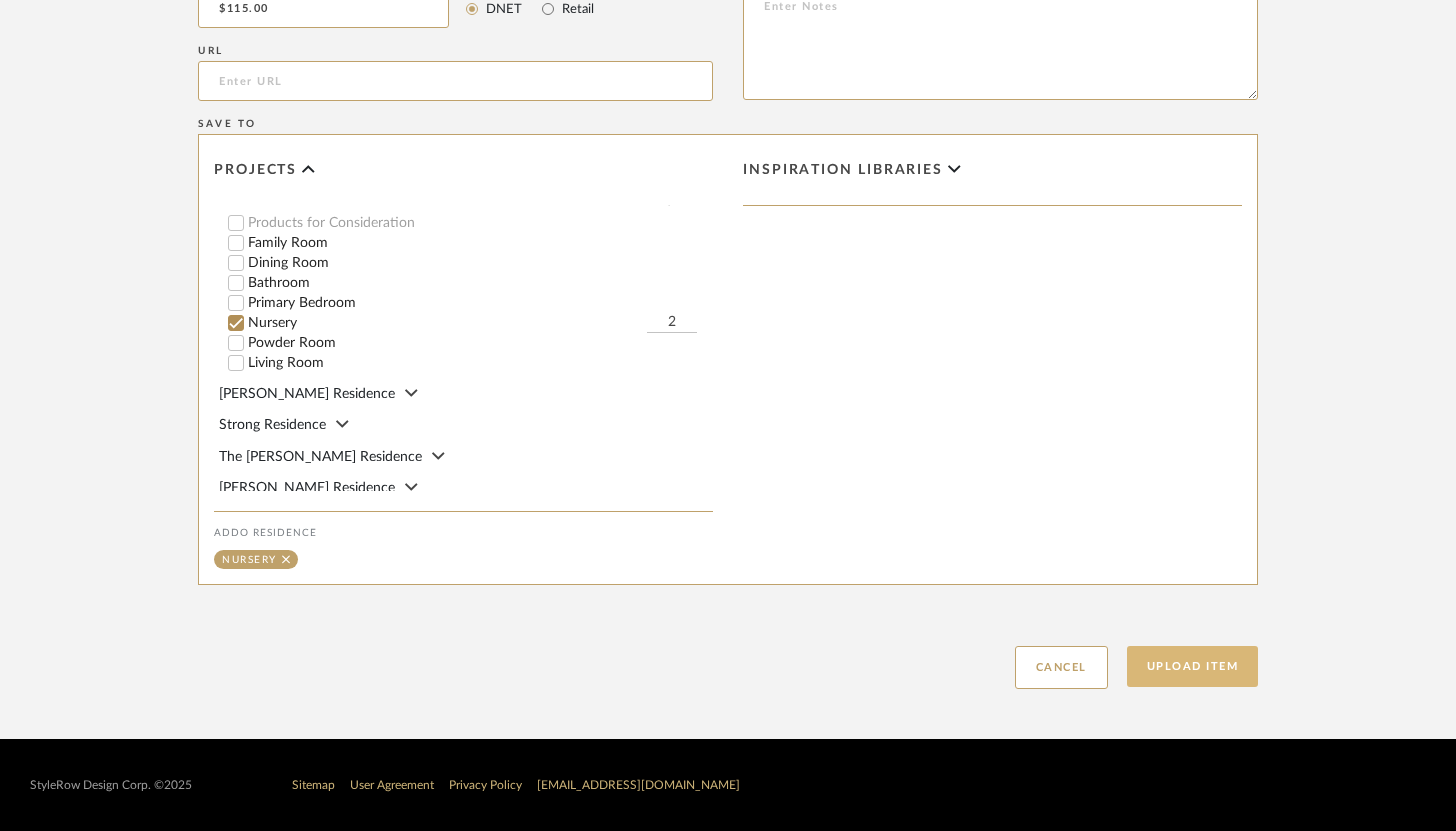 click on "Upload Item" 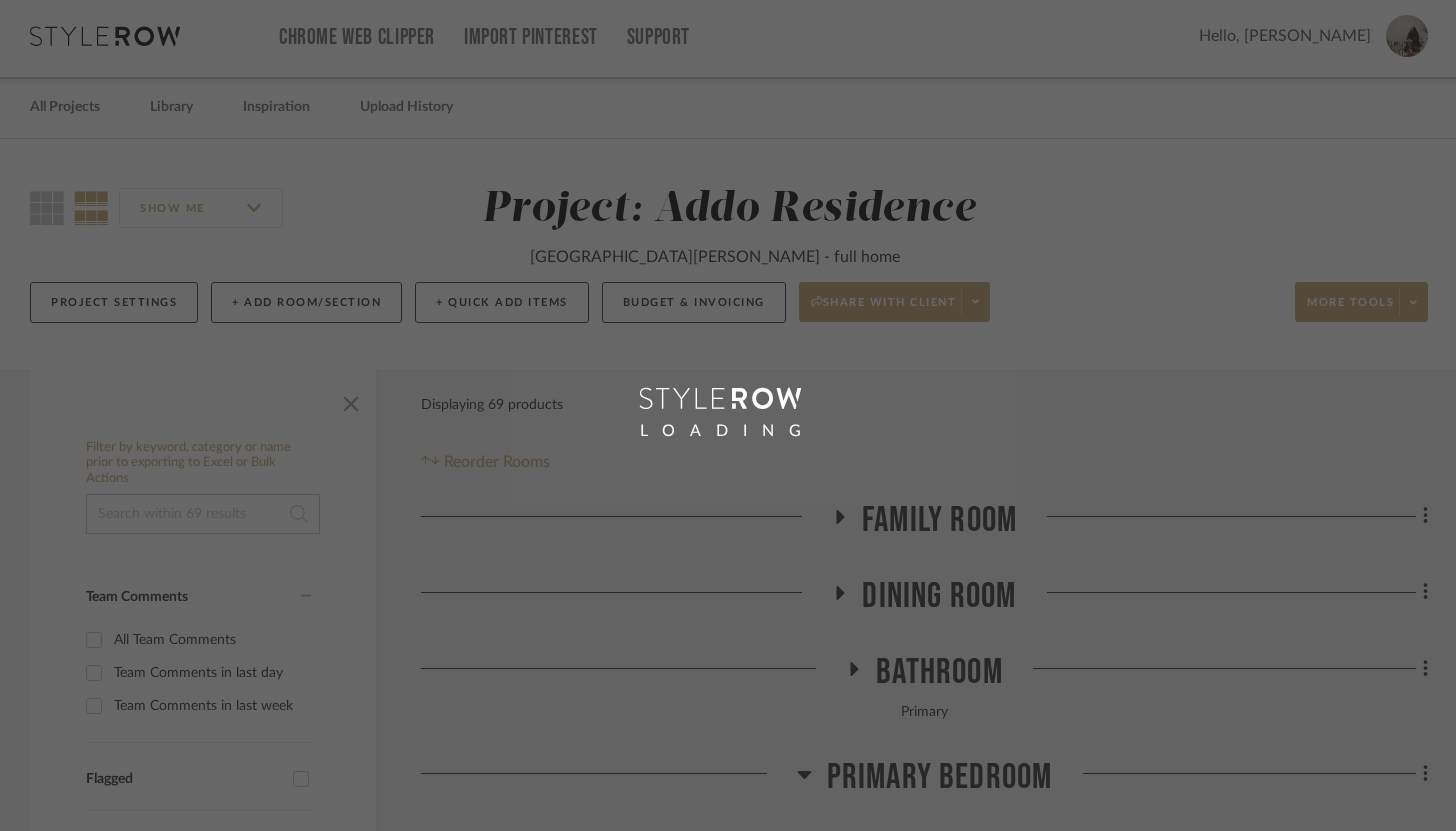 scroll, scrollTop: 0, scrollLeft: 0, axis: both 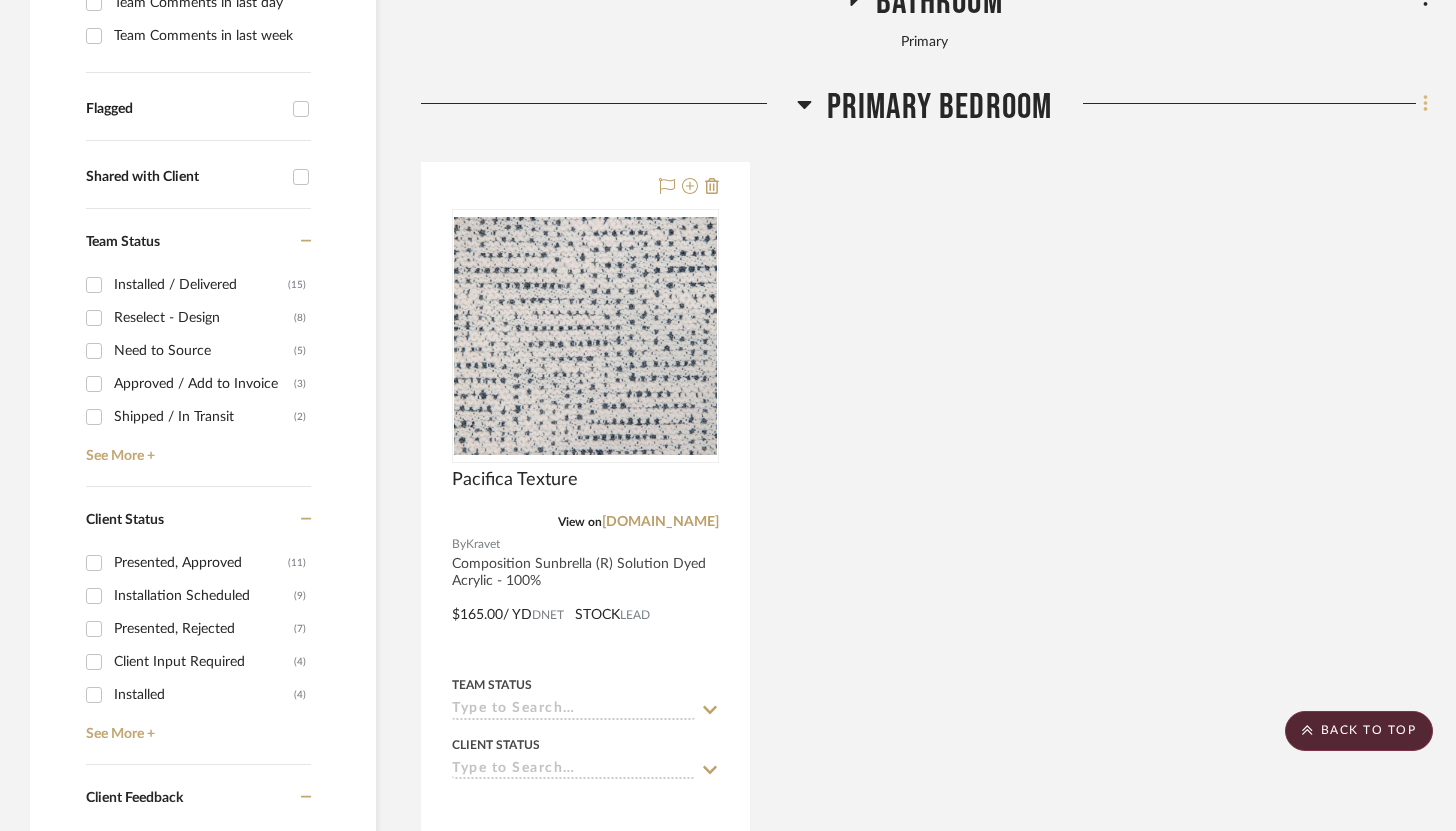 click 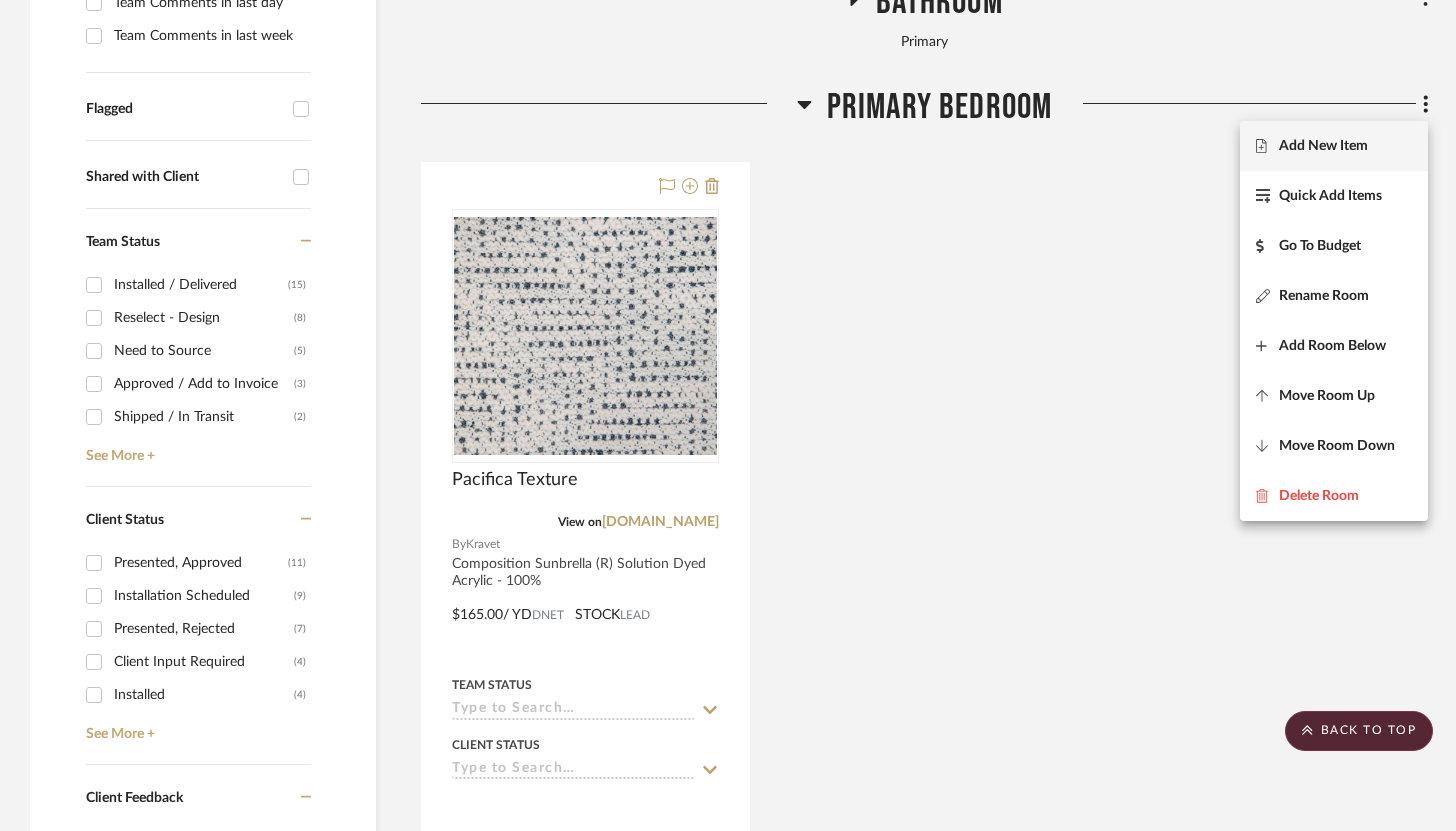 click on "Add New Item" at bounding box center [1334, 146] 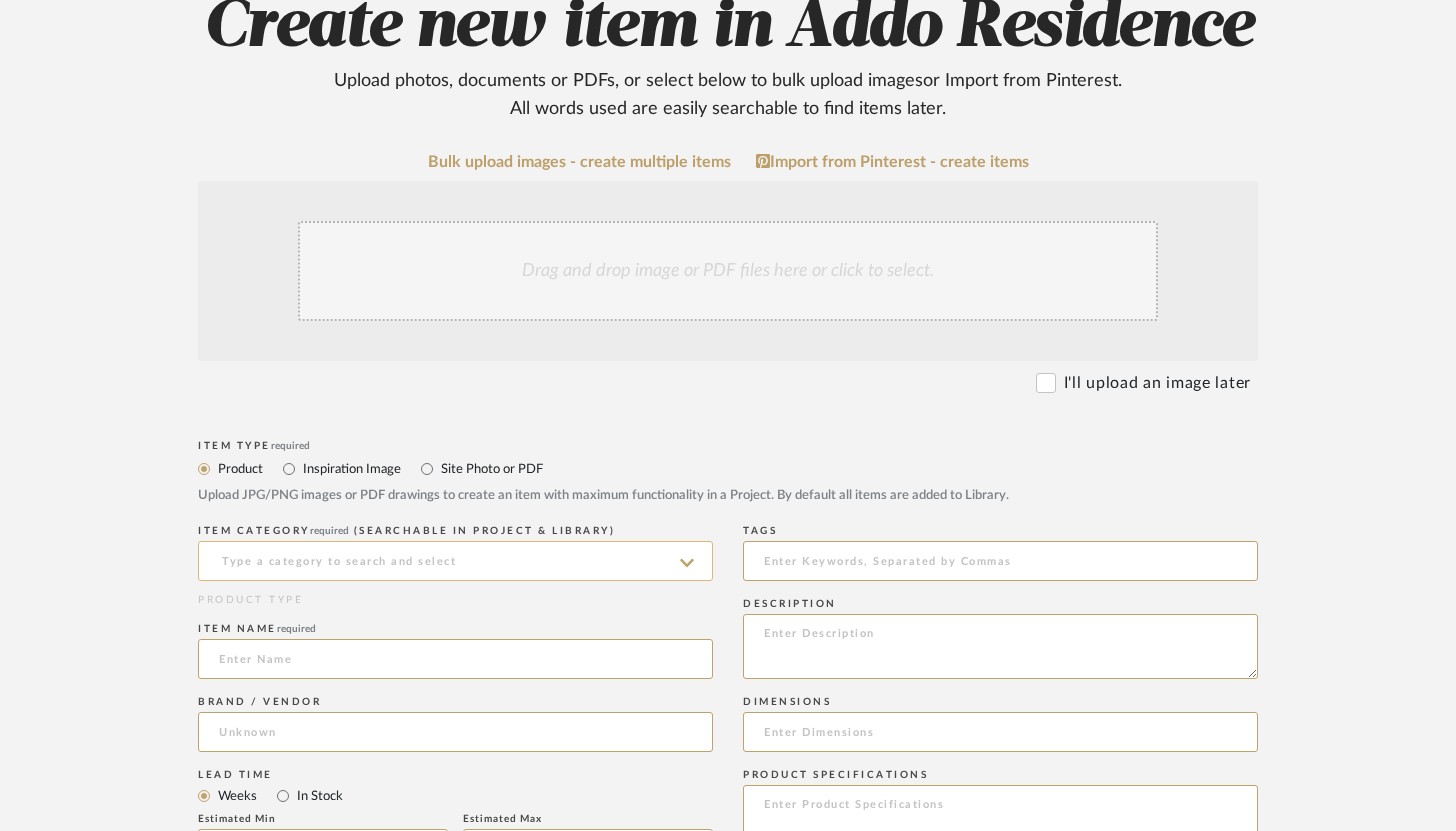 scroll, scrollTop: 257, scrollLeft: 0, axis: vertical 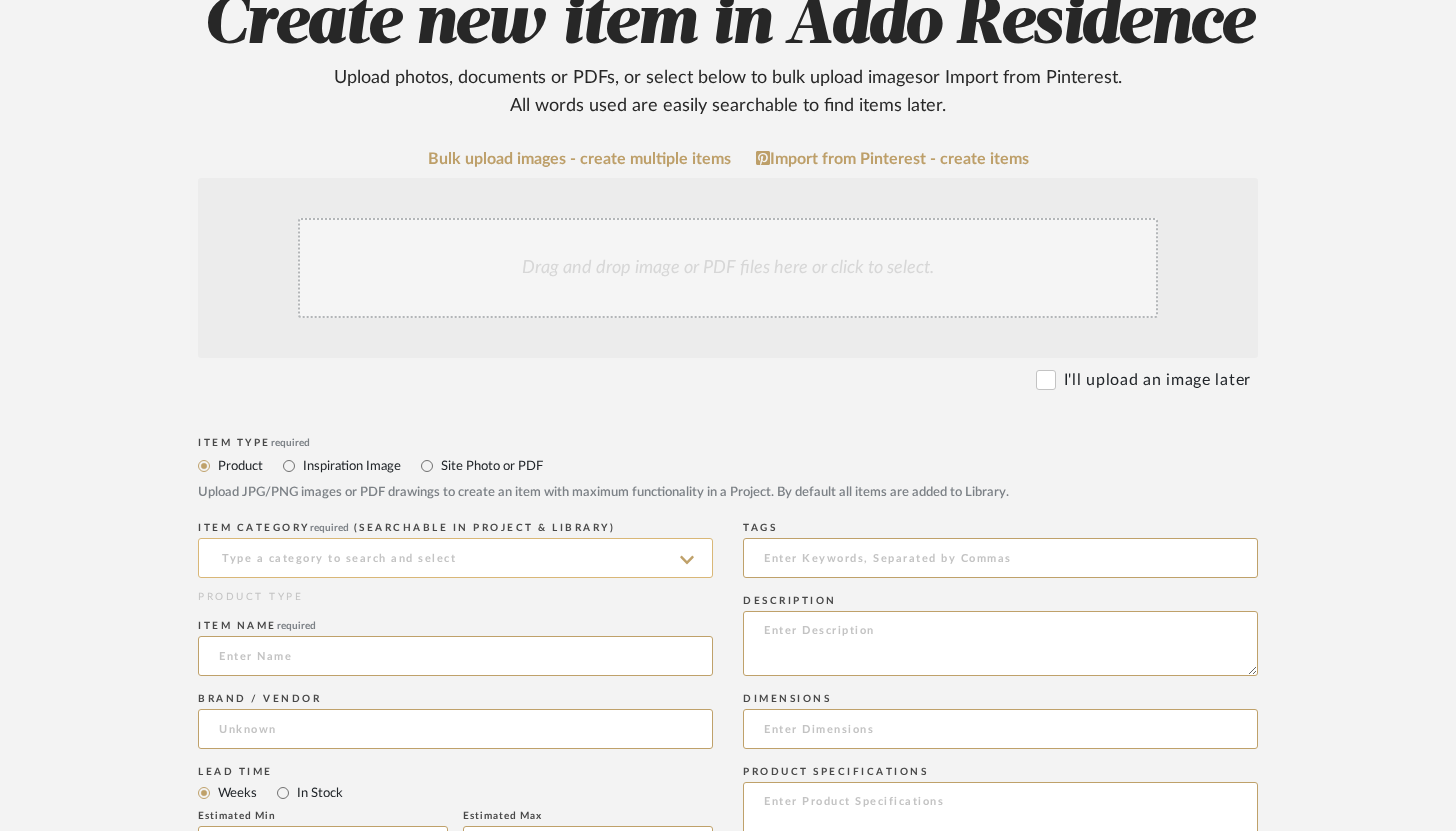 click 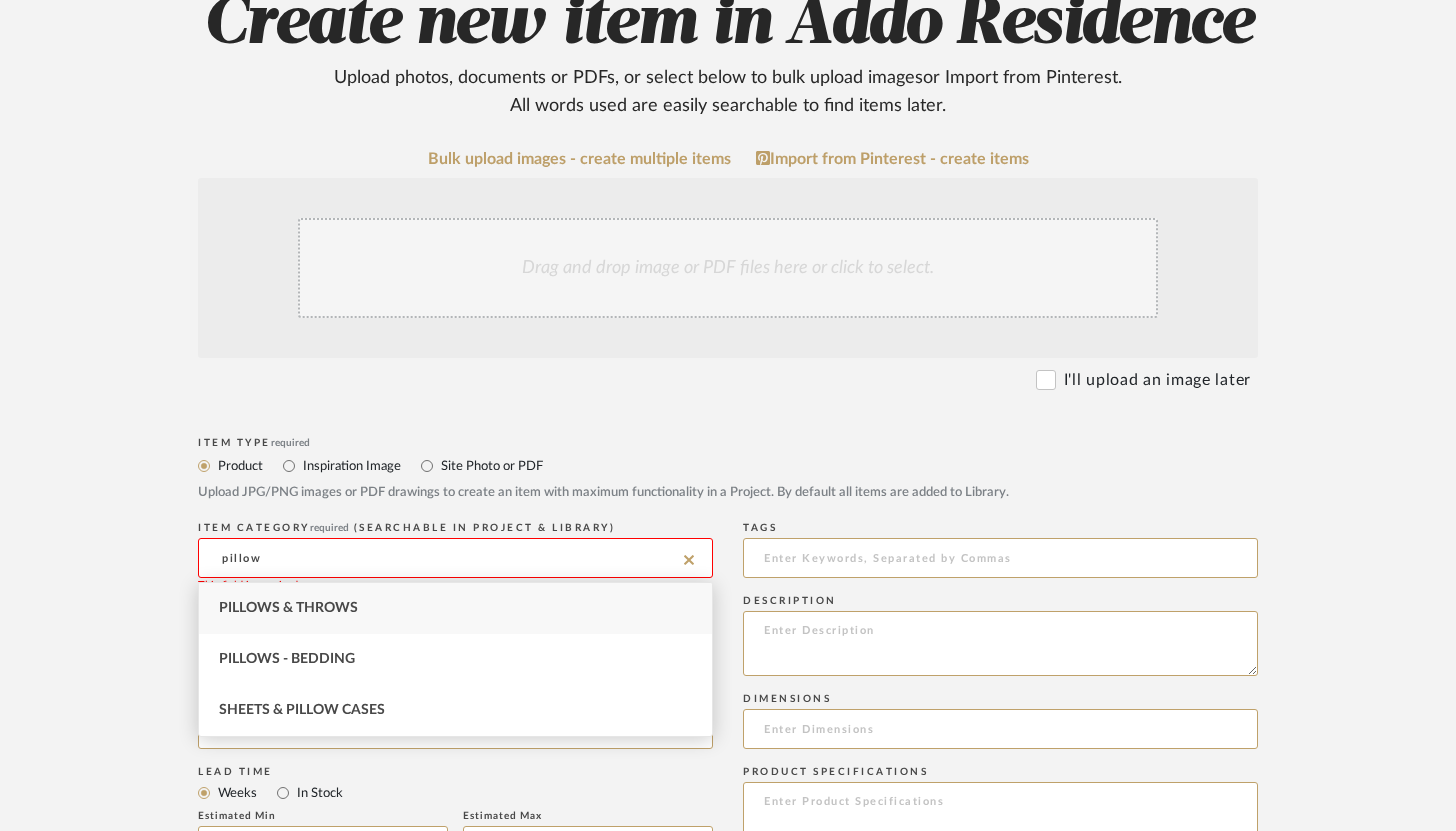 click on "Pillows & Throws" at bounding box center (455, 608) 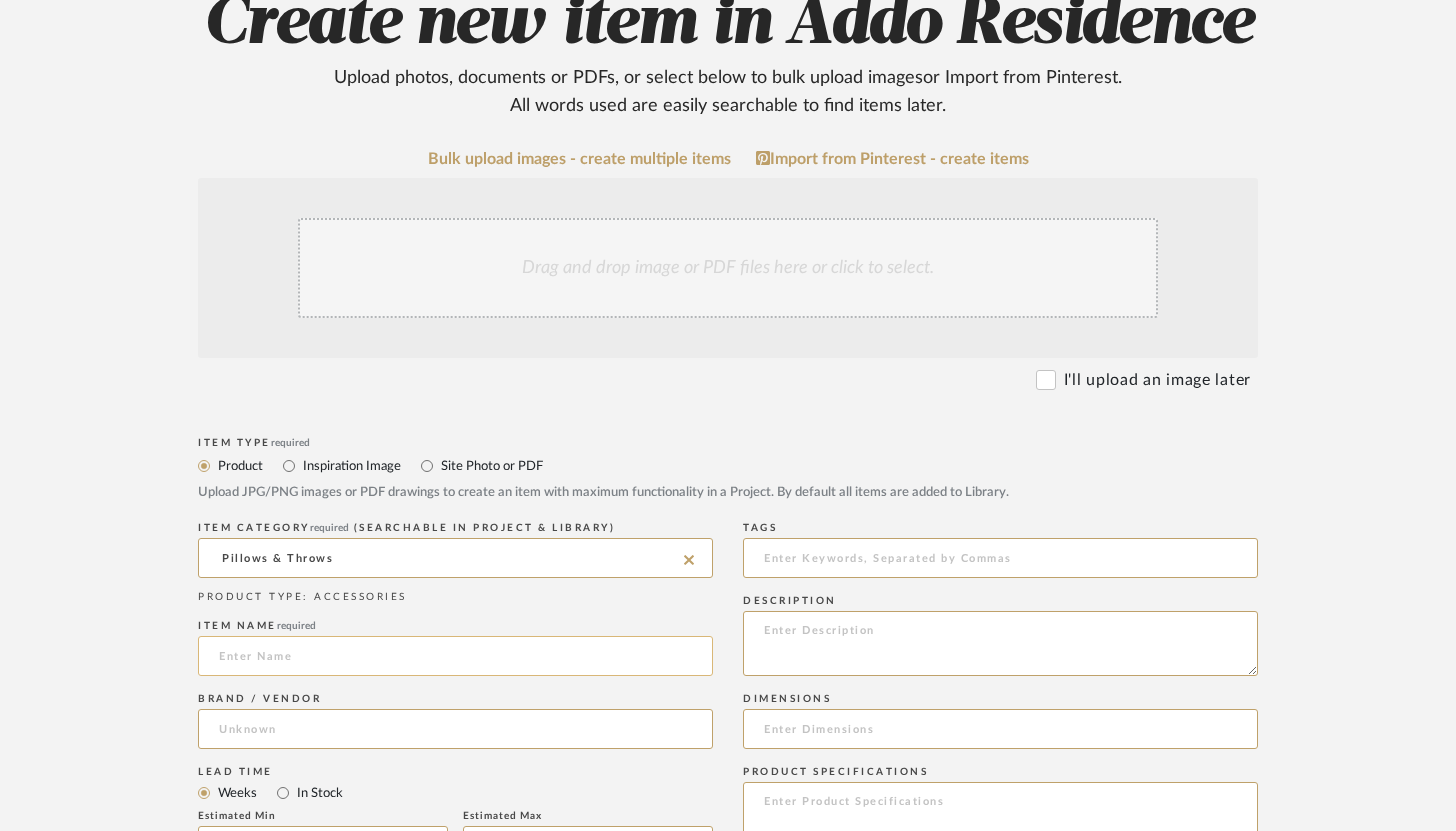 click 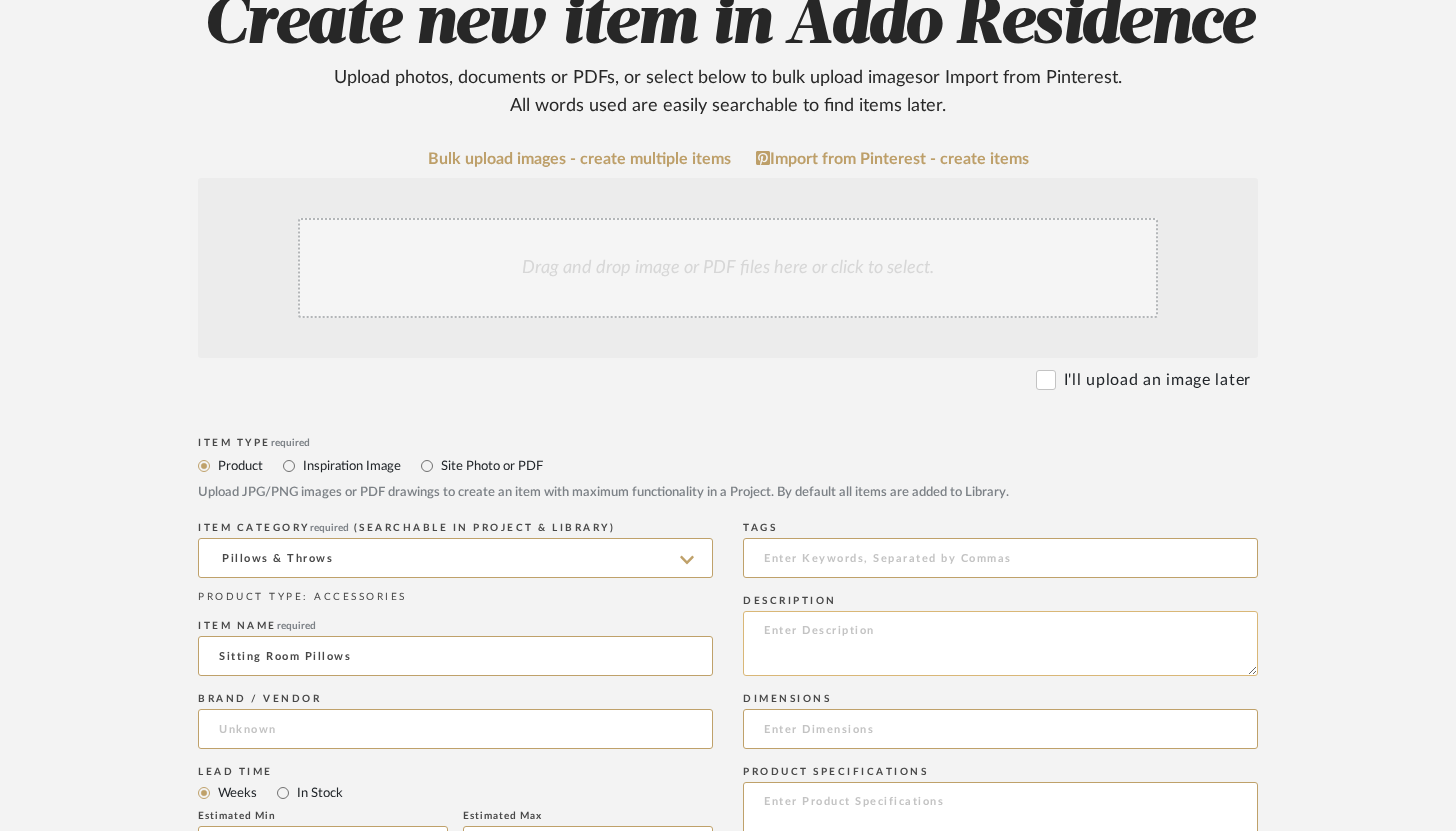 type on "Sitting Room Pillows" 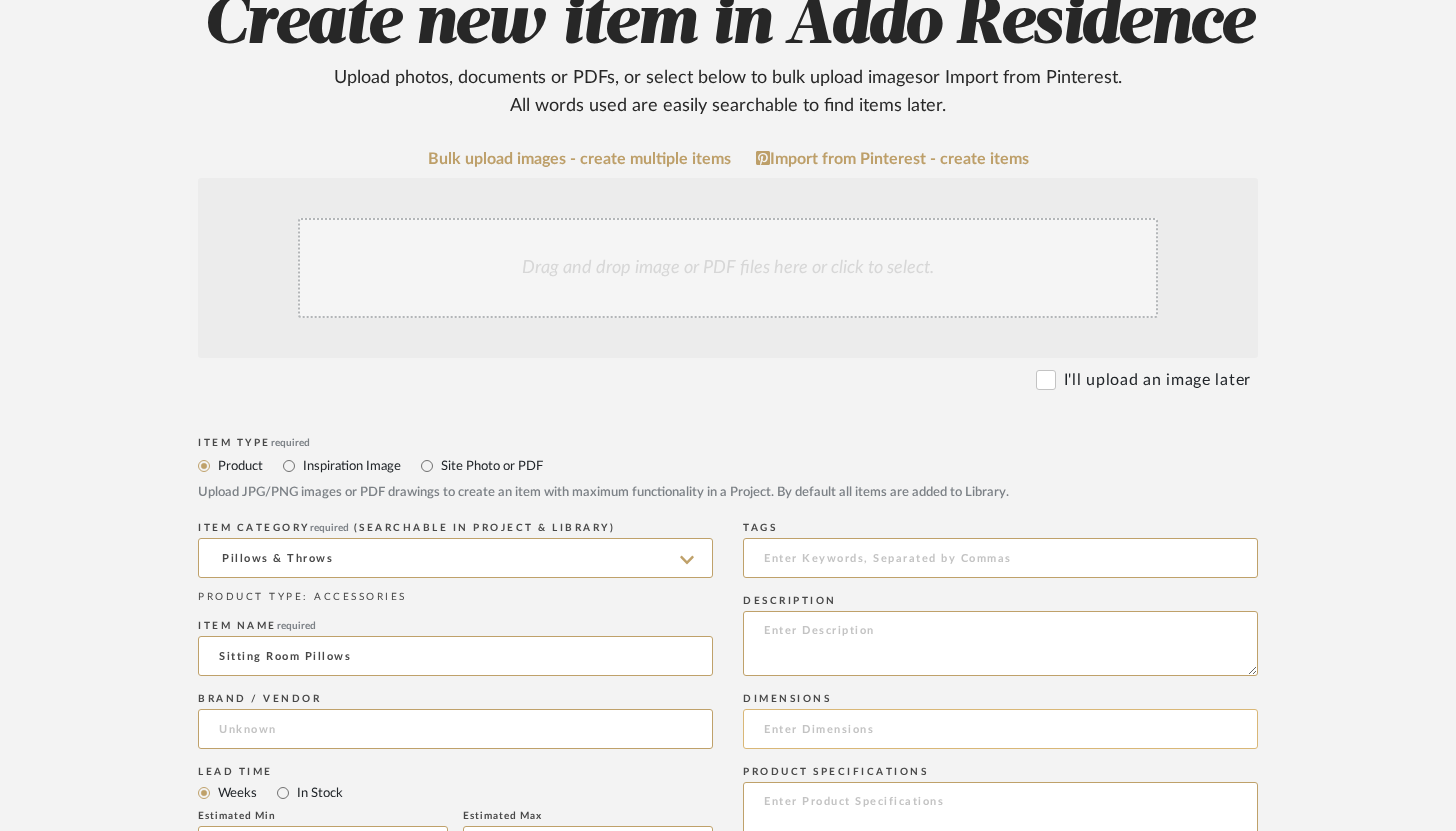 click 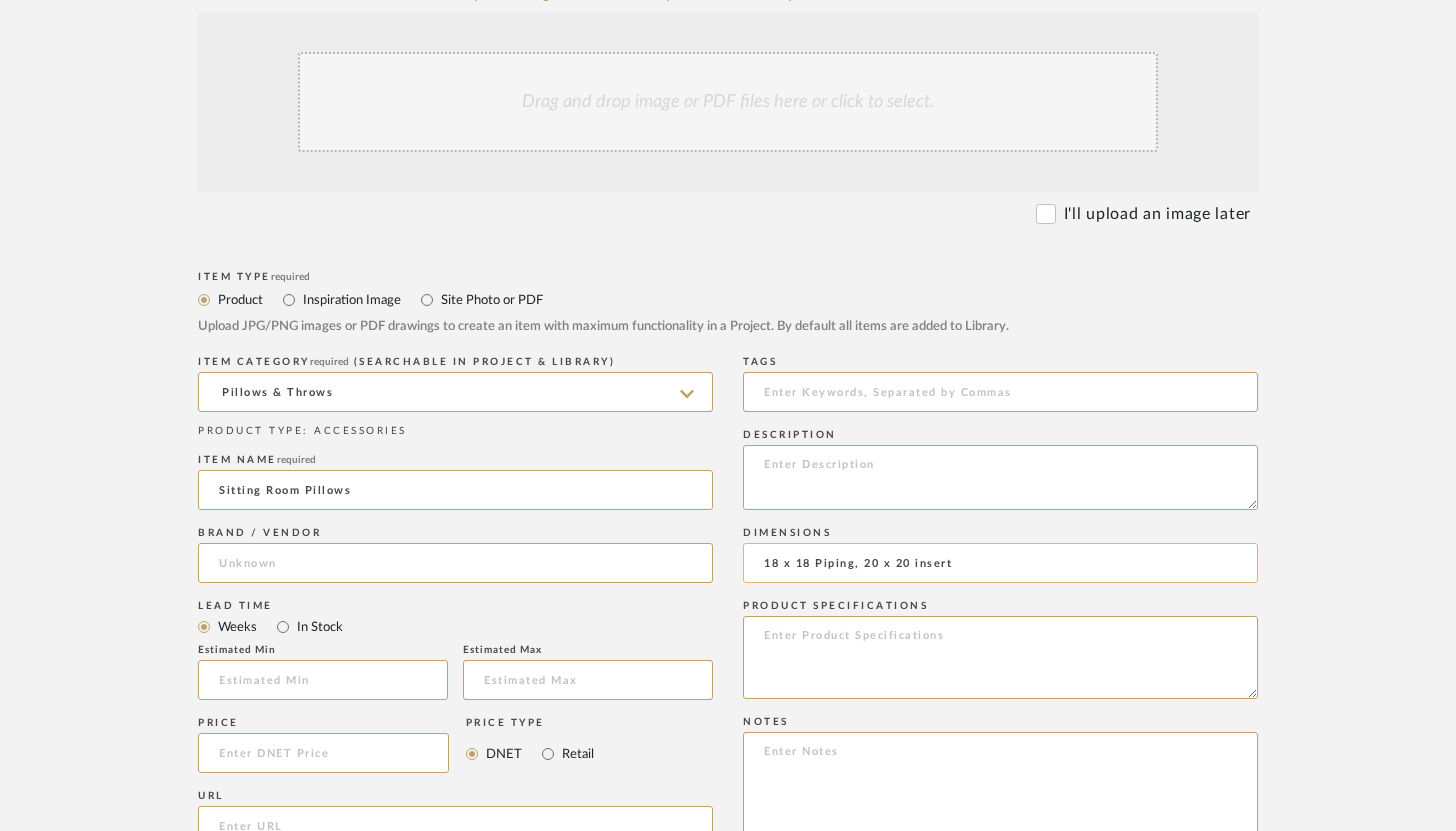 scroll, scrollTop: 430, scrollLeft: 0, axis: vertical 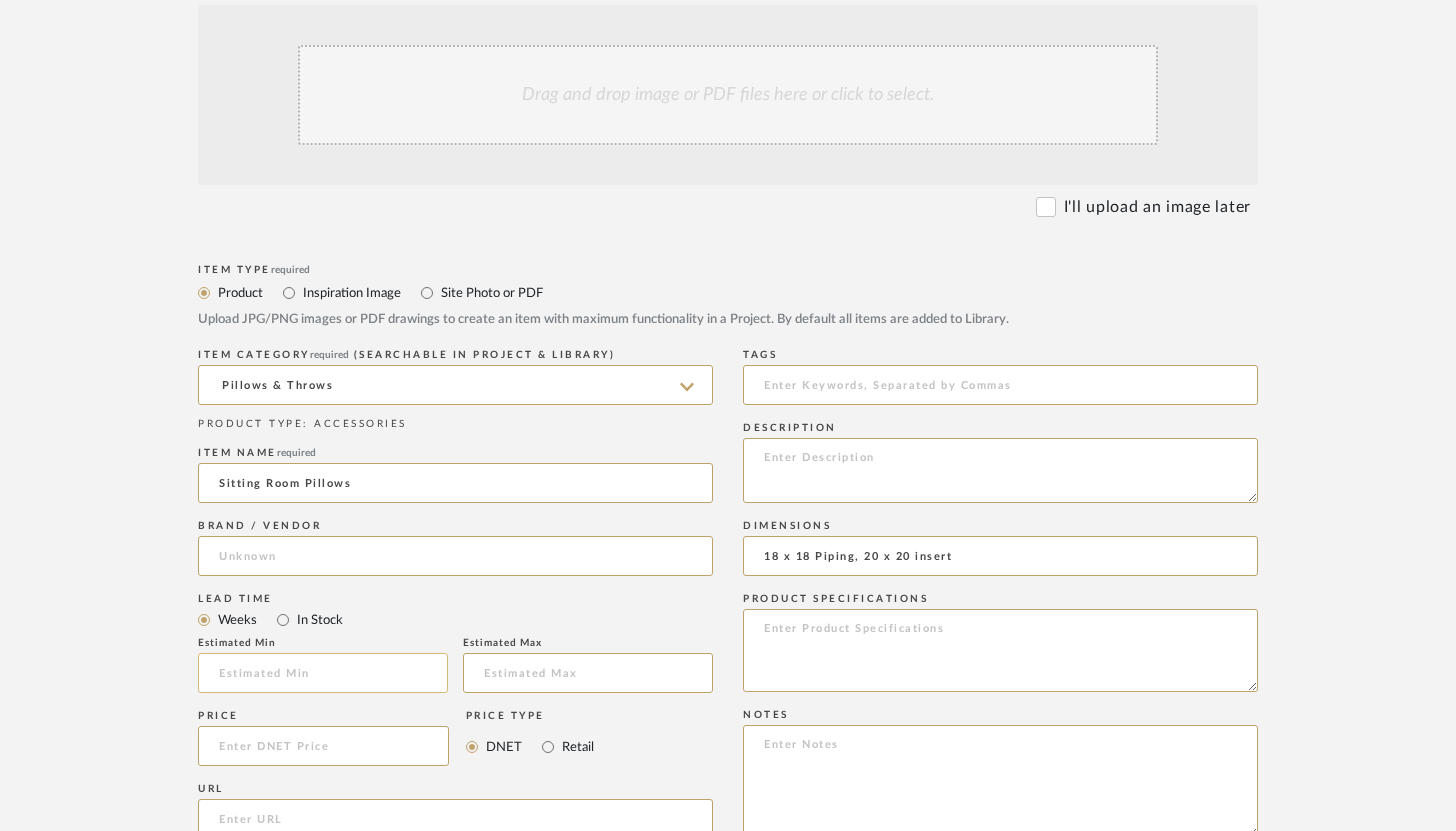 type on "18 x 18 Piping, 20 x 20 insert" 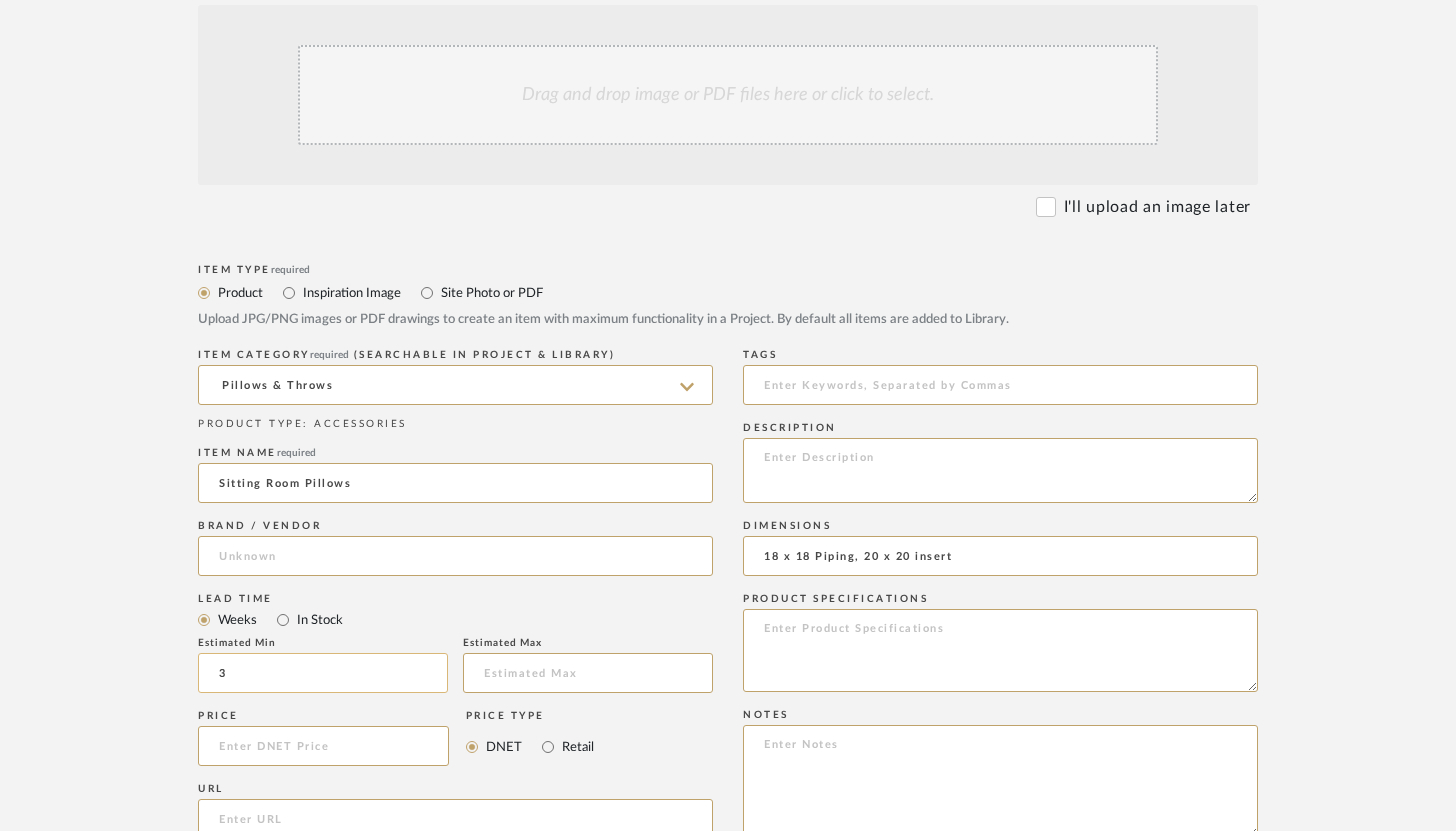 type on "3" 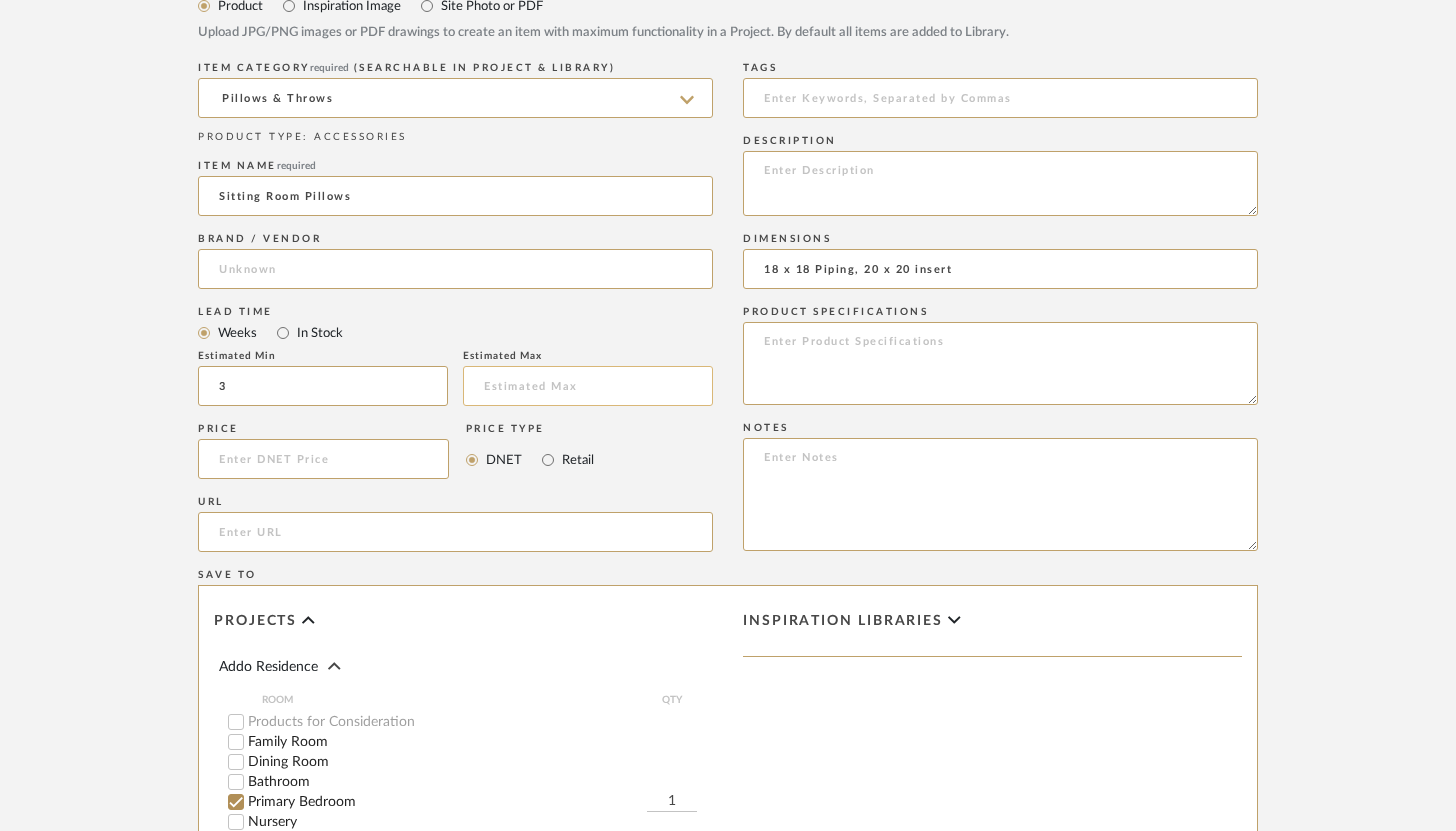 scroll, scrollTop: 723, scrollLeft: 0, axis: vertical 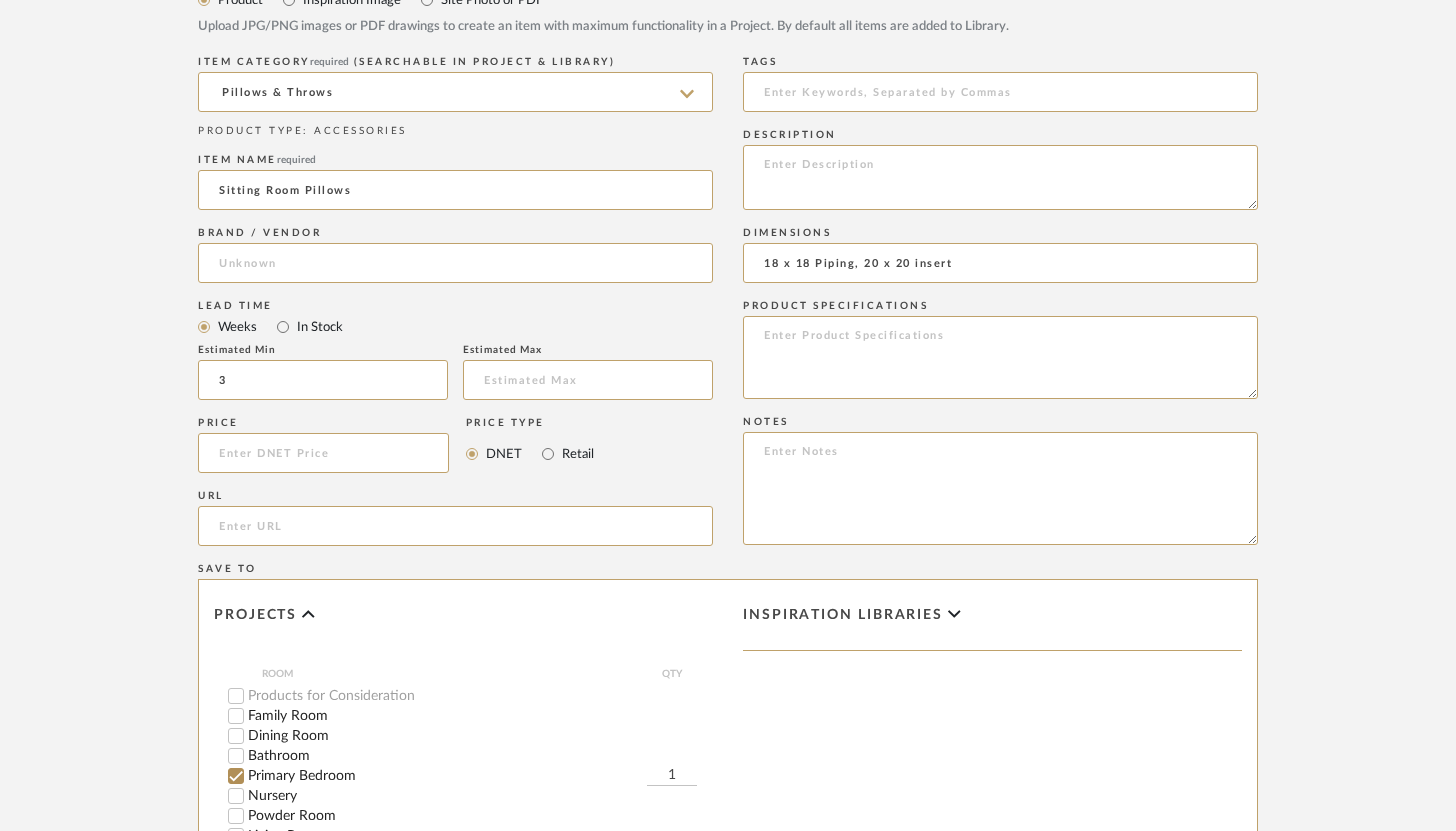 click on "1" 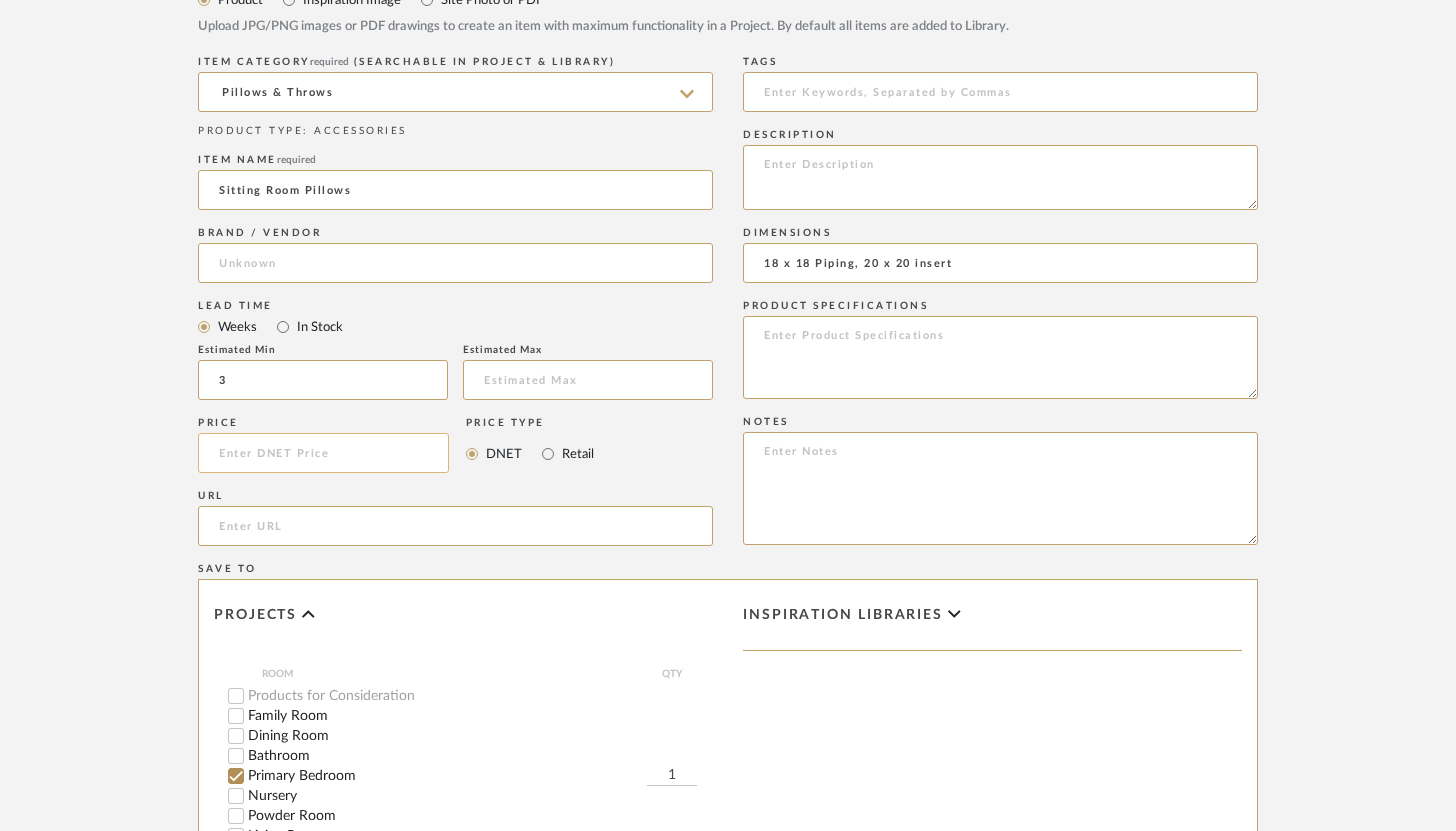 click 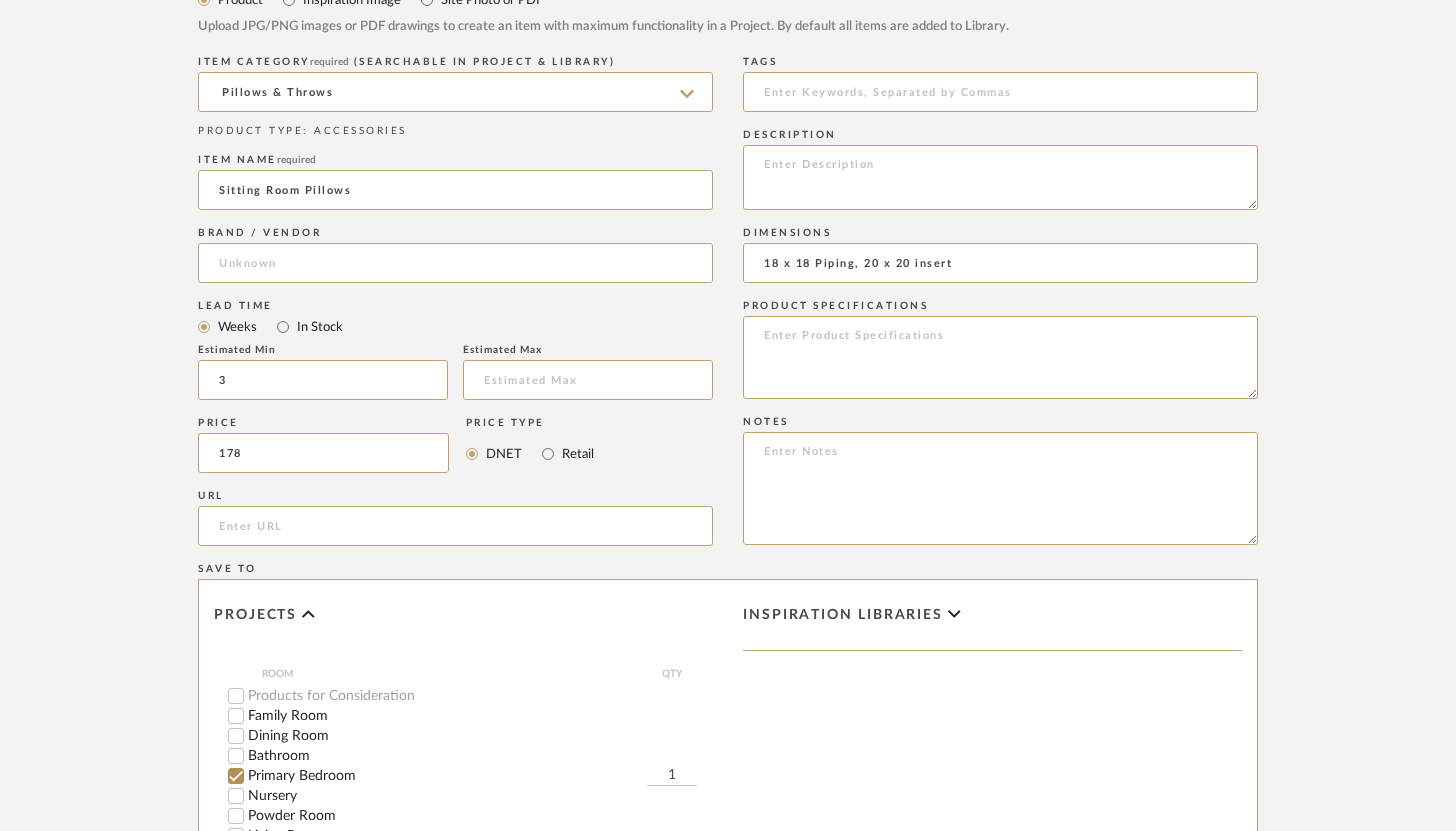 type on "$178.00" 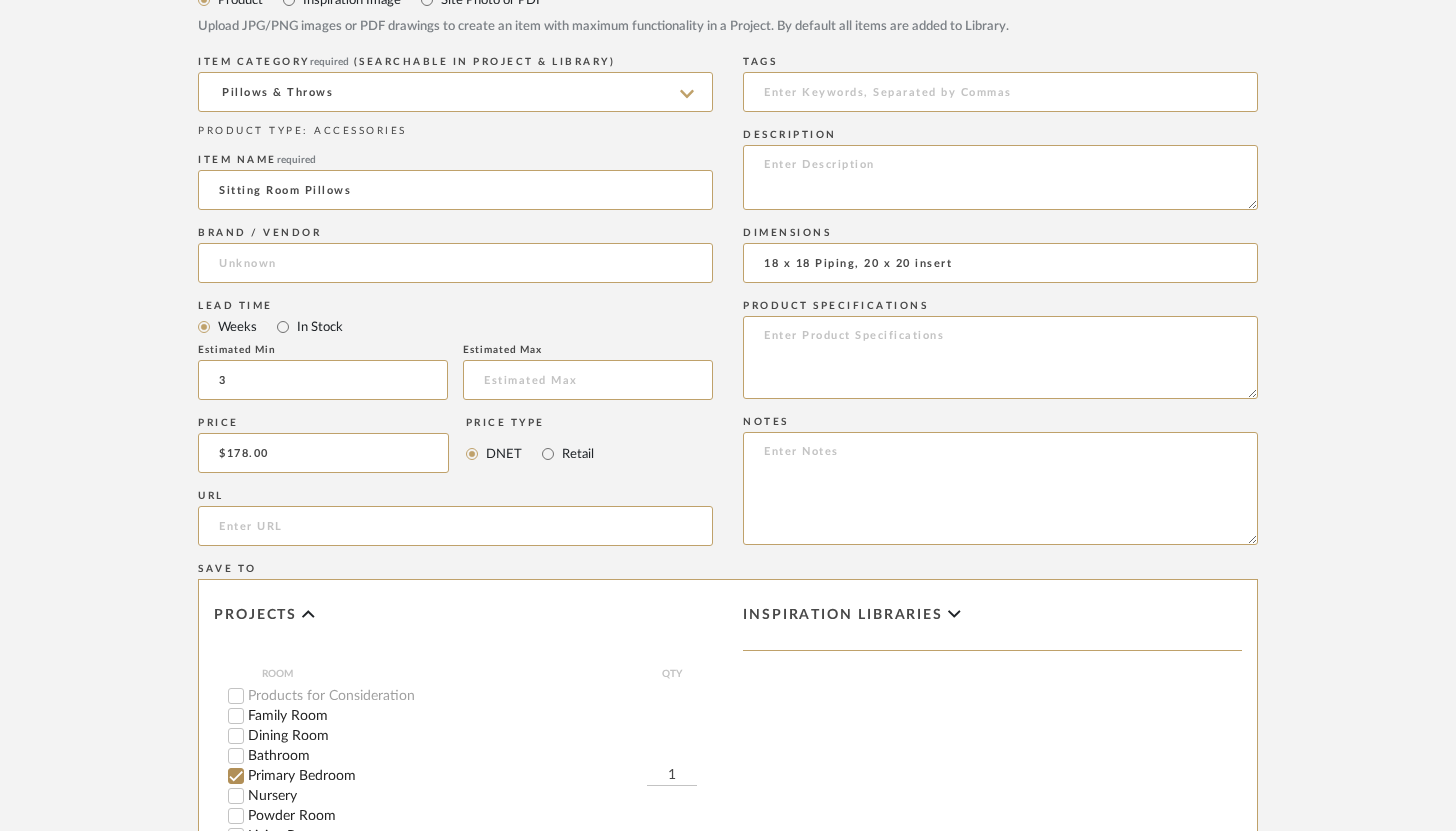 click on "1" 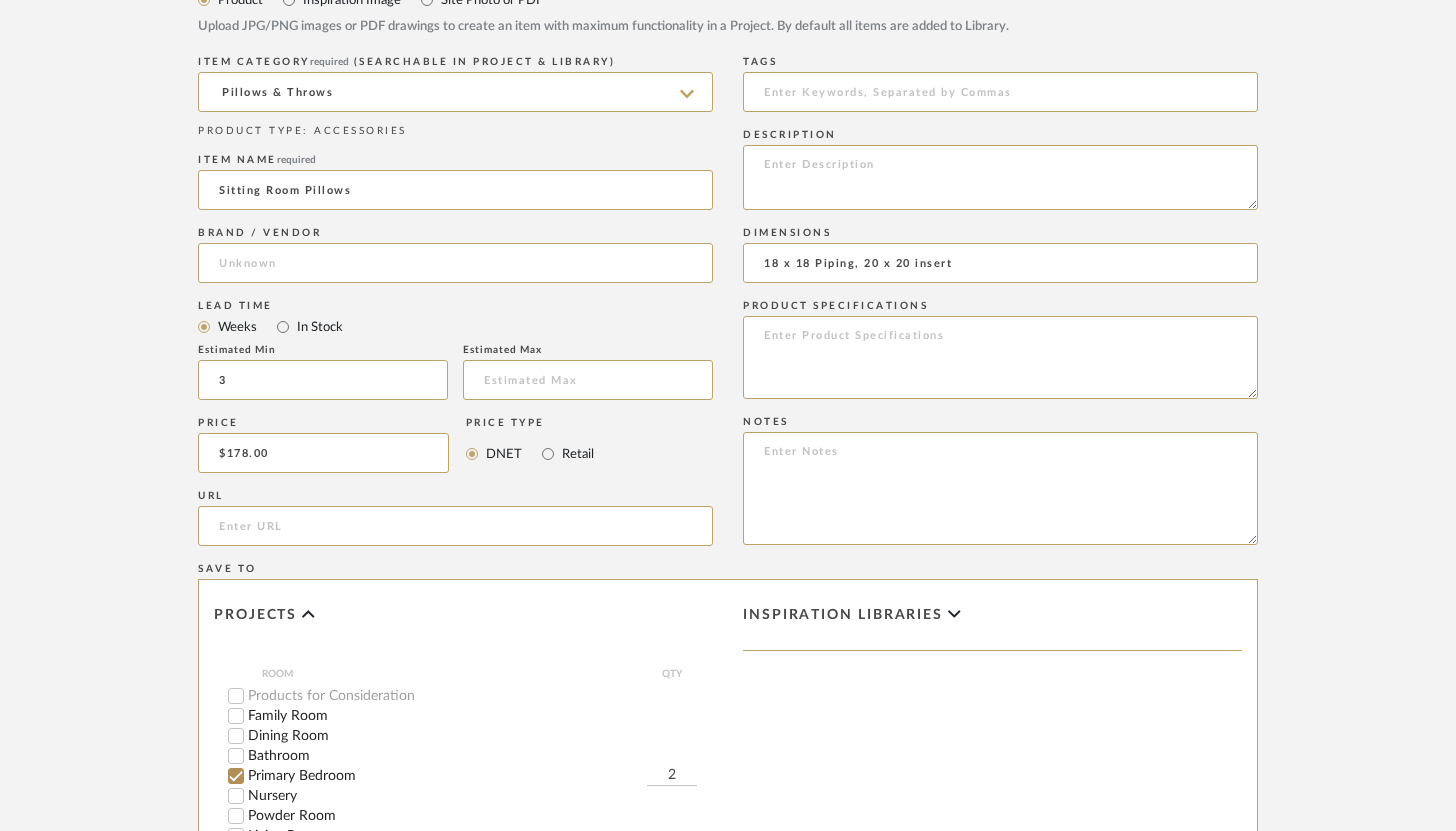 type on "2" 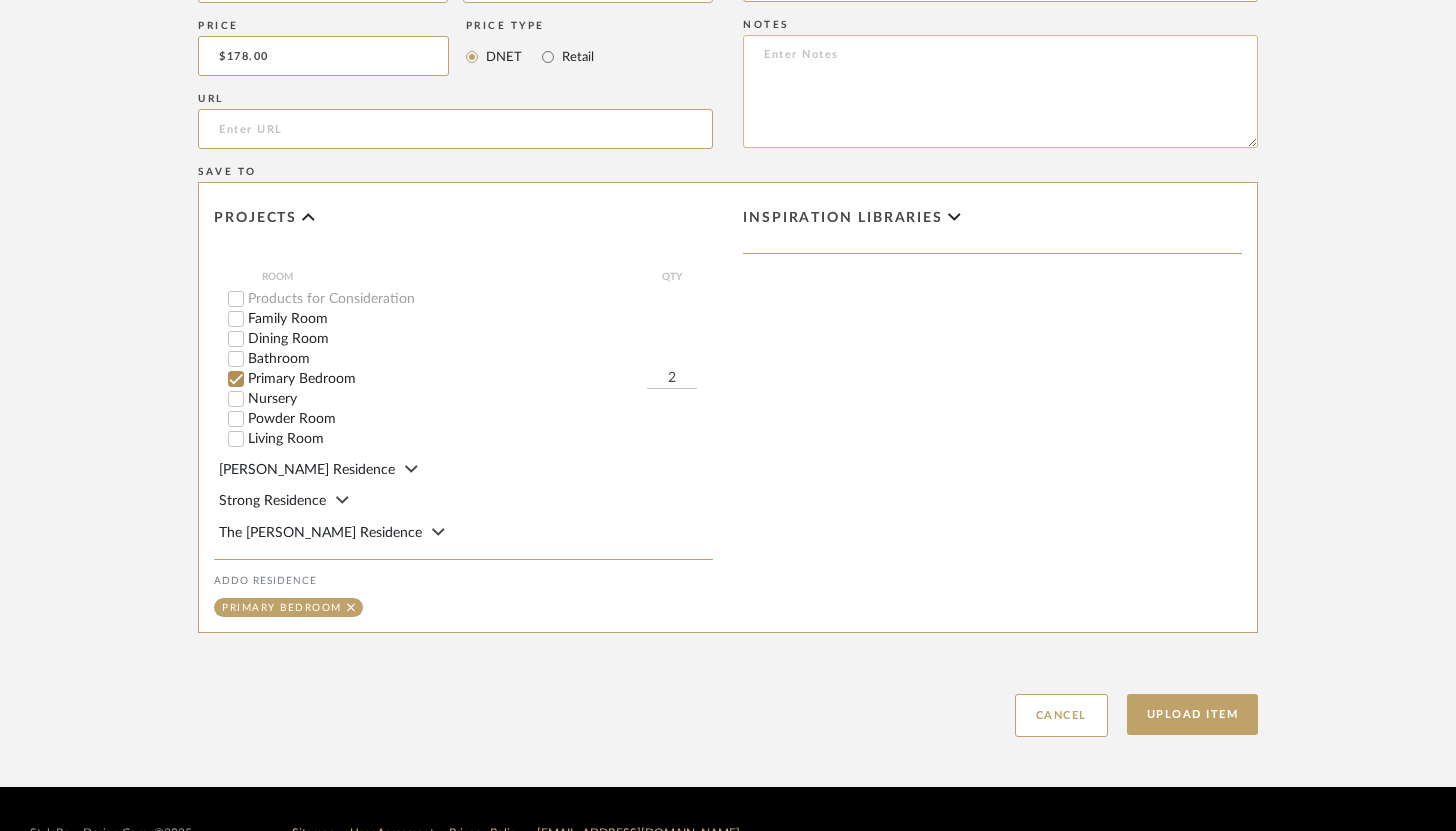 scroll, scrollTop: 1169, scrollLeft: 0, axis: vertical 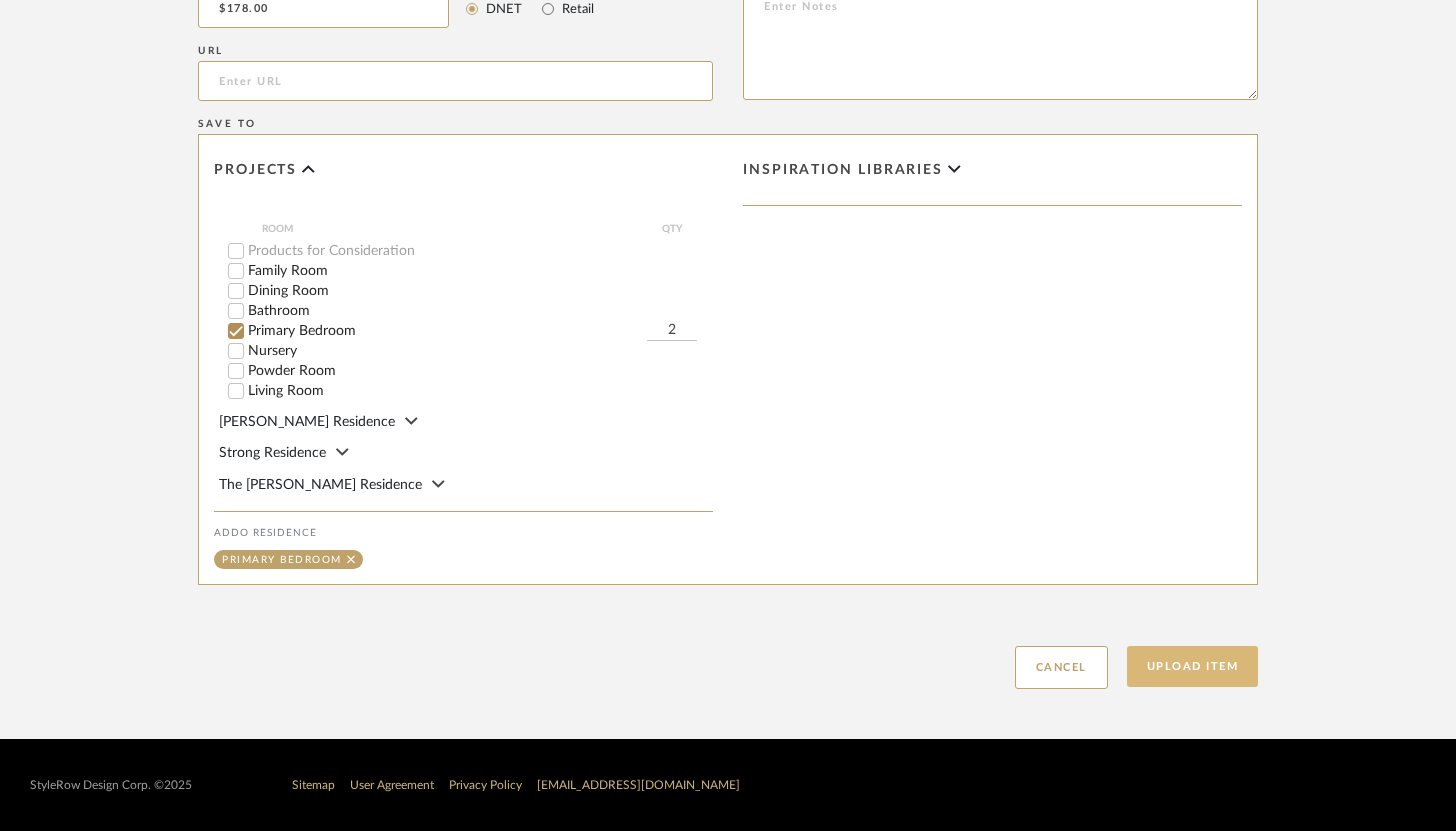 click on "Upload Item" 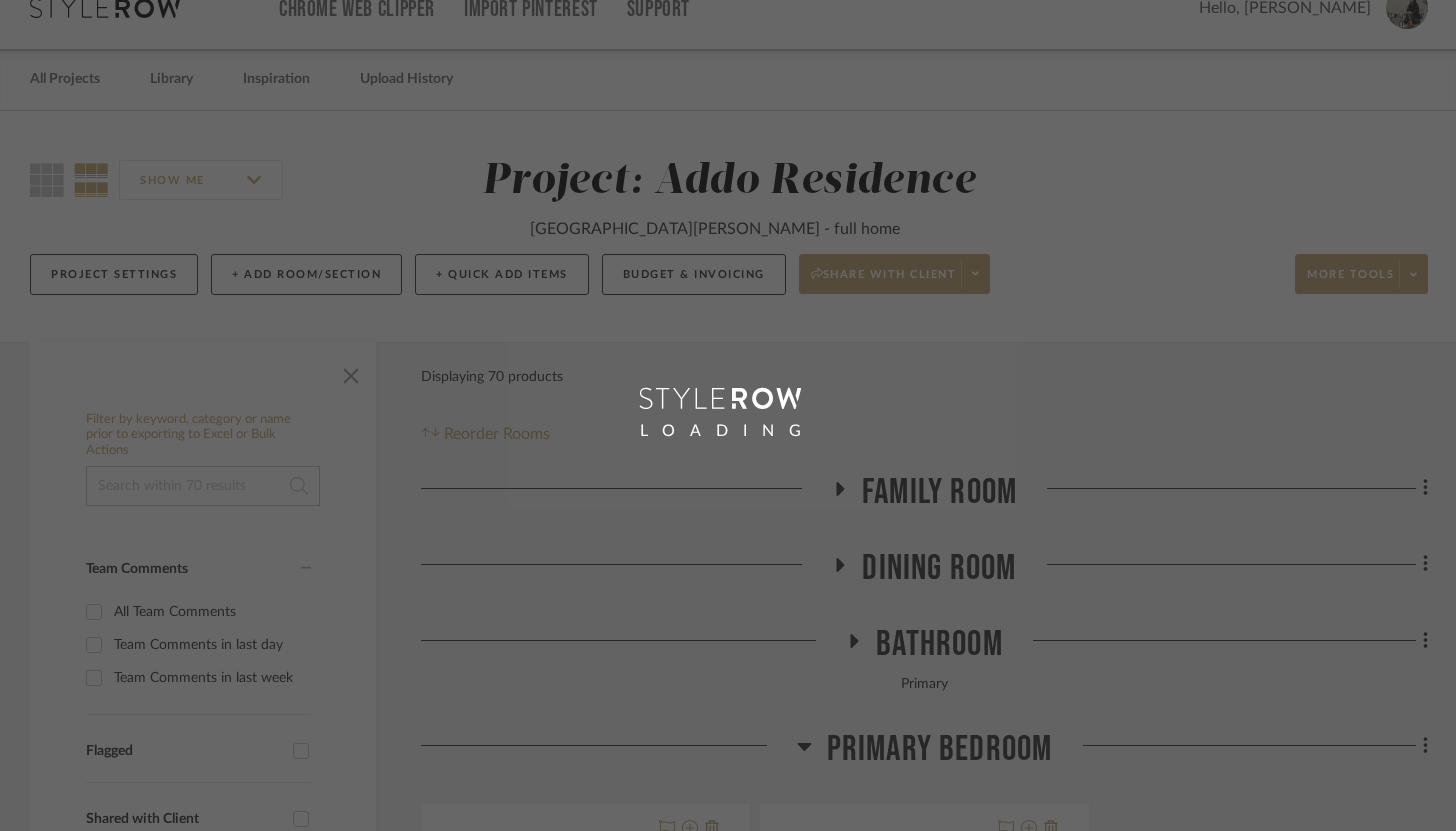 scroll, scrollTop: 0, scrollLeft: 0, axis: both 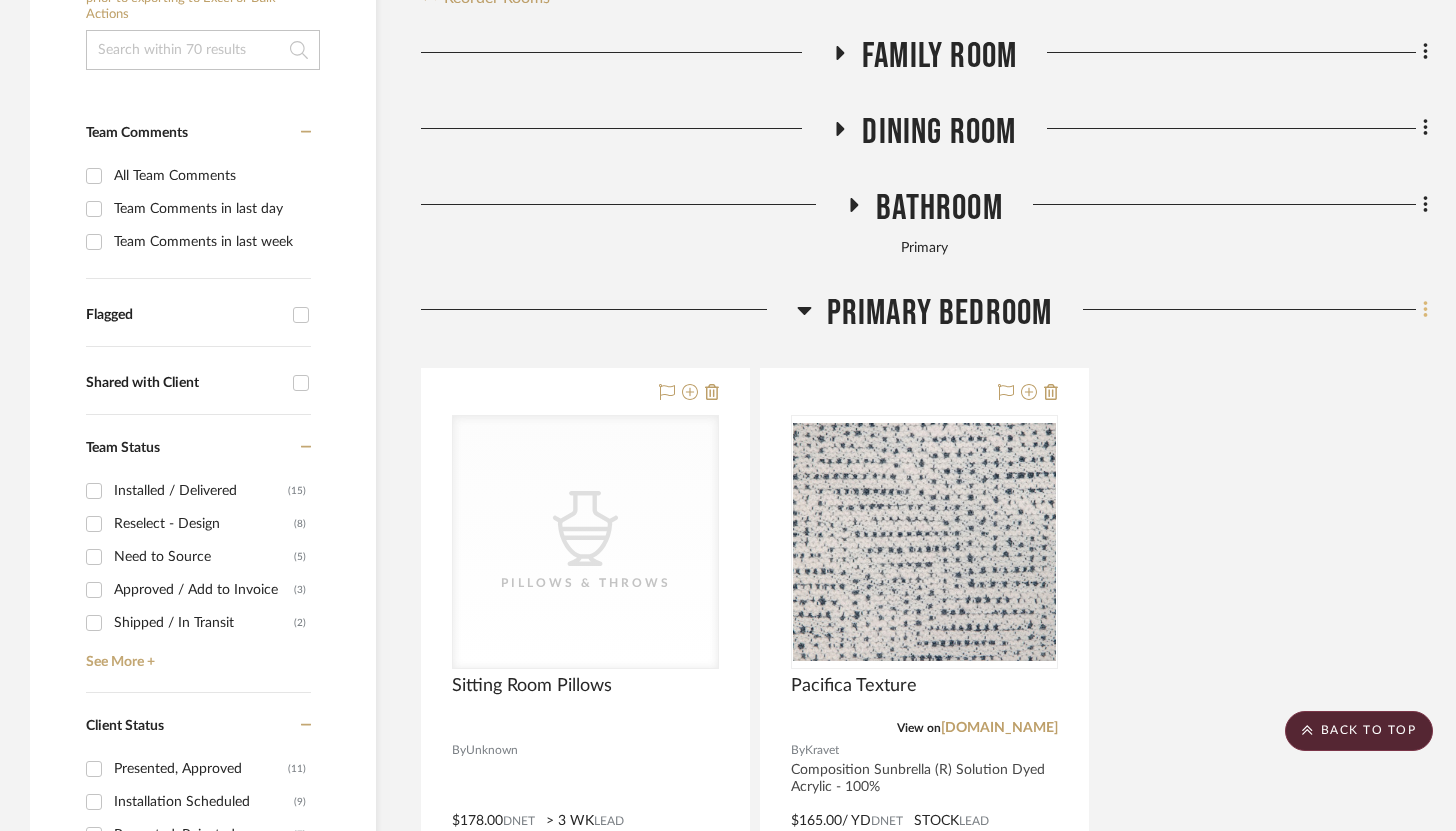 click 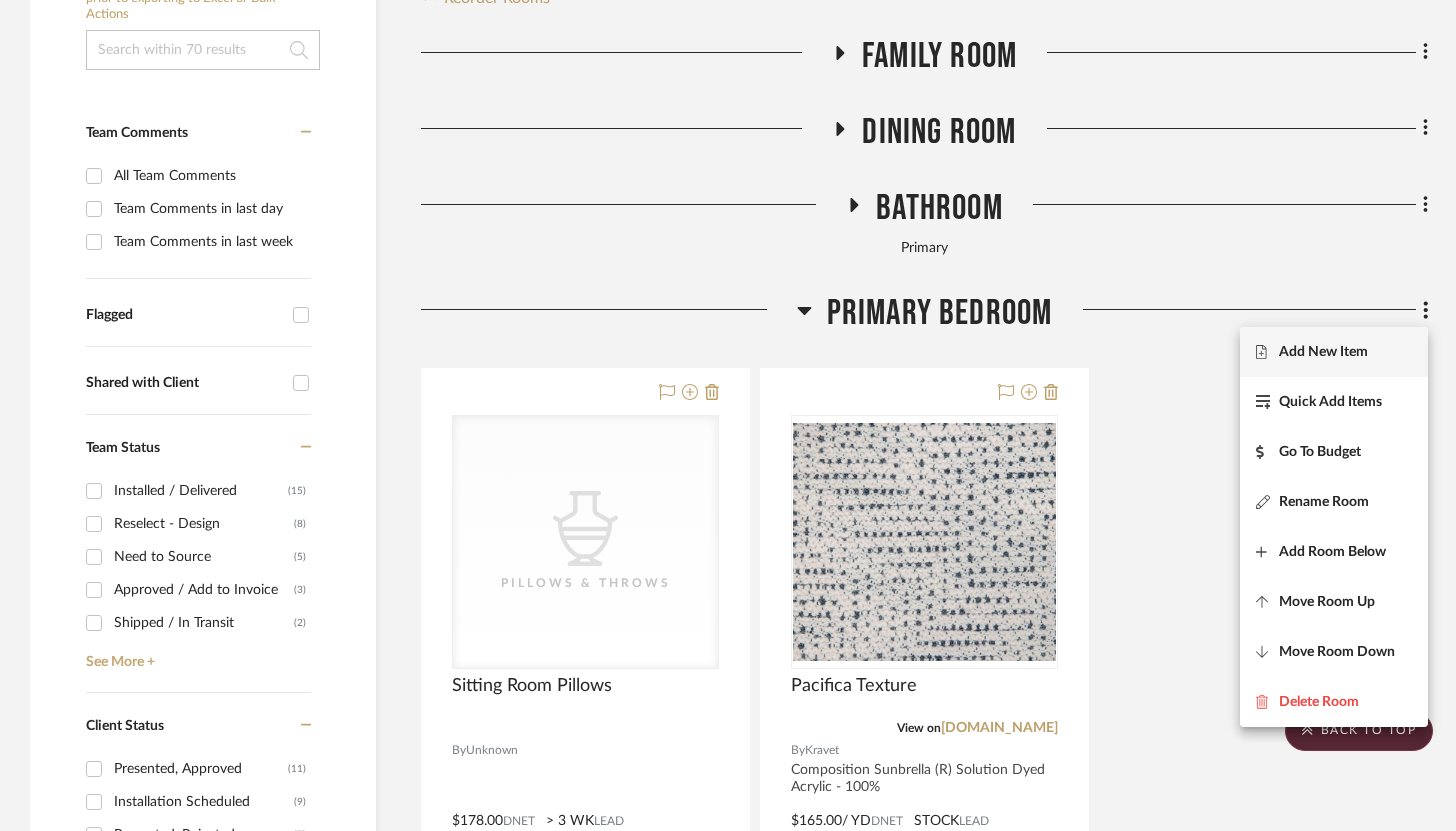 click on "Add New Item" at bounding box center (1323, 352) 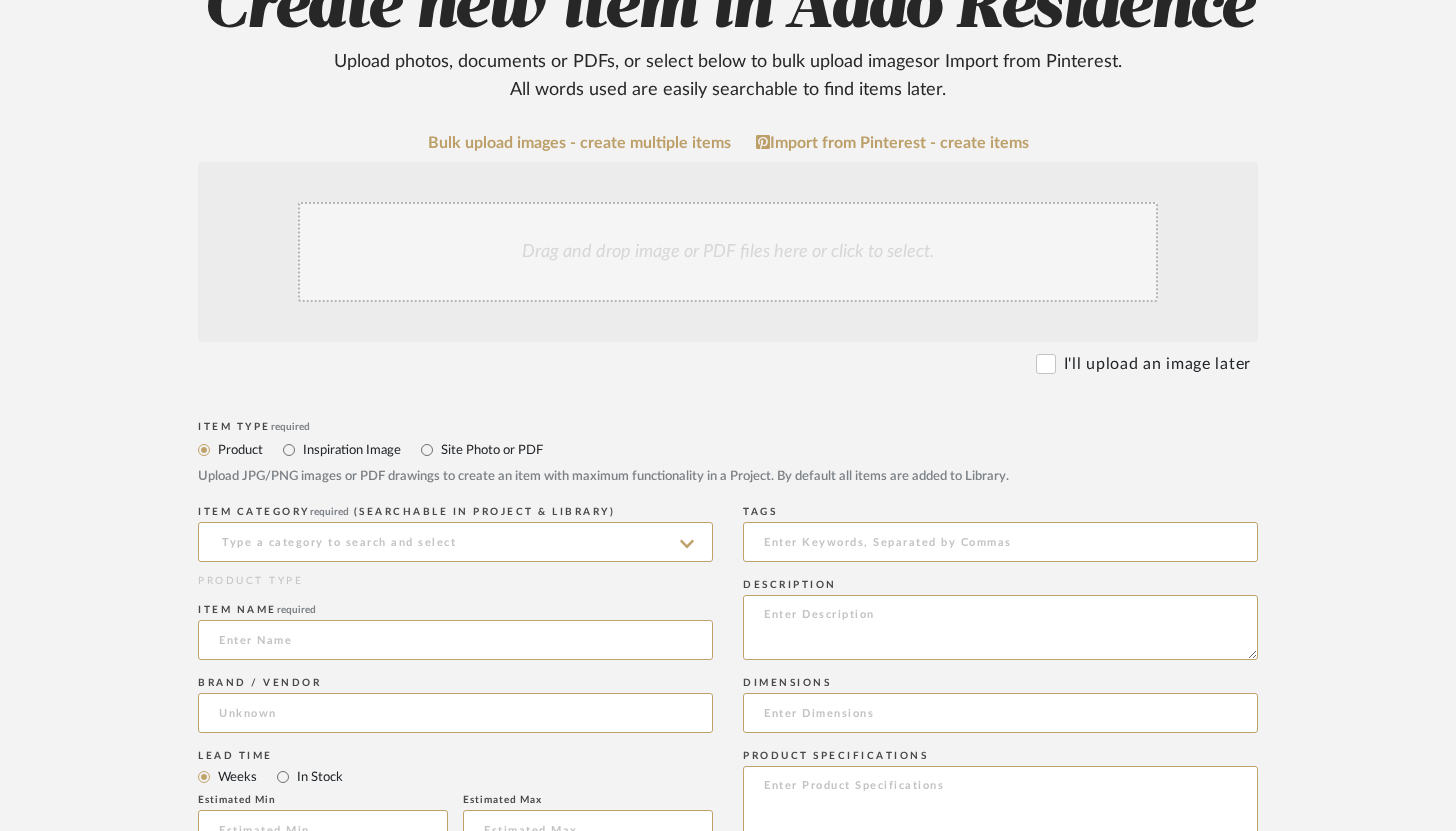 scroll, scrollTop: 312, scrollLeft: 0, axis: vertical 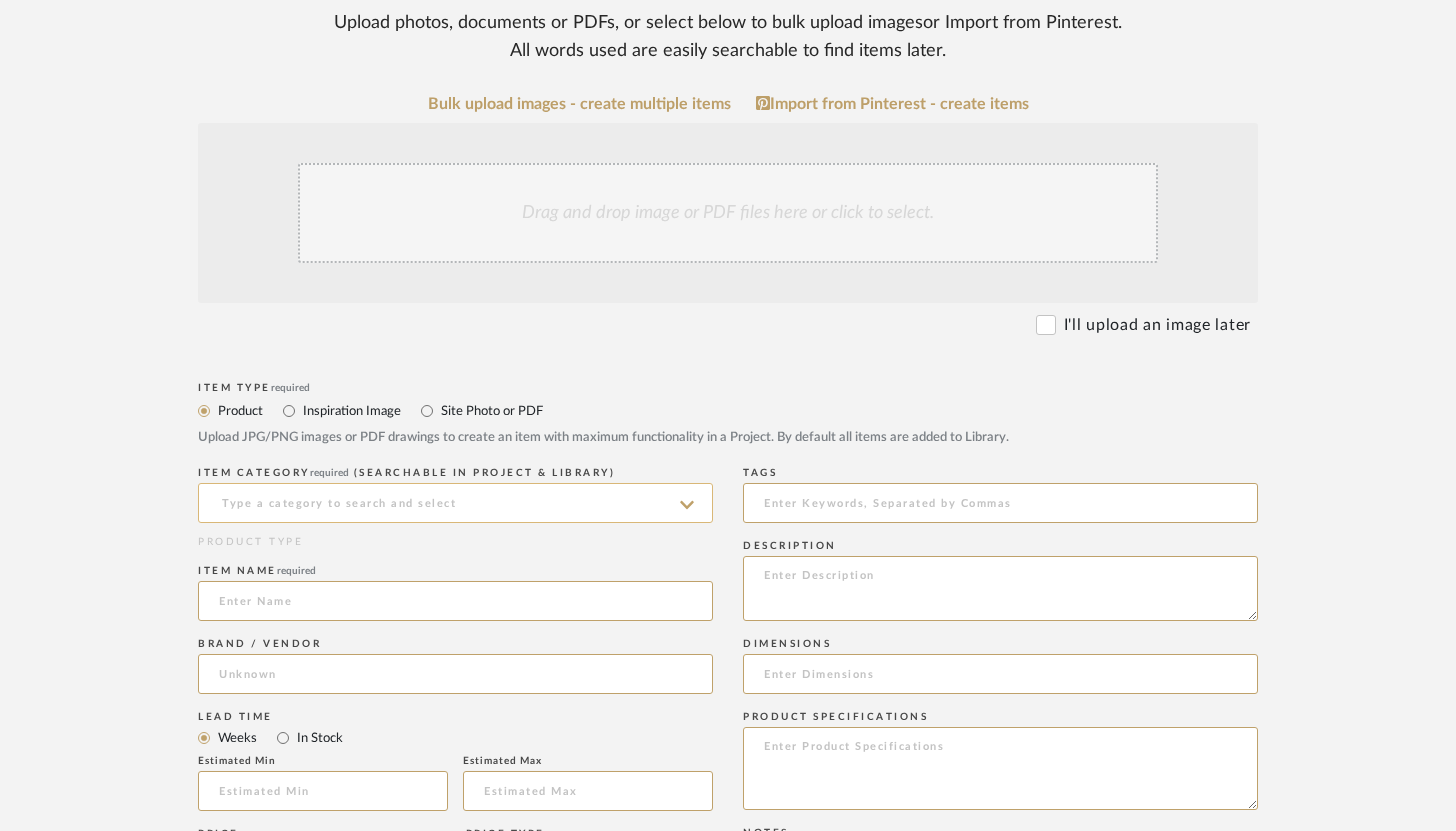 click 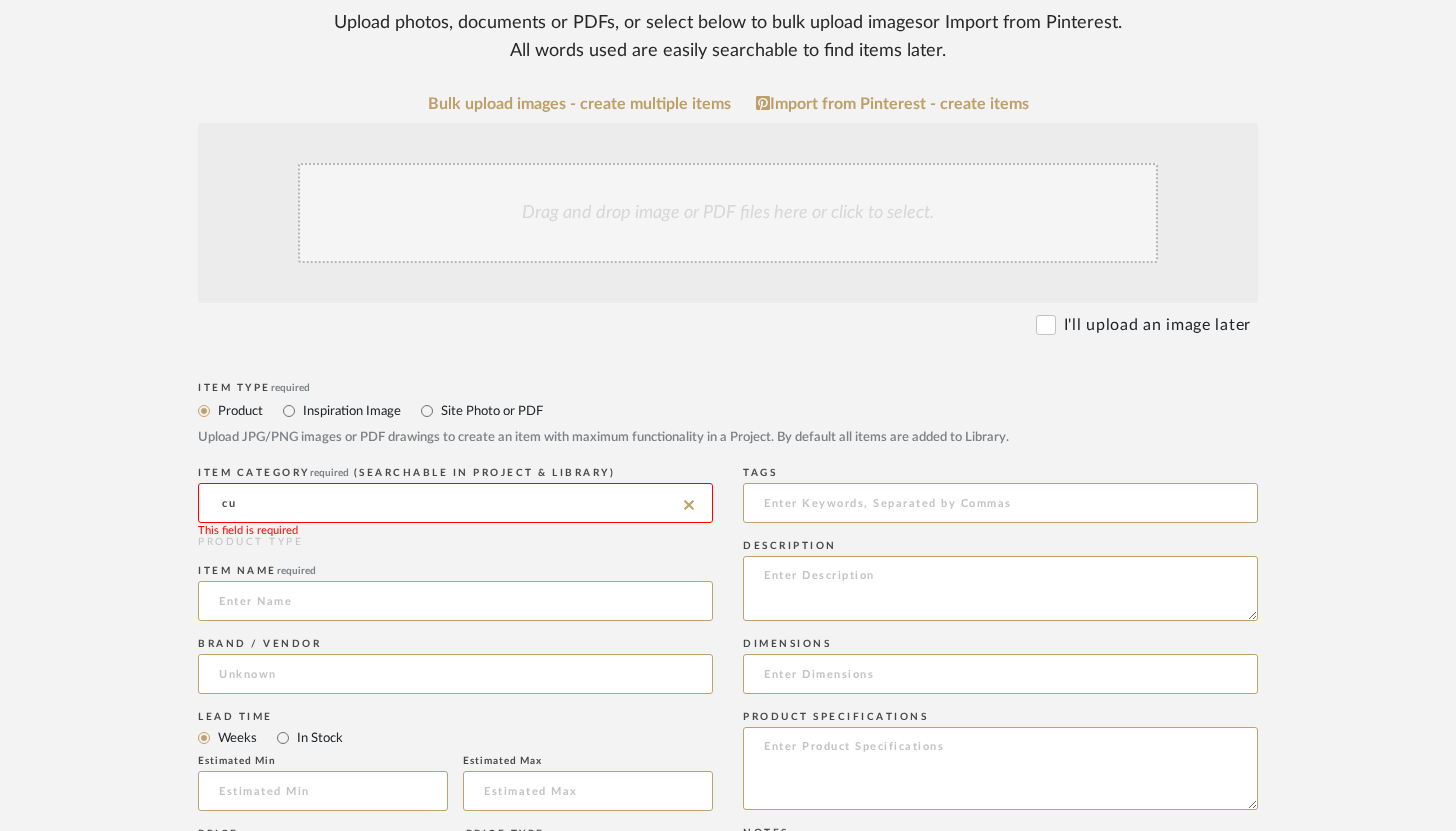 type on "c" 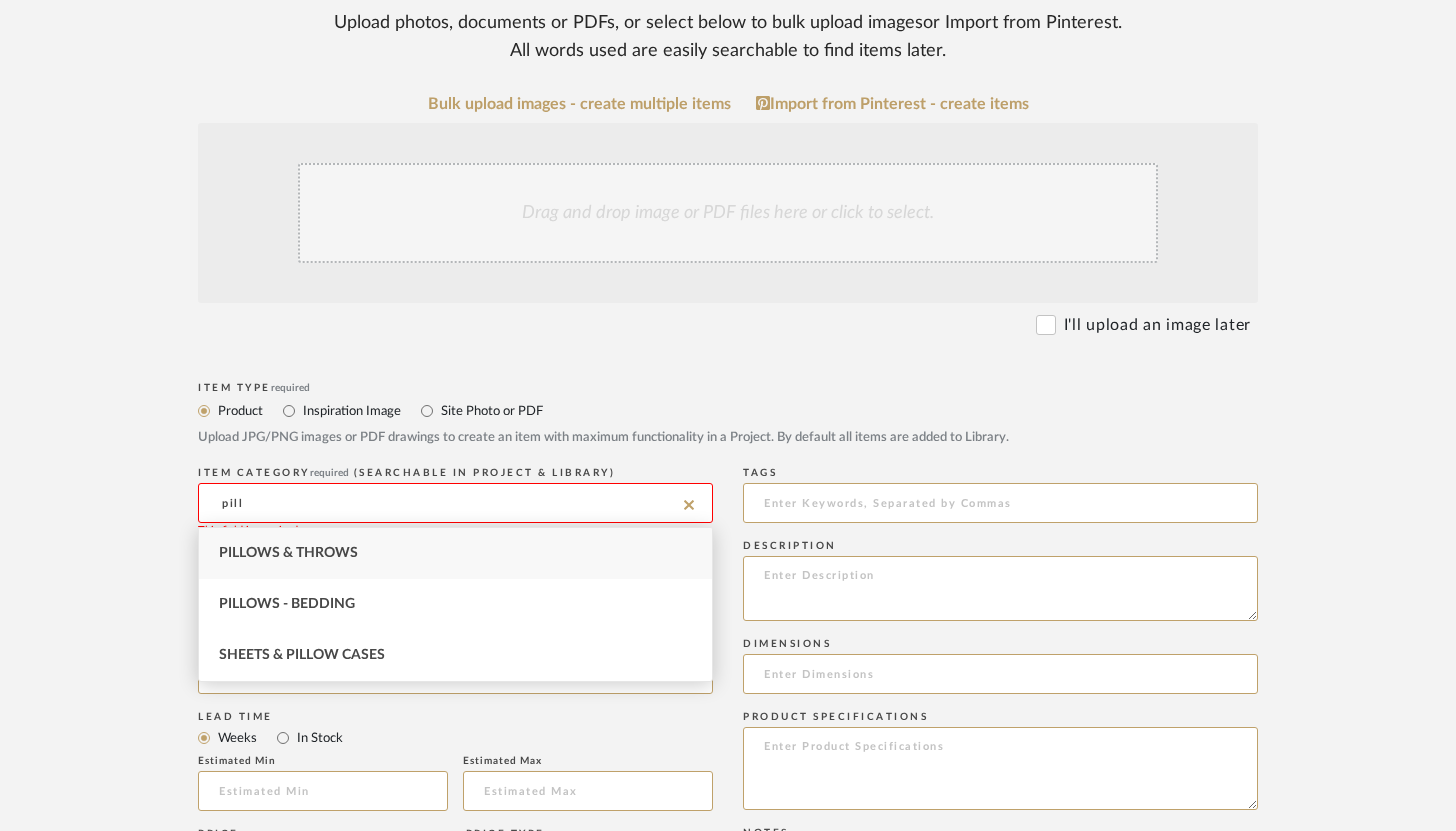 click on "Pillows & Throws" at bounding box center (455, 553) 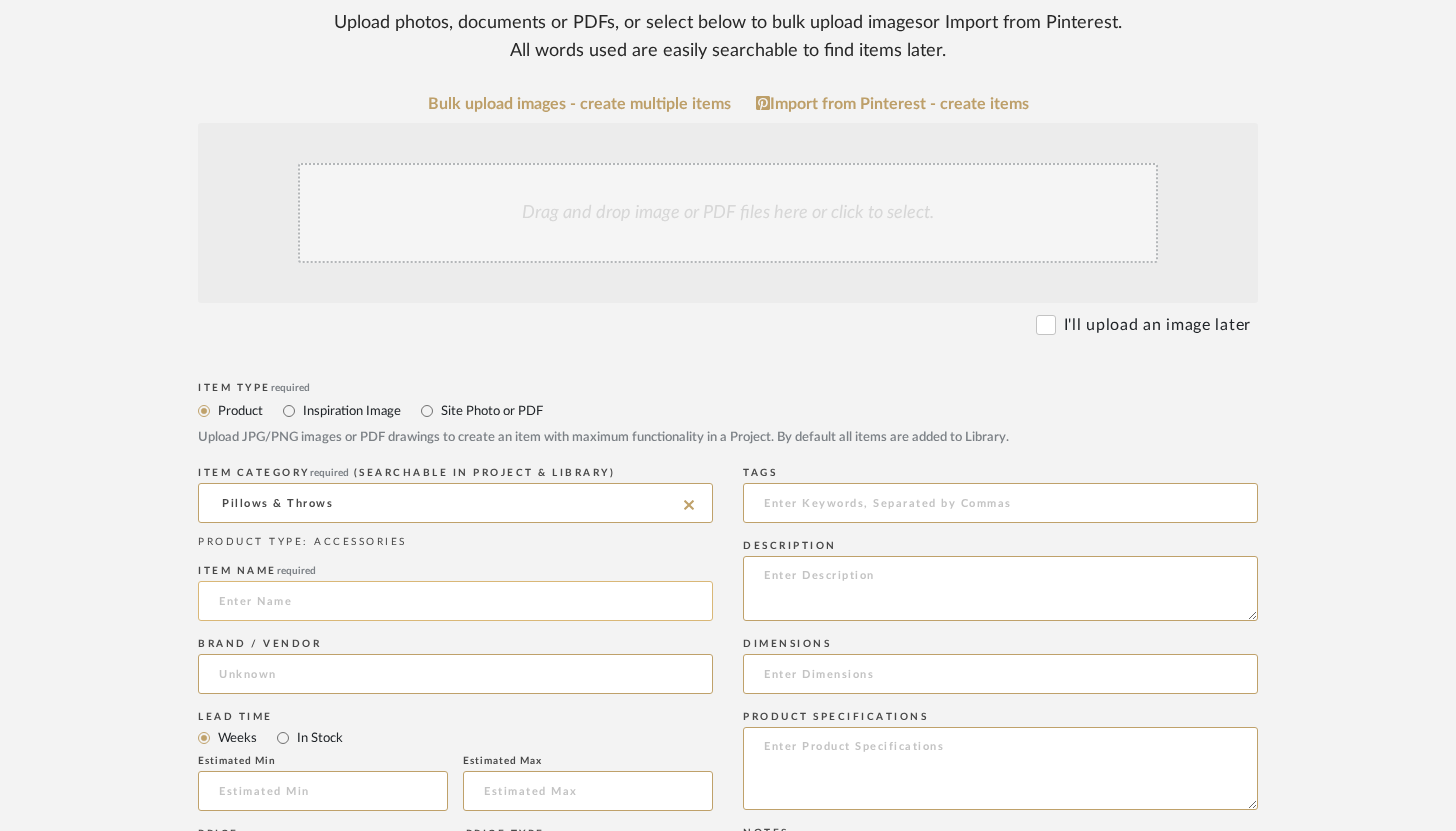 click 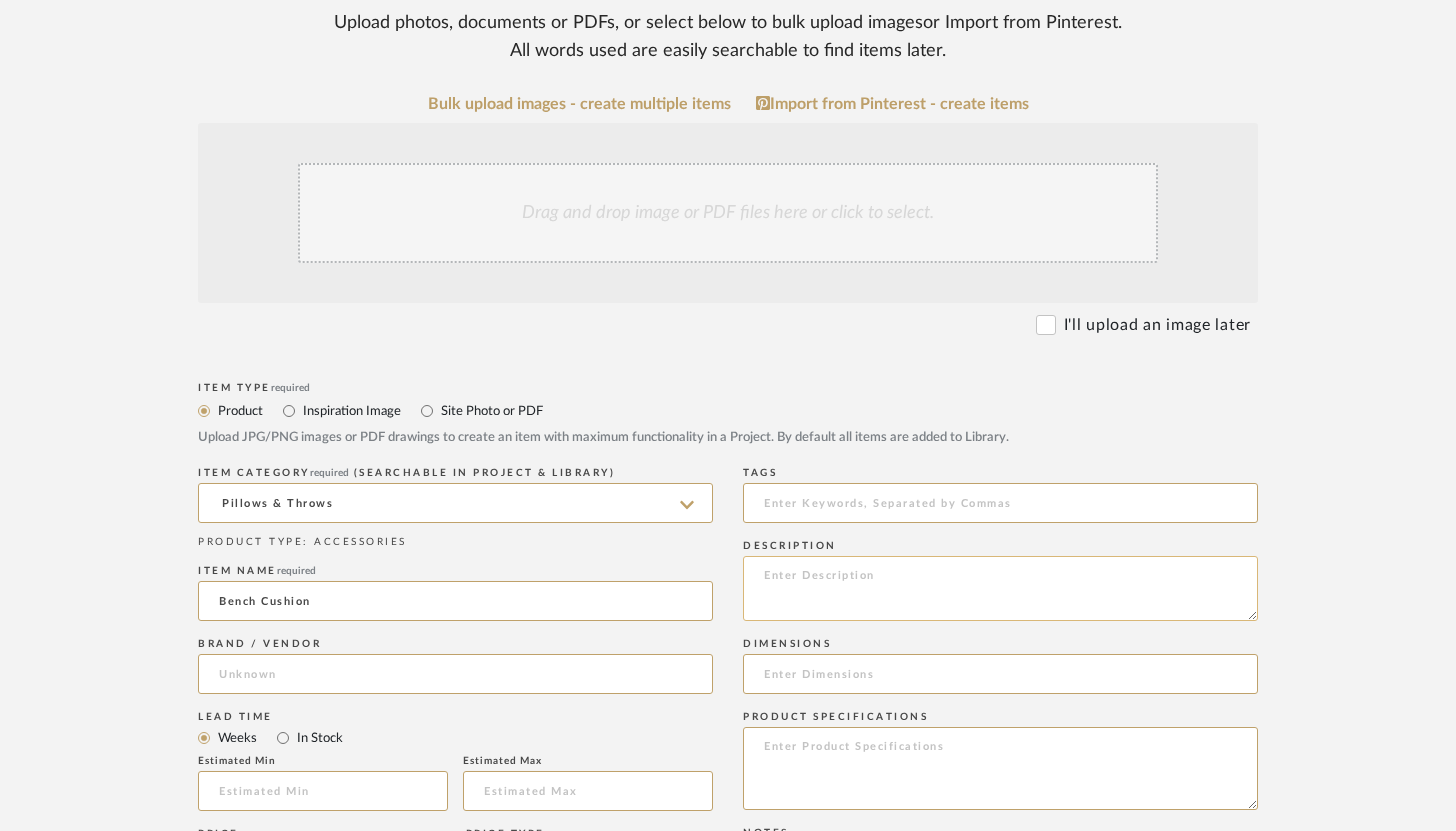 type on "Bench Cushion" 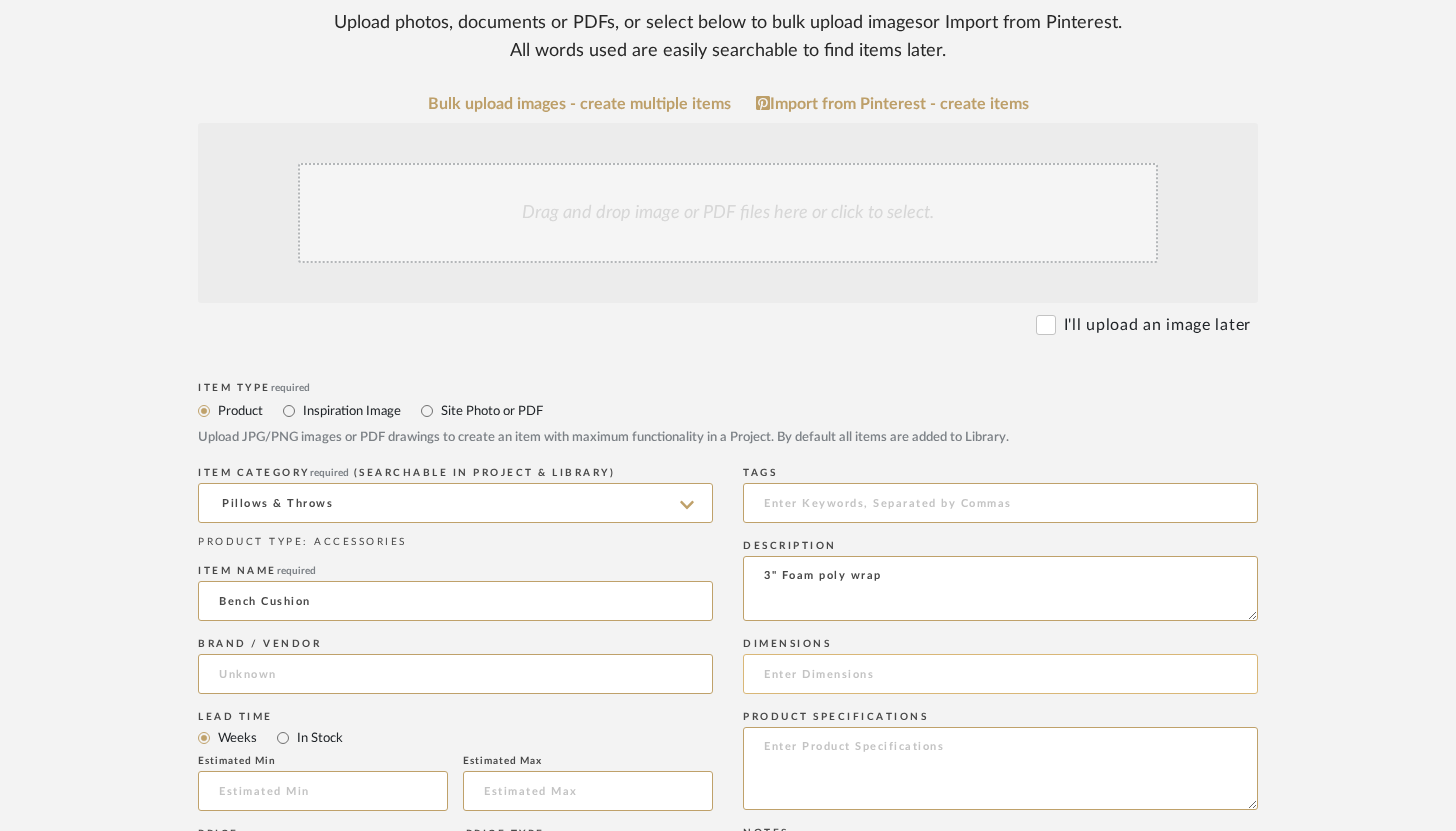 type on "3" Foam poly wrap" 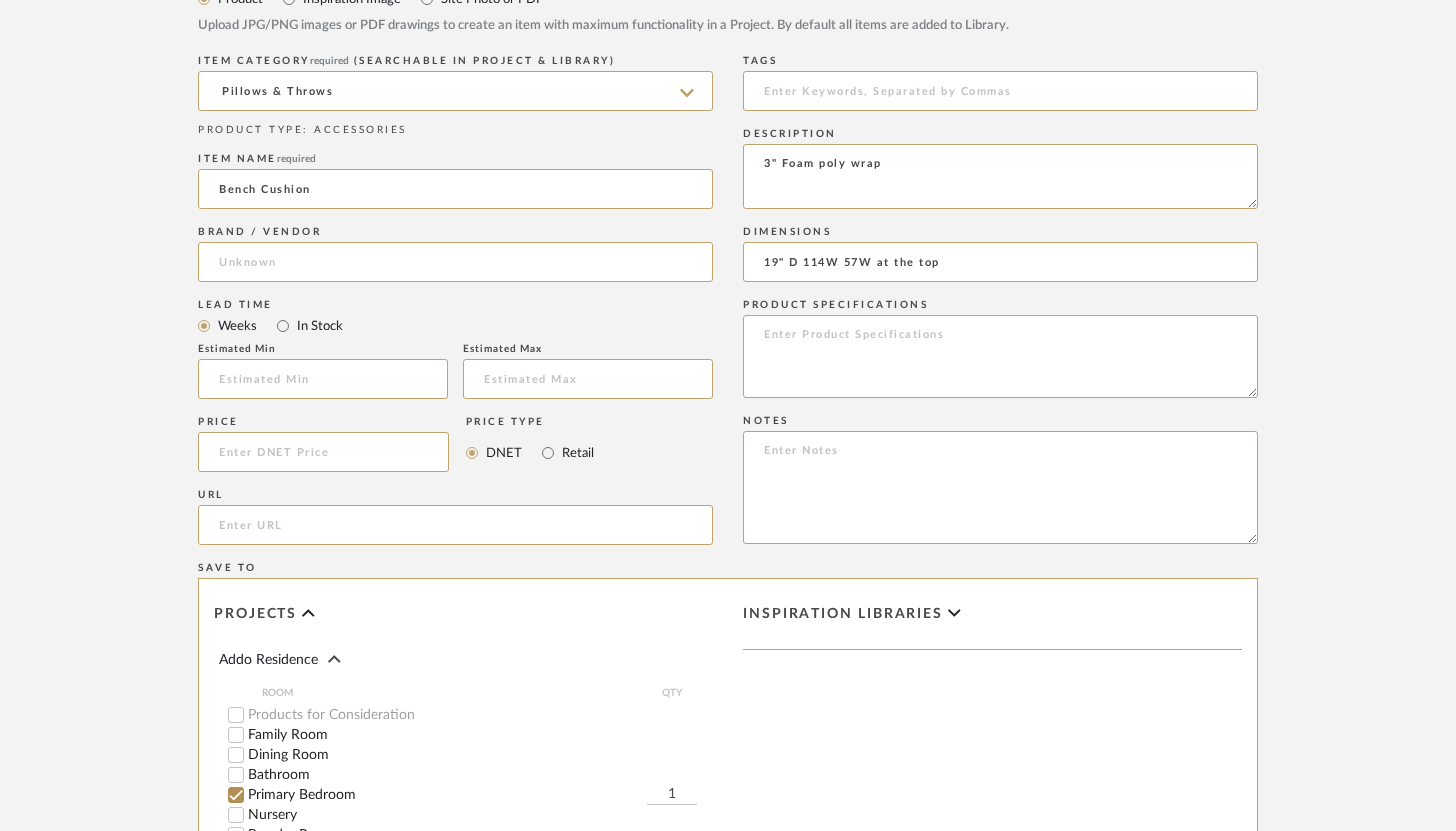 scroll, scrollTop: 730, scrollLeft: 0, axis: vertical 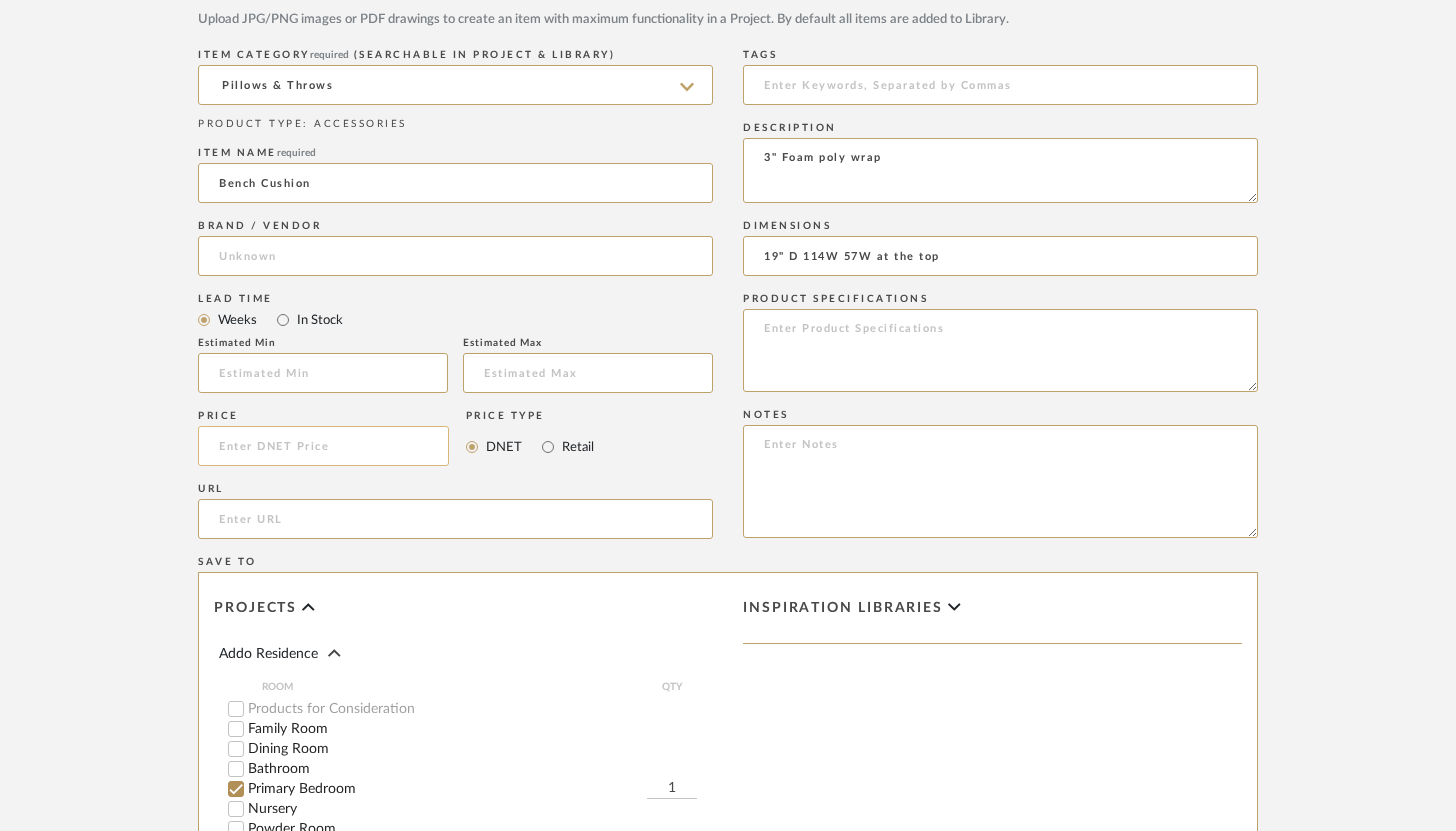 type on "19" D 114W 57W at the top" 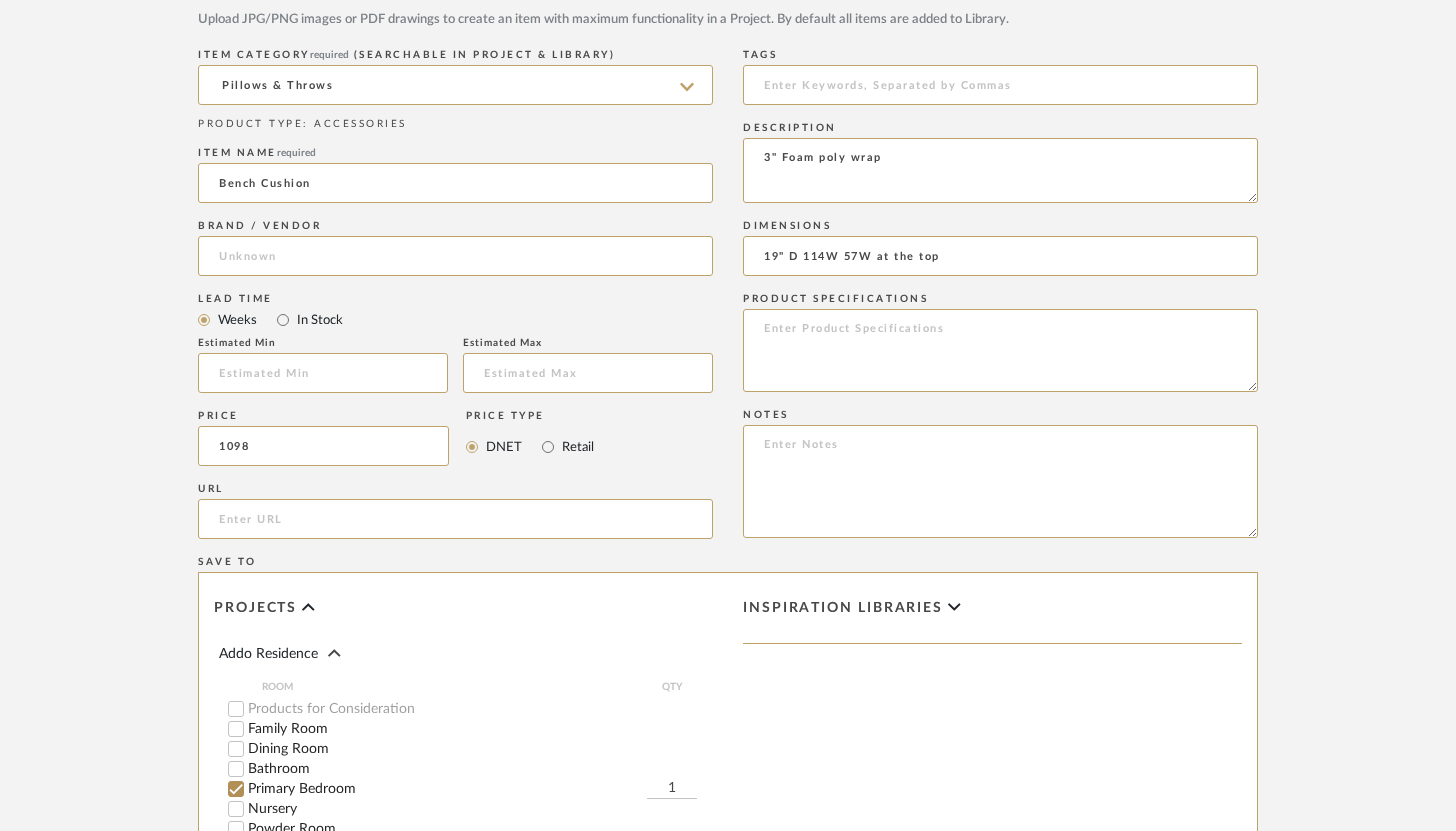 type on "$1,098.00" 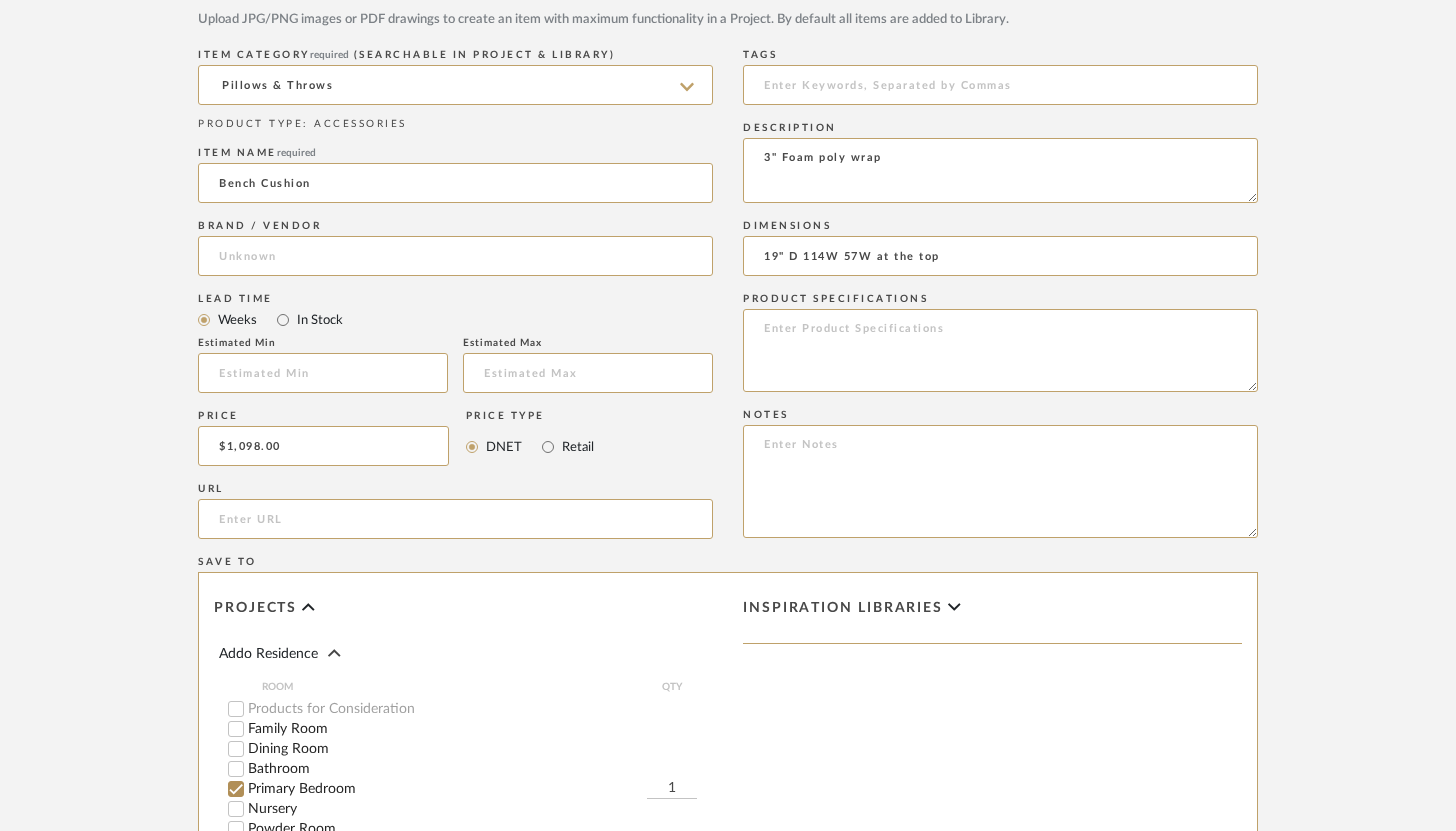 click on "Bulk upload images - create multiple items  Import from Pinterest - create items Drag and drop image or PDF files here or click to select. I'll upload an image later  Item Type  required Product Inspiration Image  Site Photo or PDF   Upload JPG/PNG images or PDF drawings to create an item with maximum functionality in a Project. By default all items are added to Library.   ITEM CATEGORY  required (Searchable in Project & Library) Pillows & Throws  PRODUCT TYPE : ACCESSORIES   Item name  required Bench Cushion  Brand / Vendor   Lead Time  Weeks In Stock  Estimated Min   Estimated Max   Price  $1,098.00  Price Type  DNET Retail  URL   Tags   Description  3" Foam poly wrap  Dimensions  19" D 114W 57W at the top  Product Specifications   Notes   Save To  Projects Addo Residence ROOM QTY  Products for Consideration   Family Room   Dining Room   Bathroom   Primary Bedroom  1  Nursery   Powder Room   Living Room  [PERSON_NAME] Residence Strong Residence The [PERSON_NAME] Residence [PERSON_NAME][GEOGRAPHIC_DATA] Addo Residence Primary Bedroom" 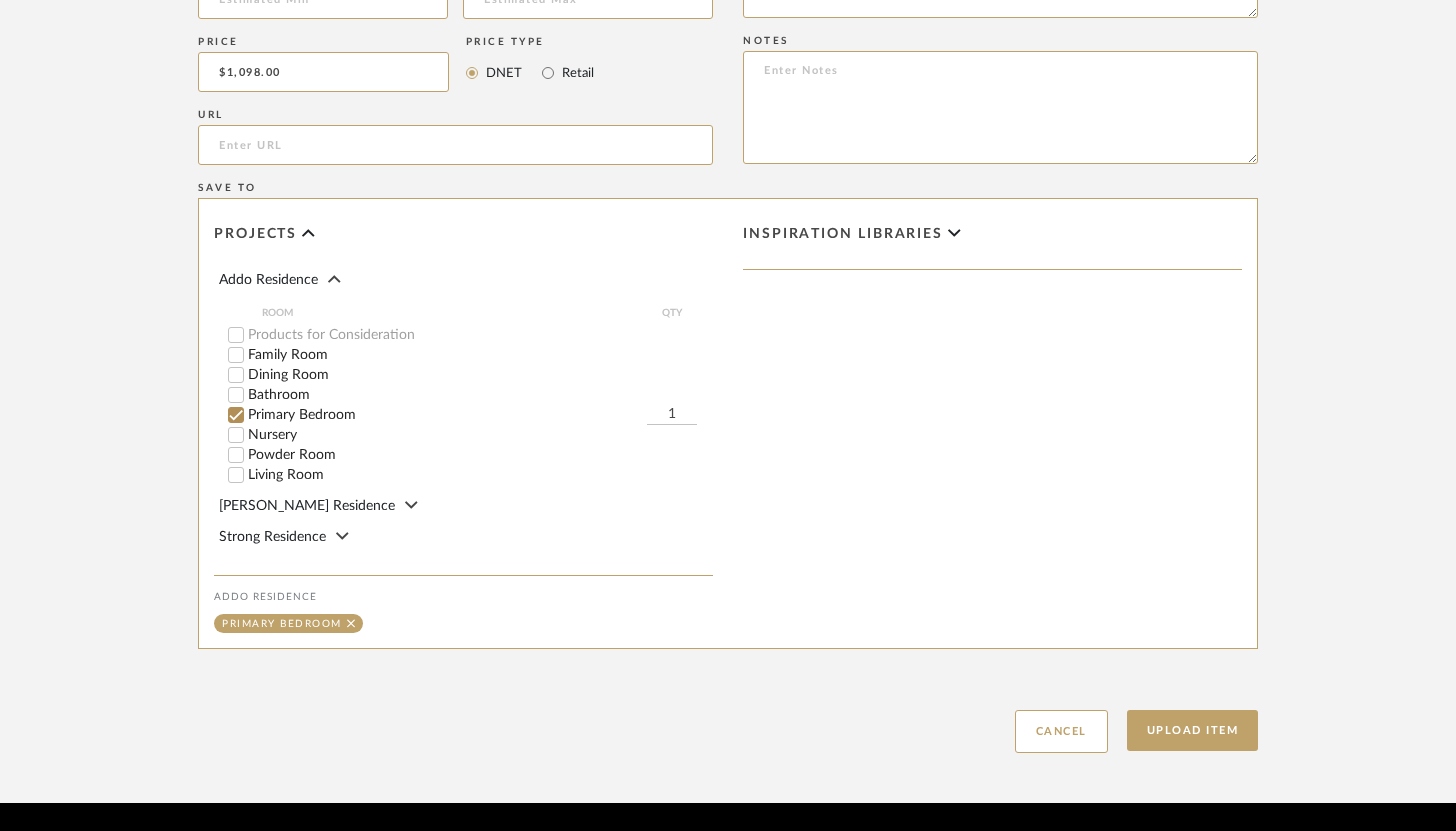 scroll, scrollTop: 1169, scrollLeft: 0, axis: vertical 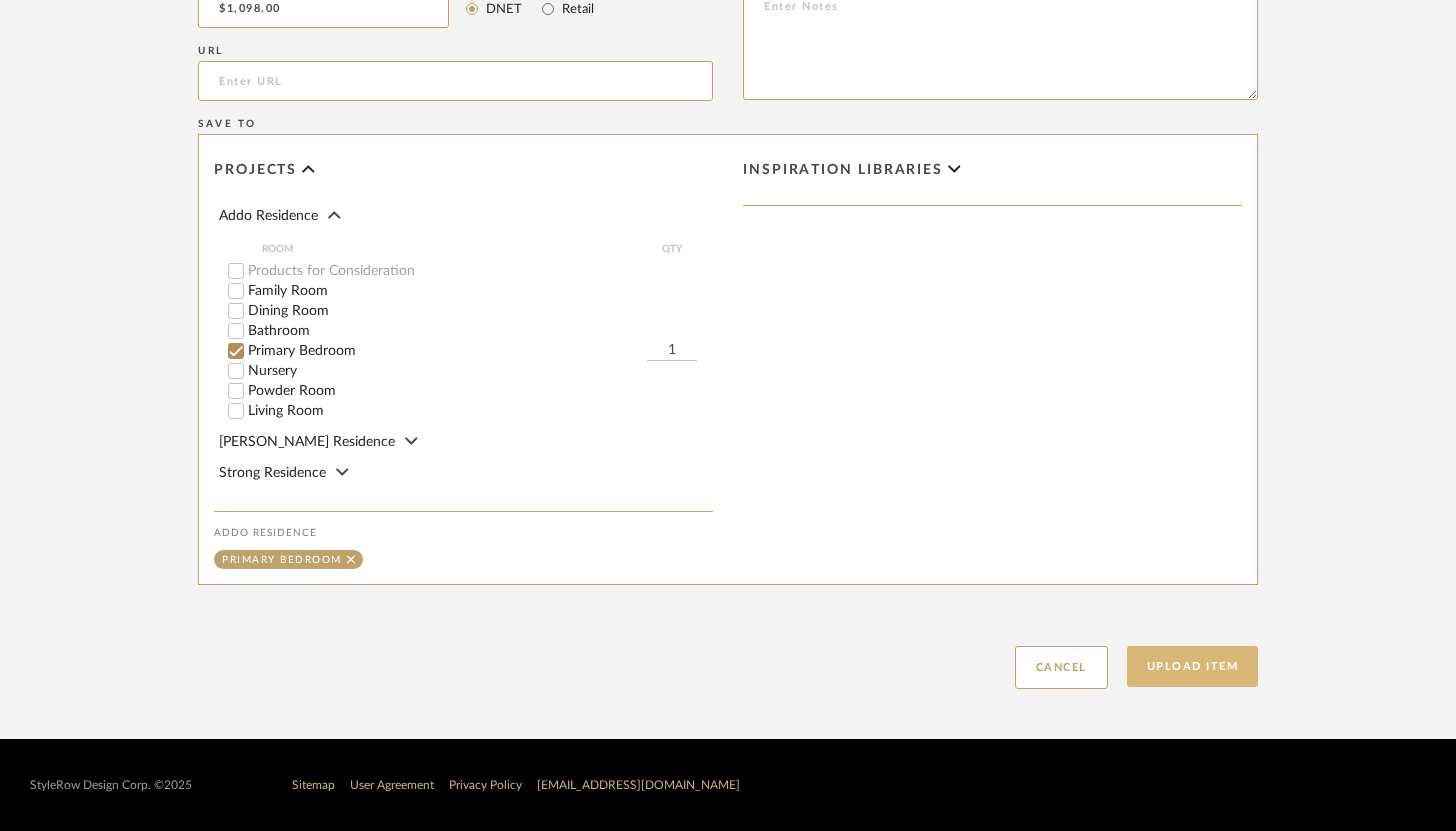 click on "Upload Item" 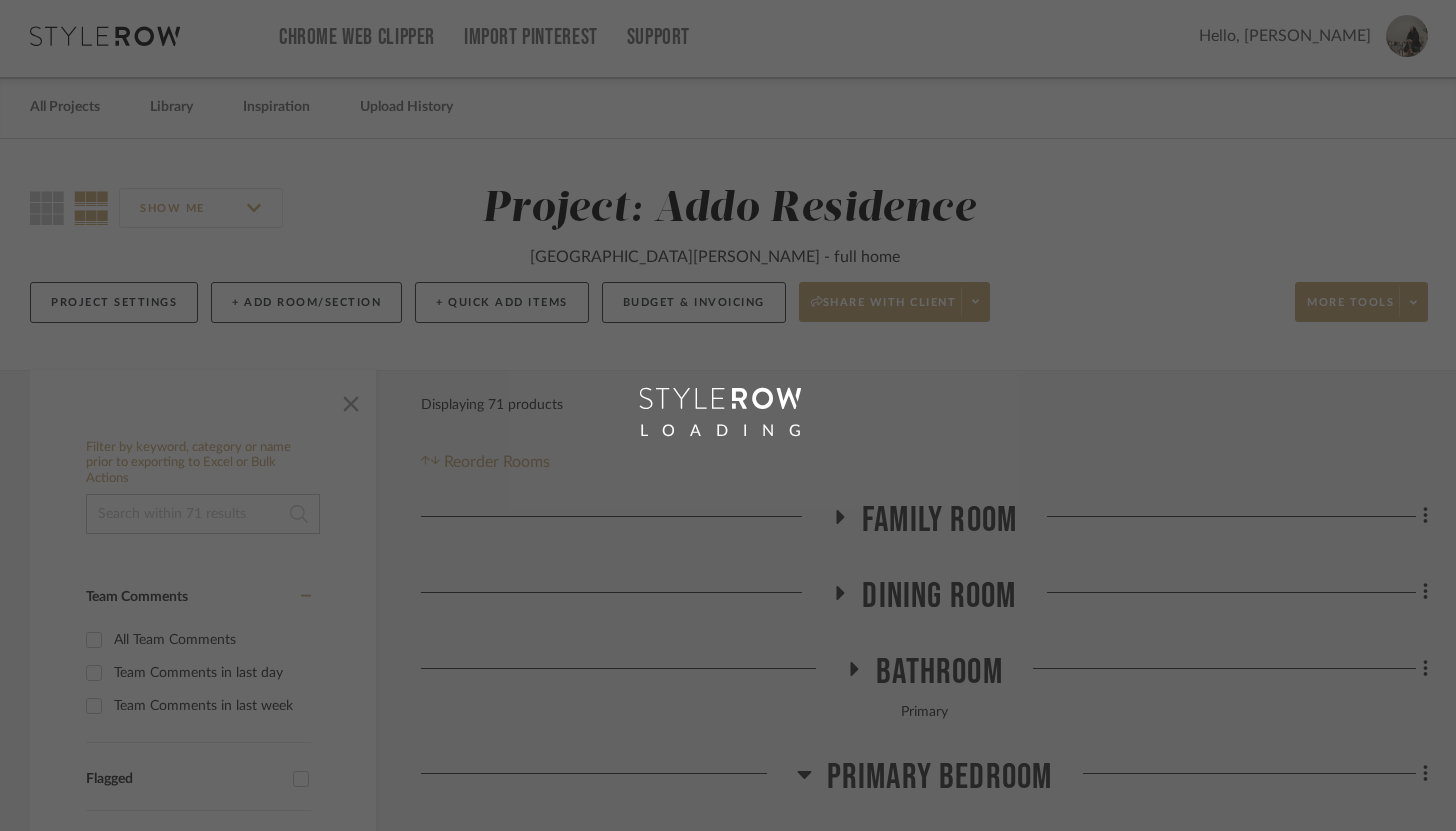 scroll, scrollTop: 0, scrollLeft: 0, axis: both 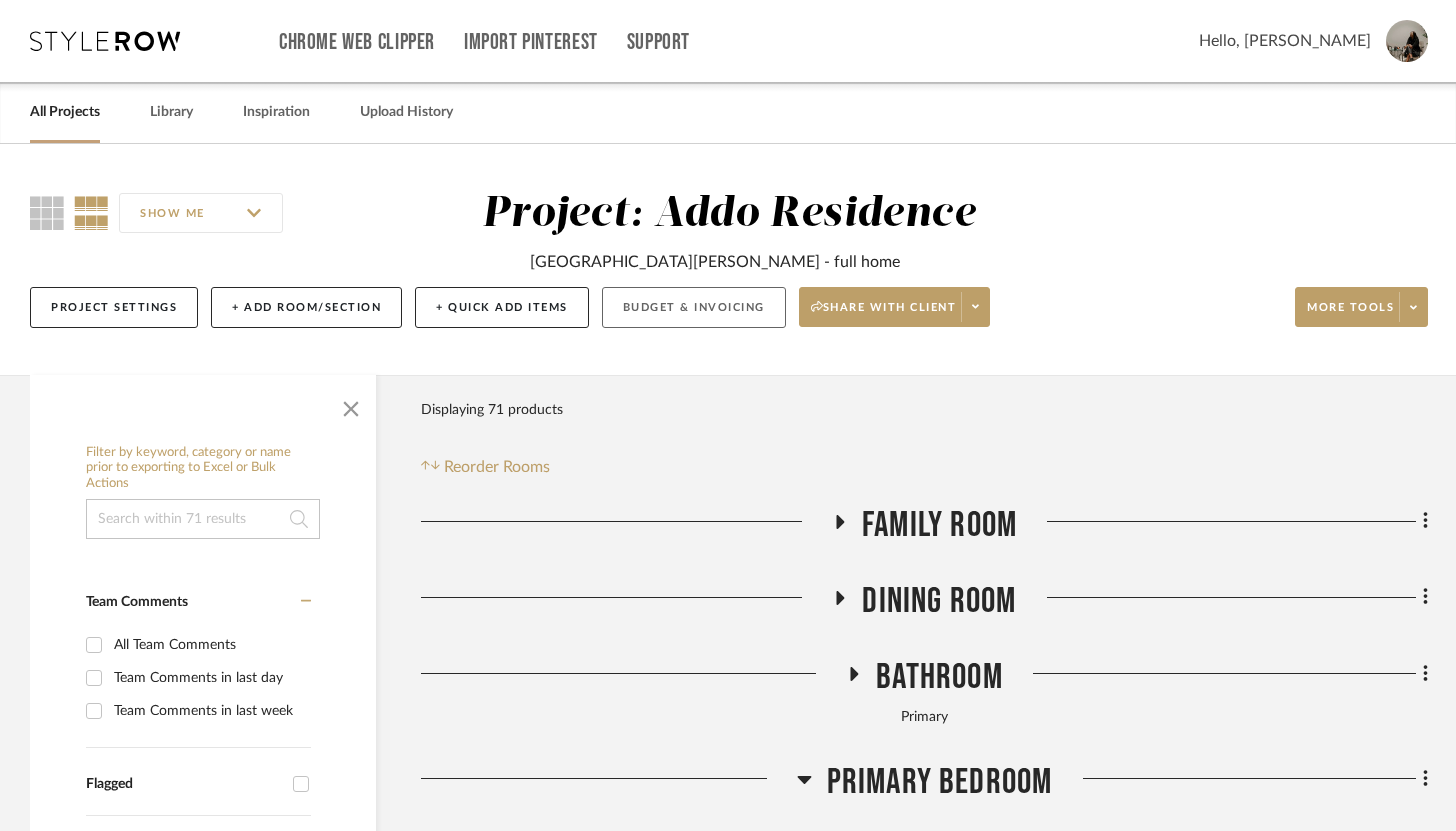 click on "Budget & Invoicing" 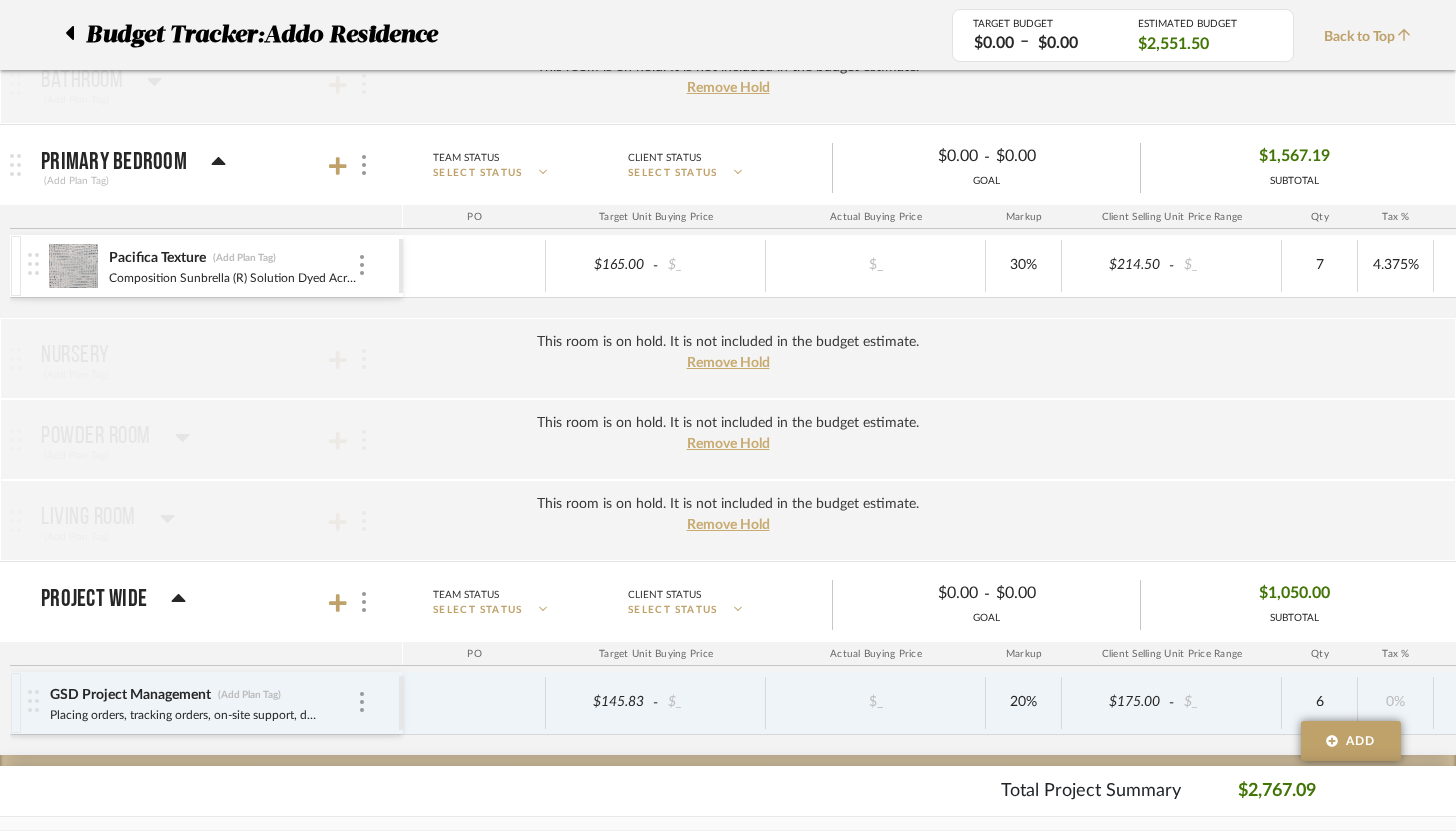 scroll, scrollTop: 516, scrollLeft: 0, axis: vertical 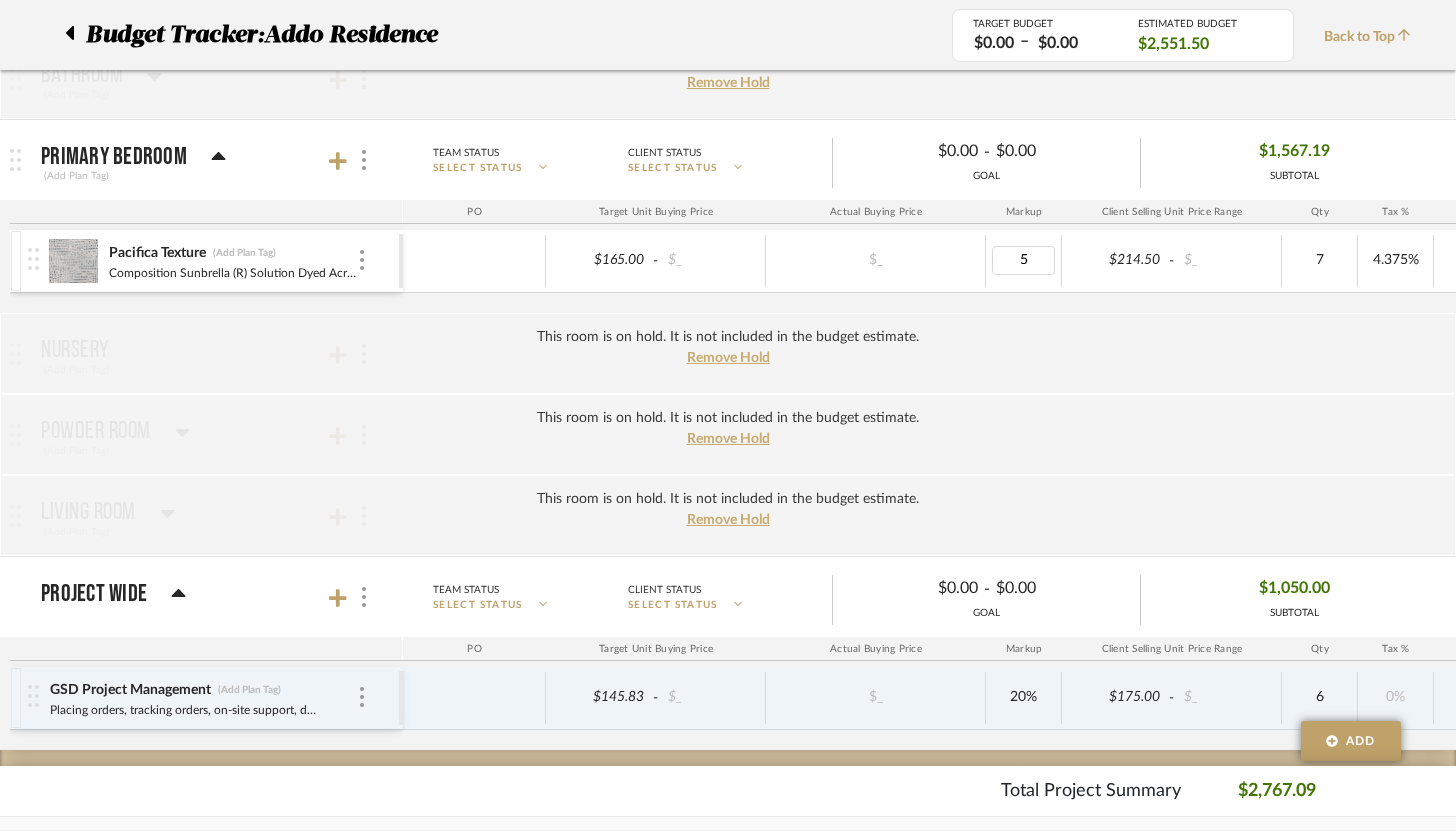type on "50" 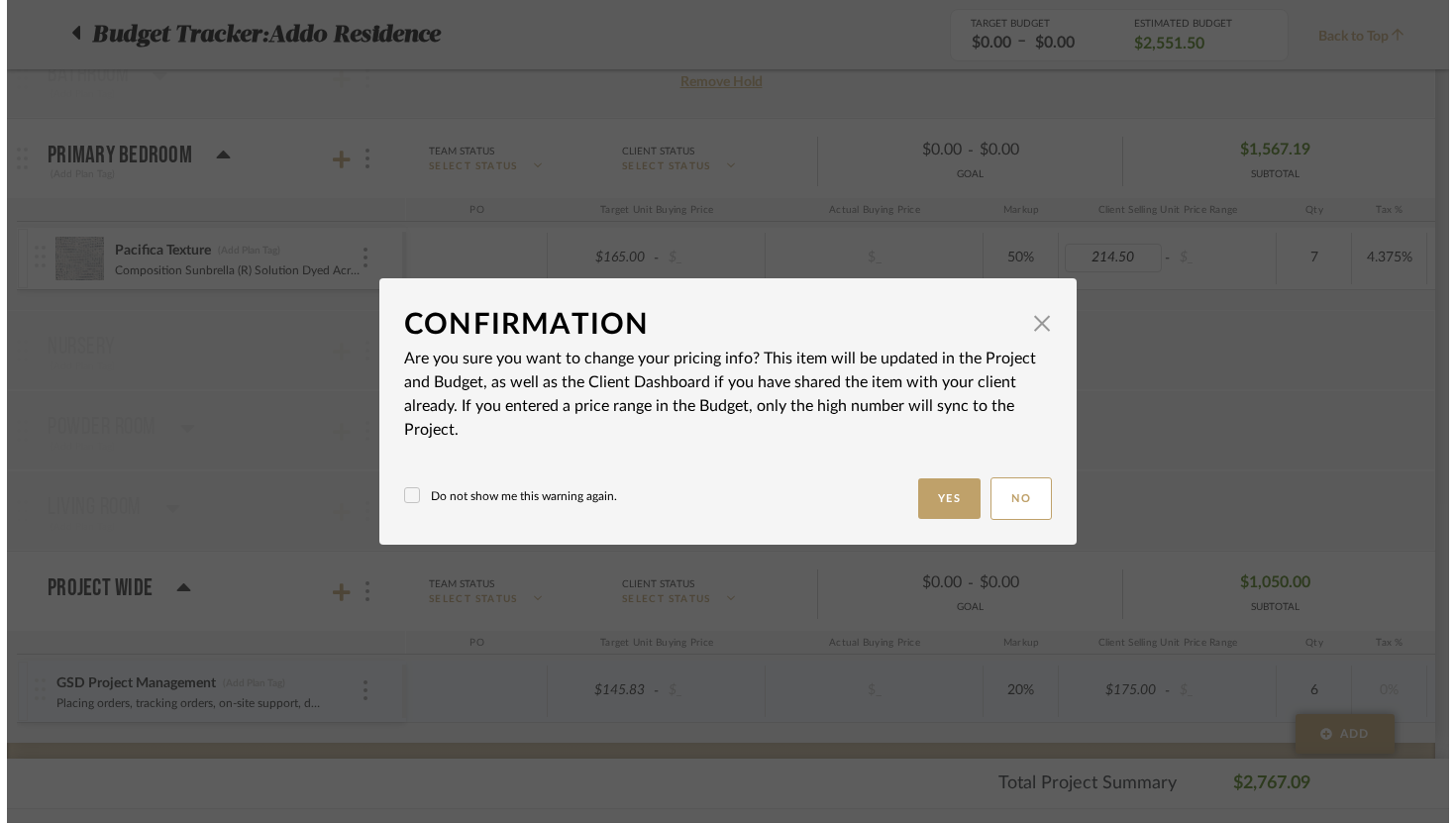 scroll, scrollTop: 0, scrollLeft: 0, axis: both 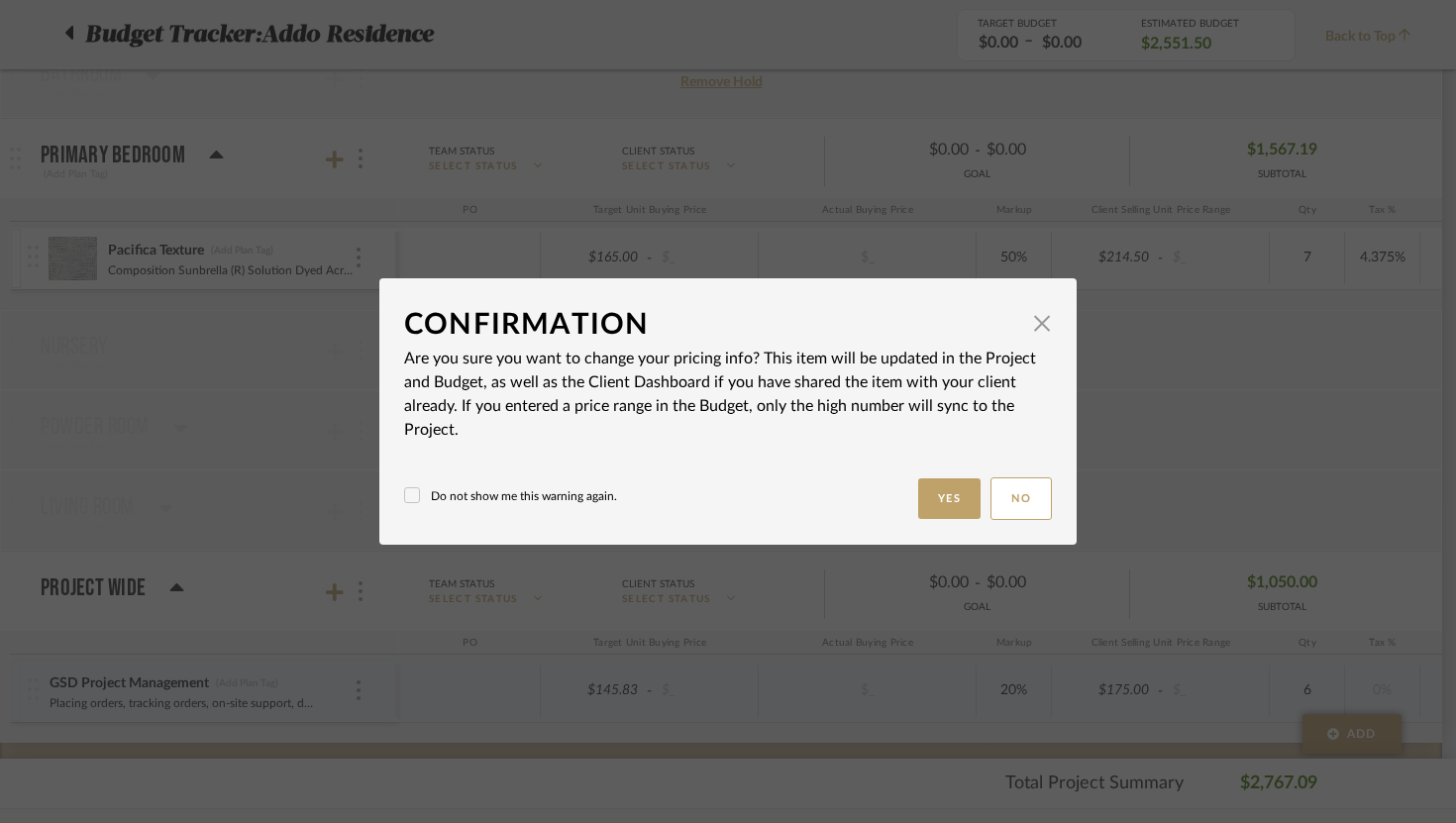 click on "Do not show me this warning again." at bounding box center [510, 496] 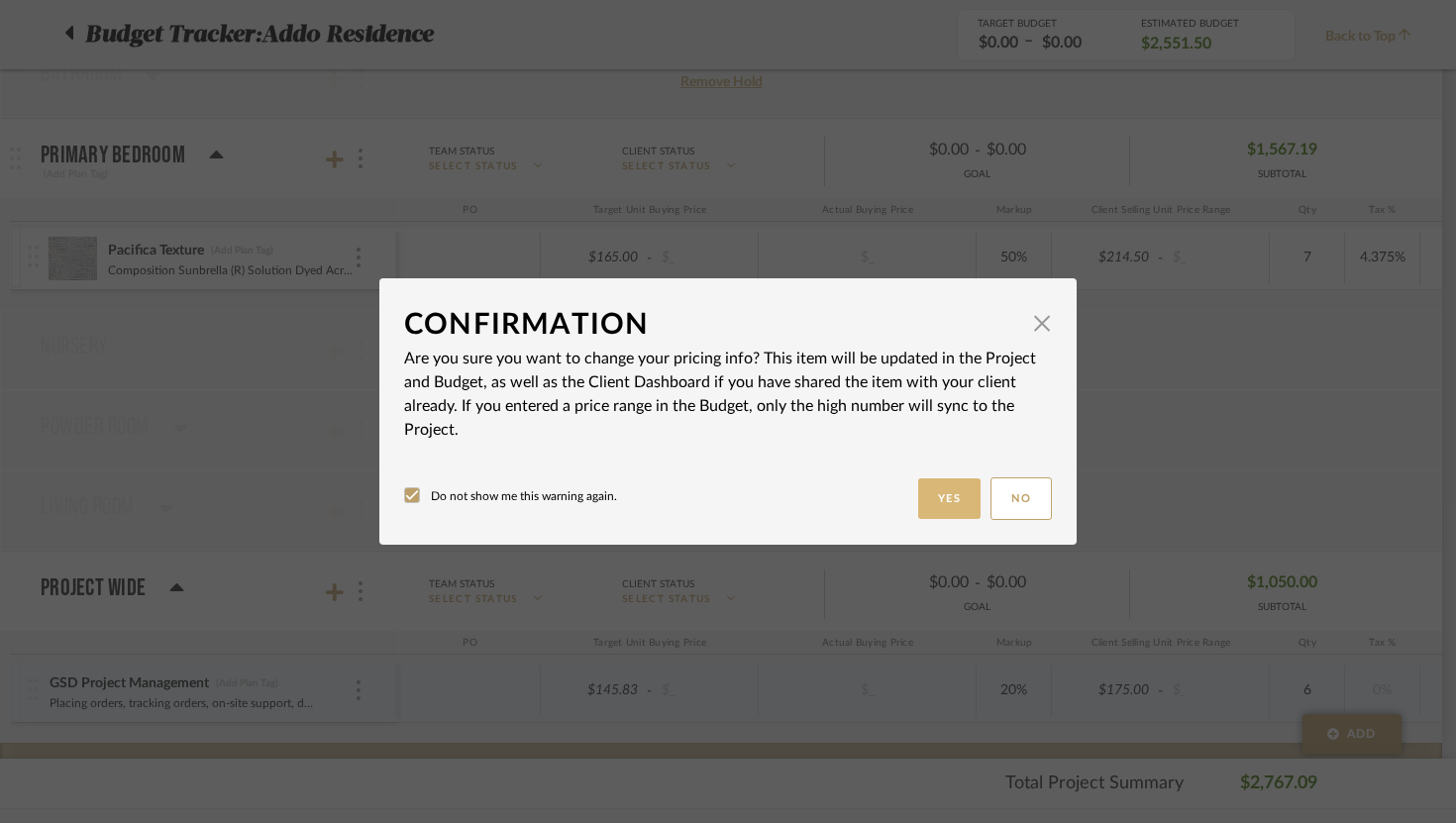 click on "Yes" at bounding box center (950, 498) 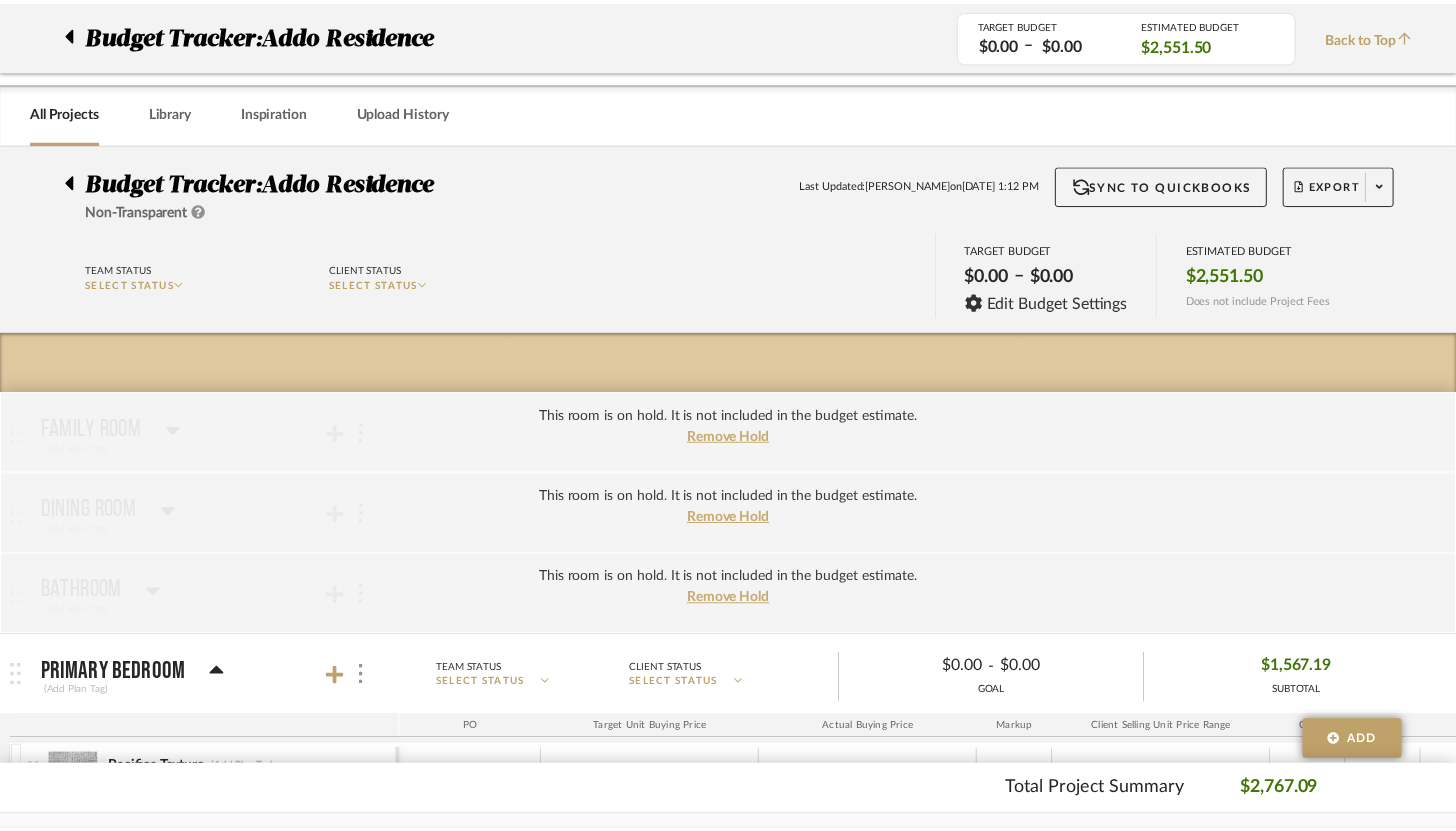 scroll, scrollTop: 516, scrollLeft: 0, axis: vertical 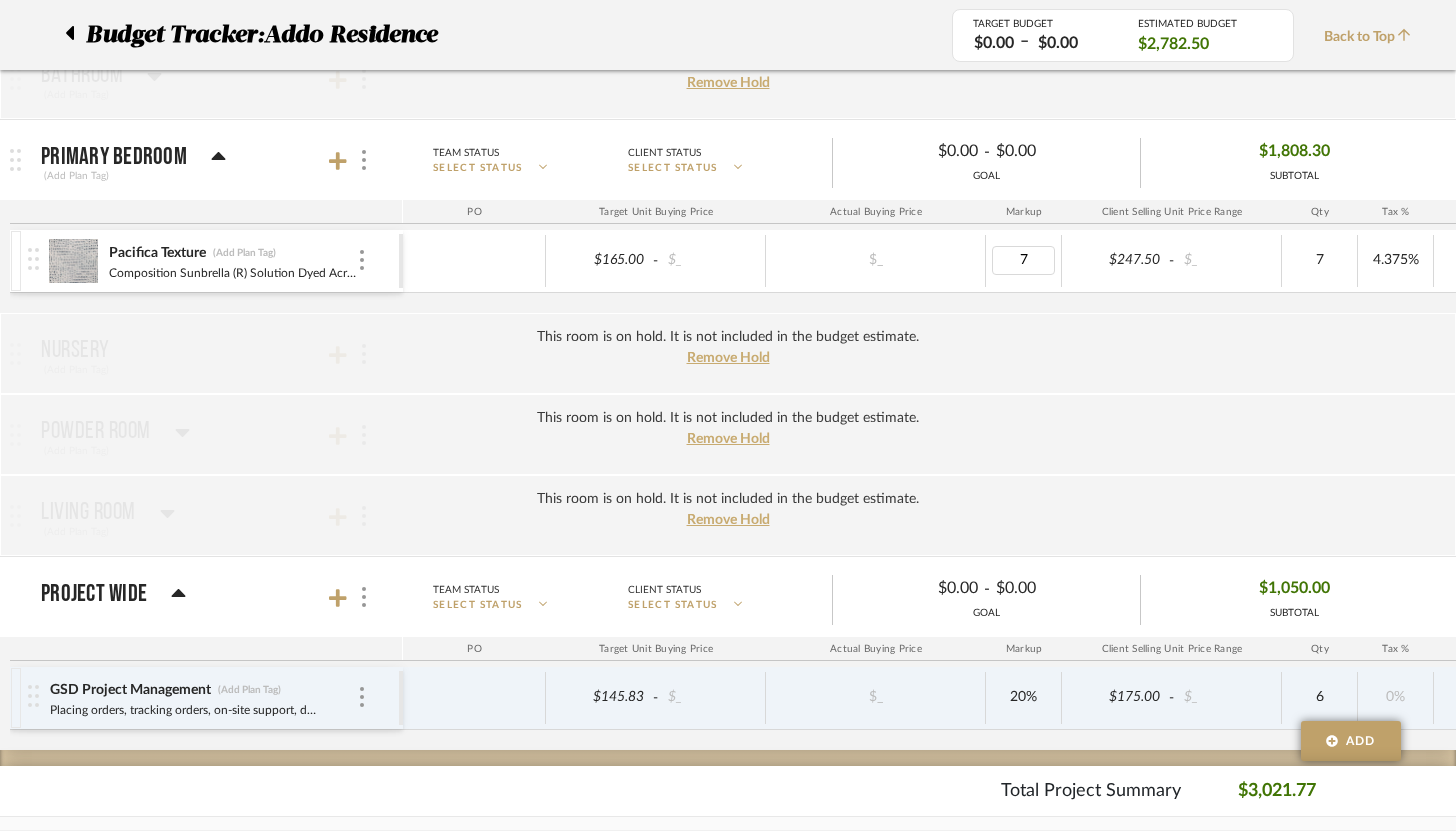 type on "70" 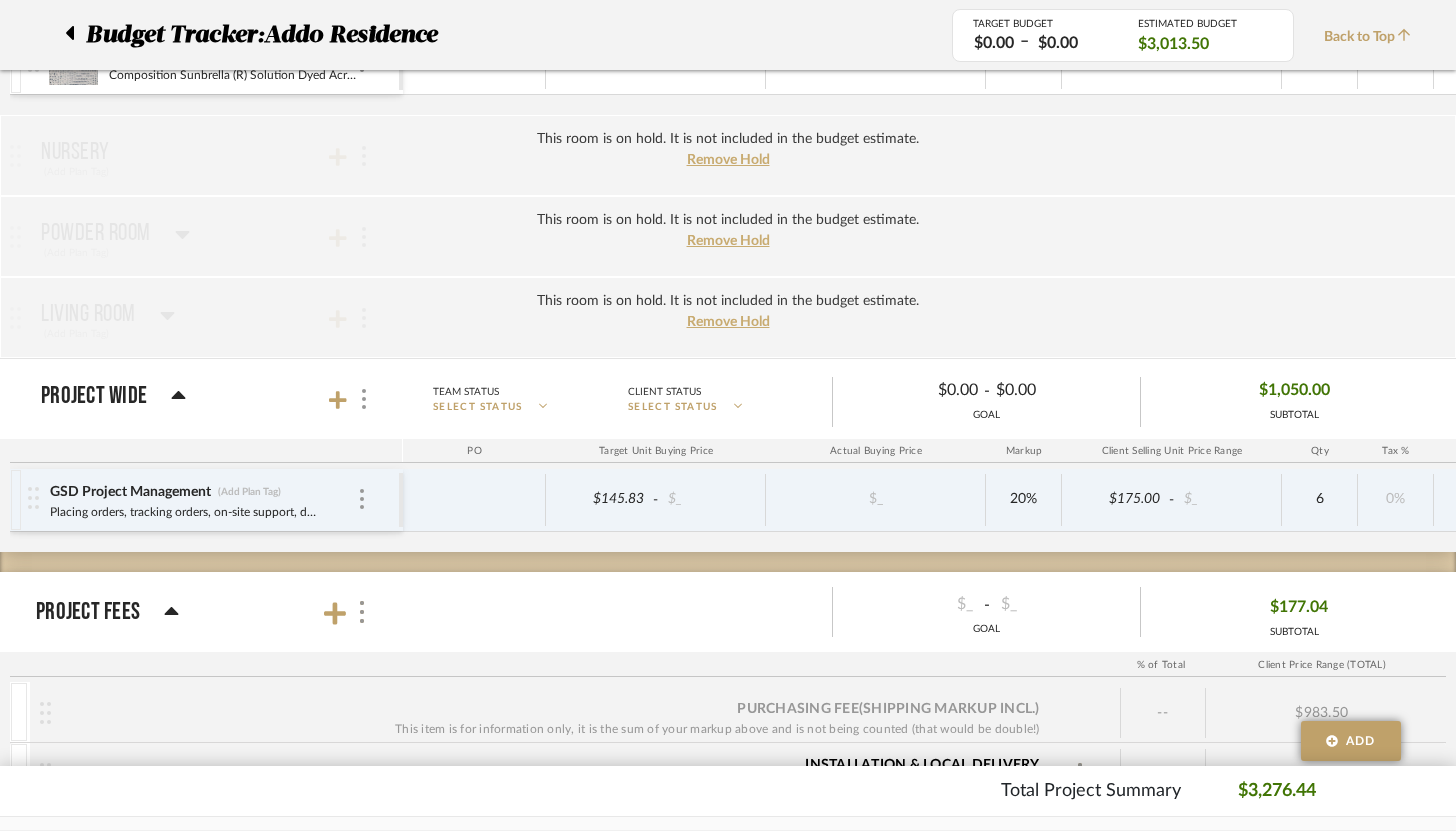 scroll, scrollTop: 715, scrollLeft: 0, axis: vertical 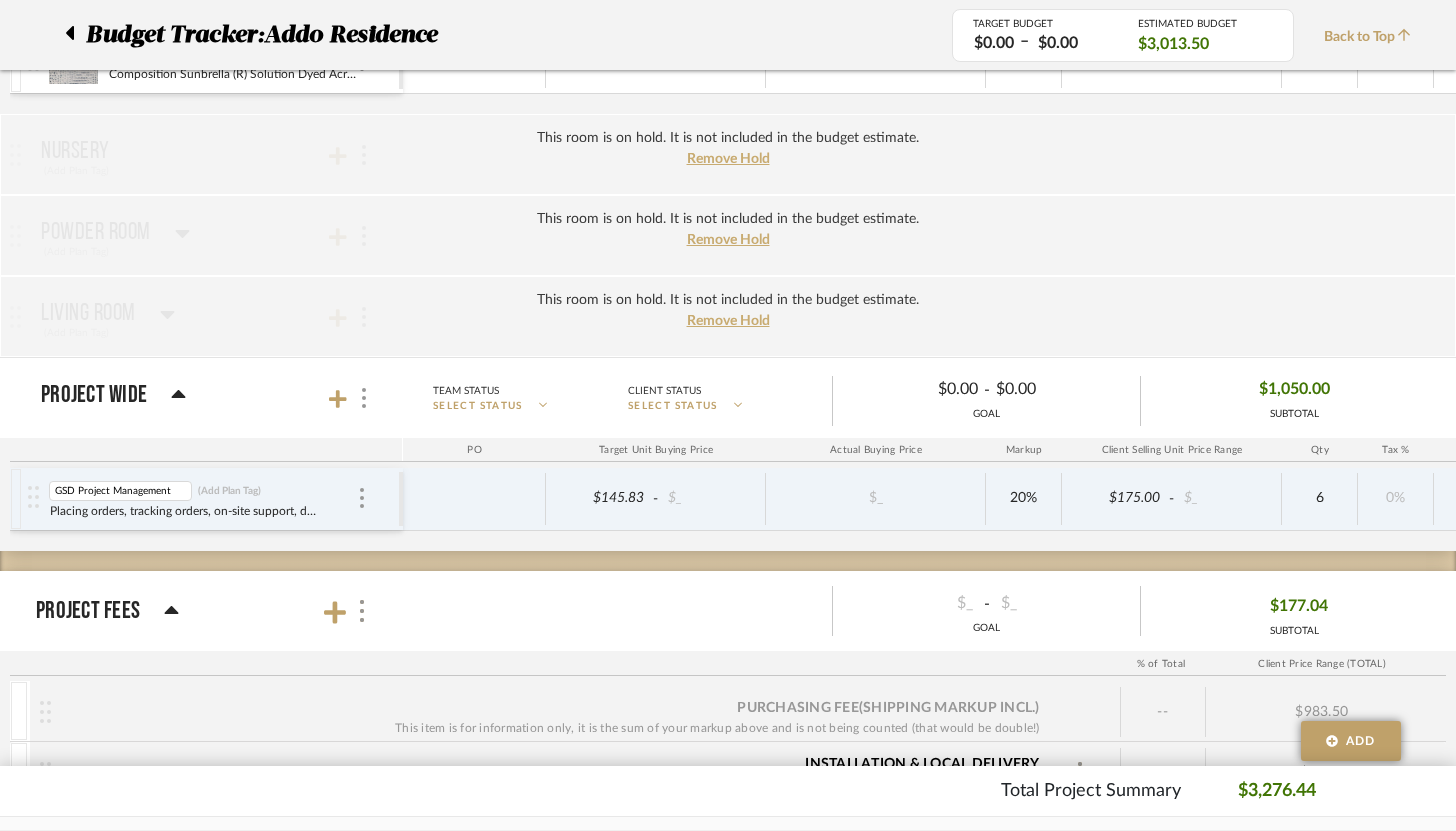 click on "GSD Project Management" at bounding box center [120, 491] 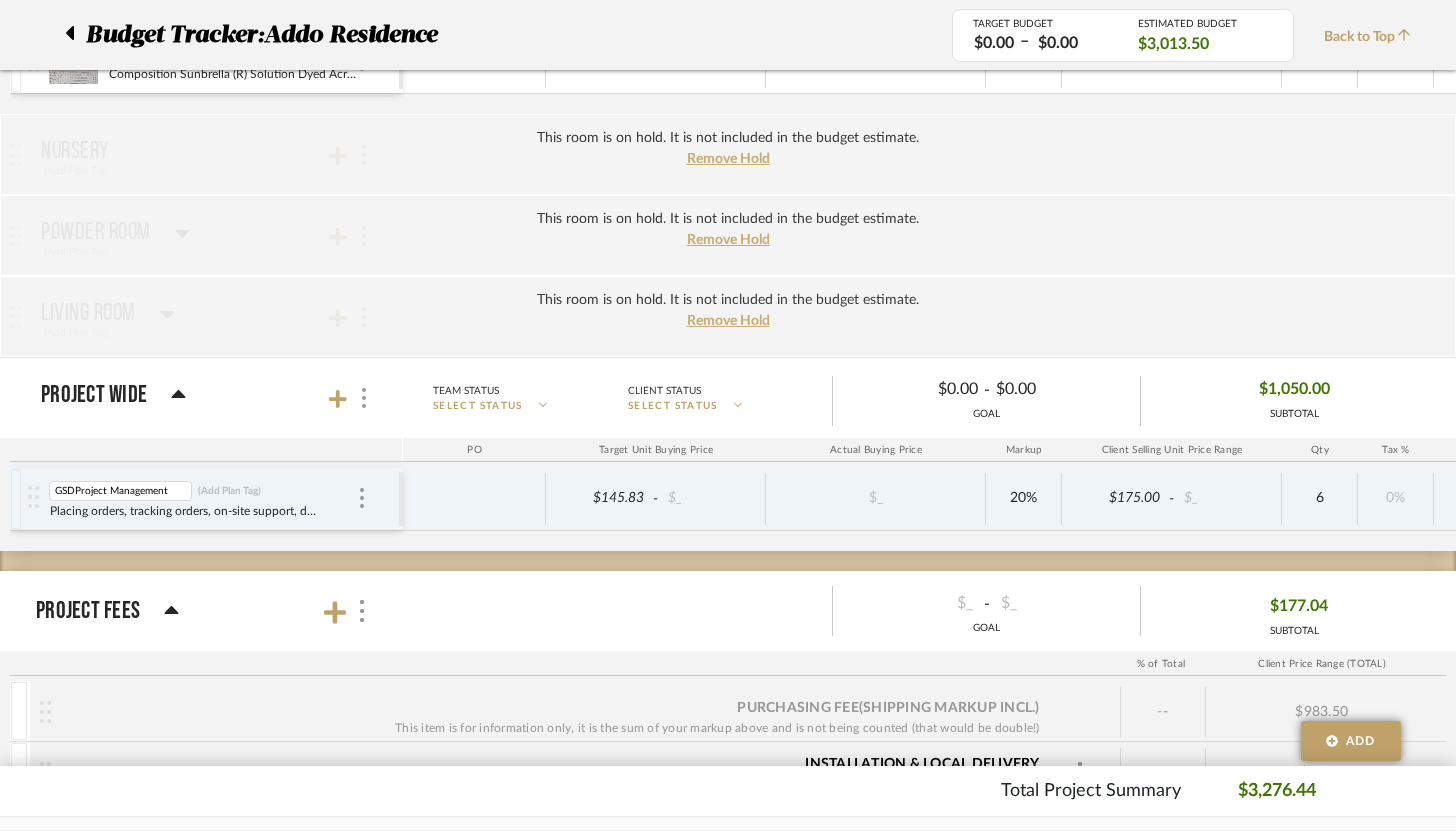scroll, scrollTop: 0, scrollLeft: 0, axis: both 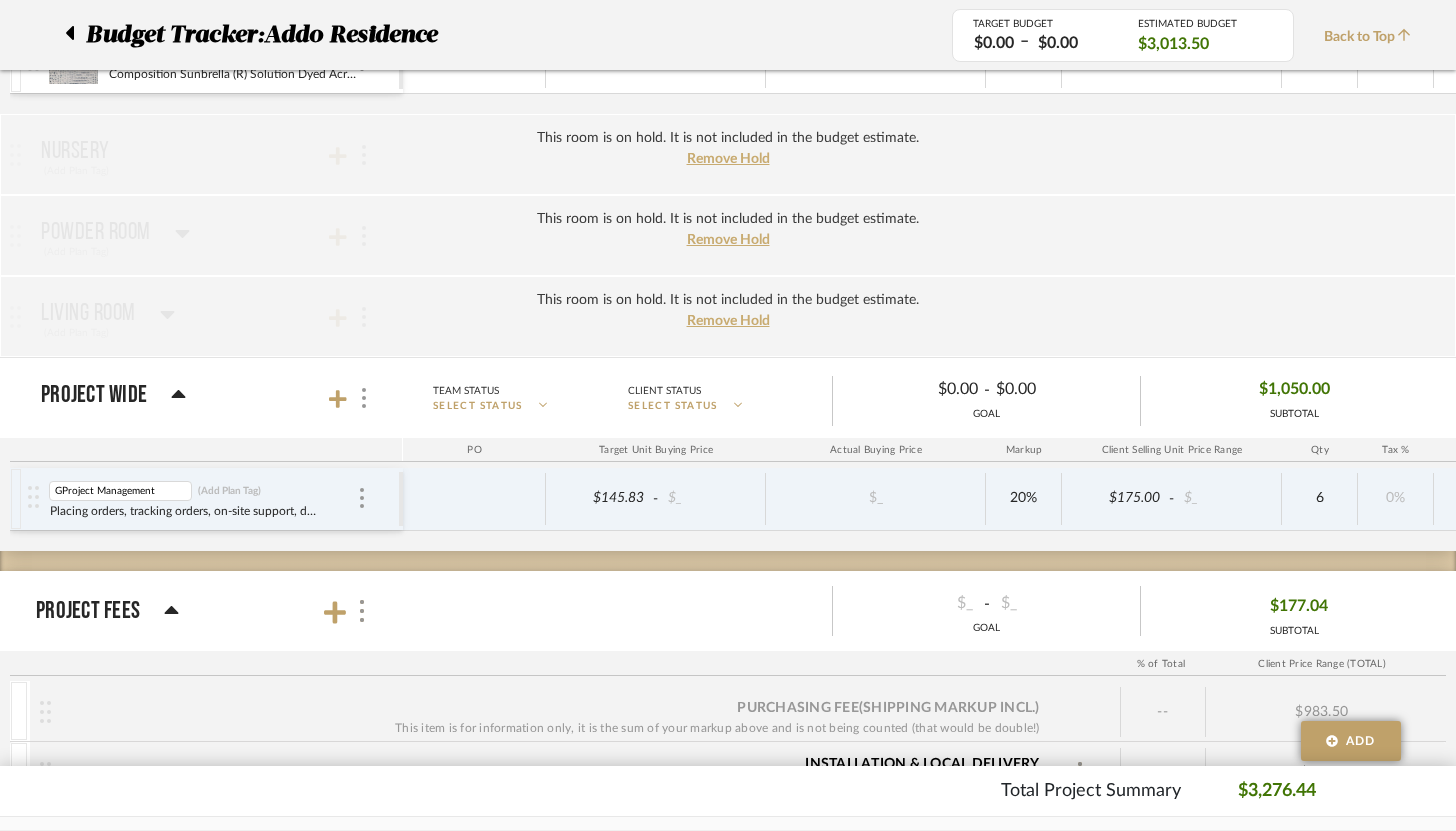 type on "Project Management" 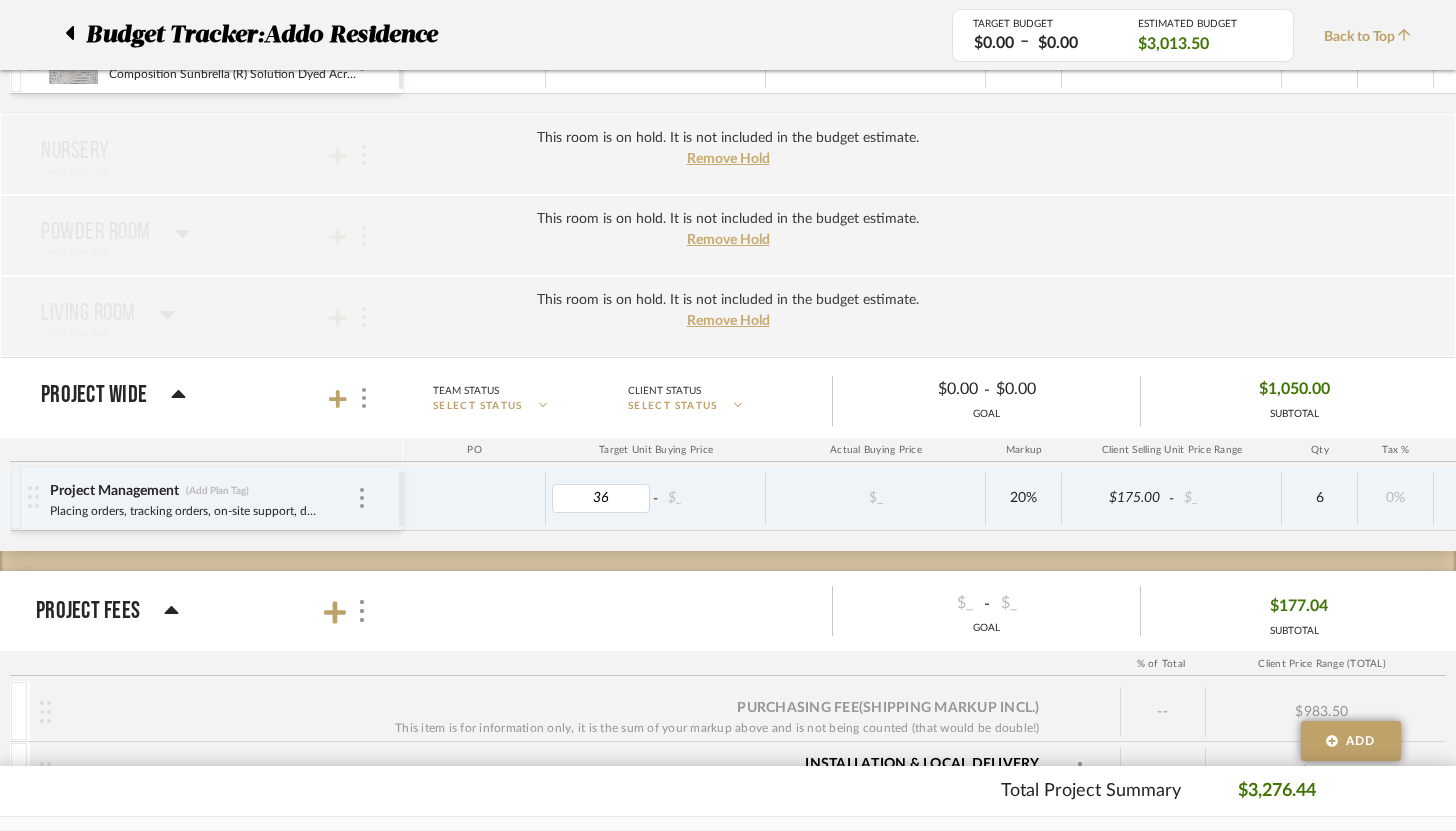 type on "360" 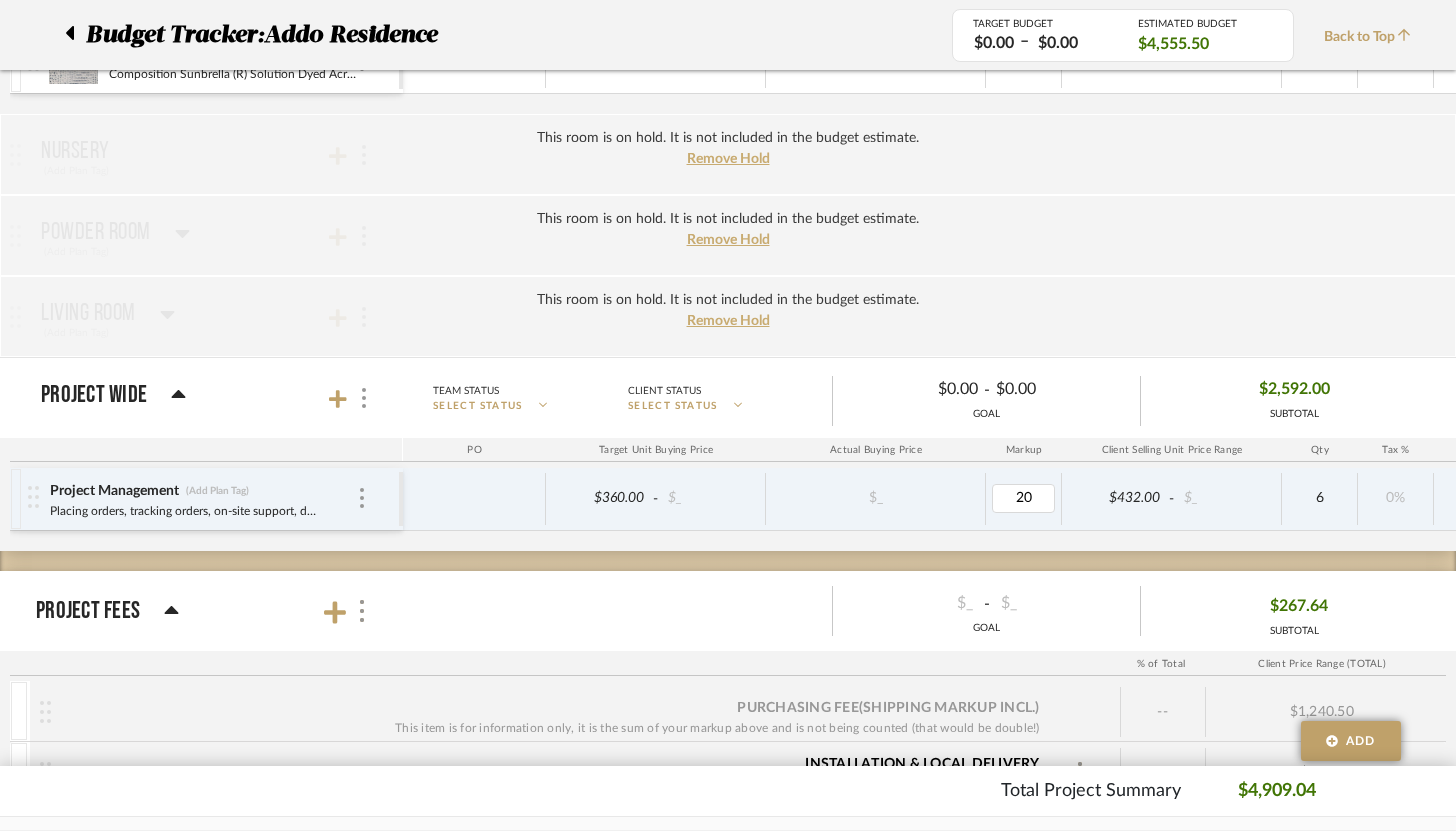 type on "0" 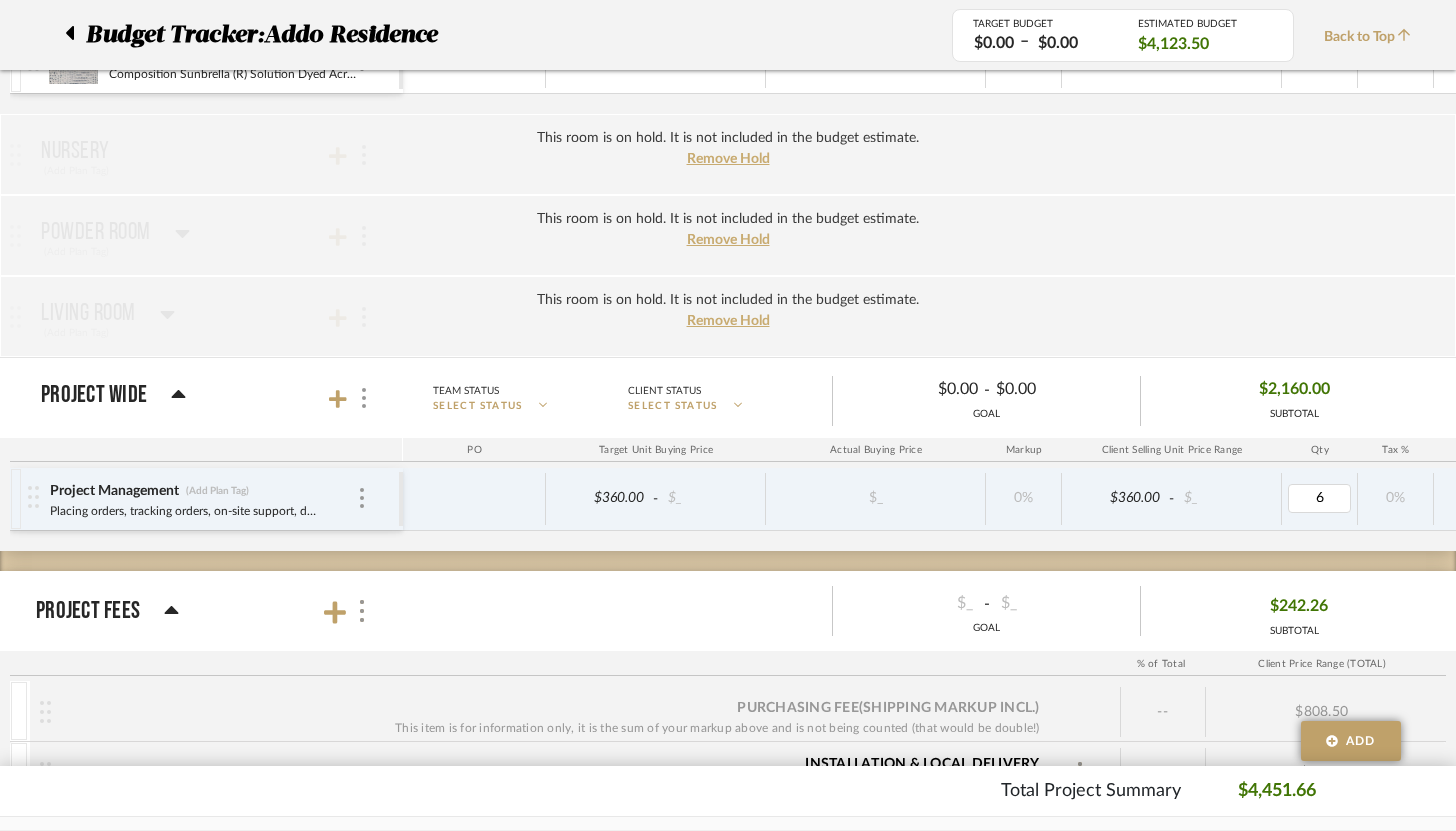type on "1" 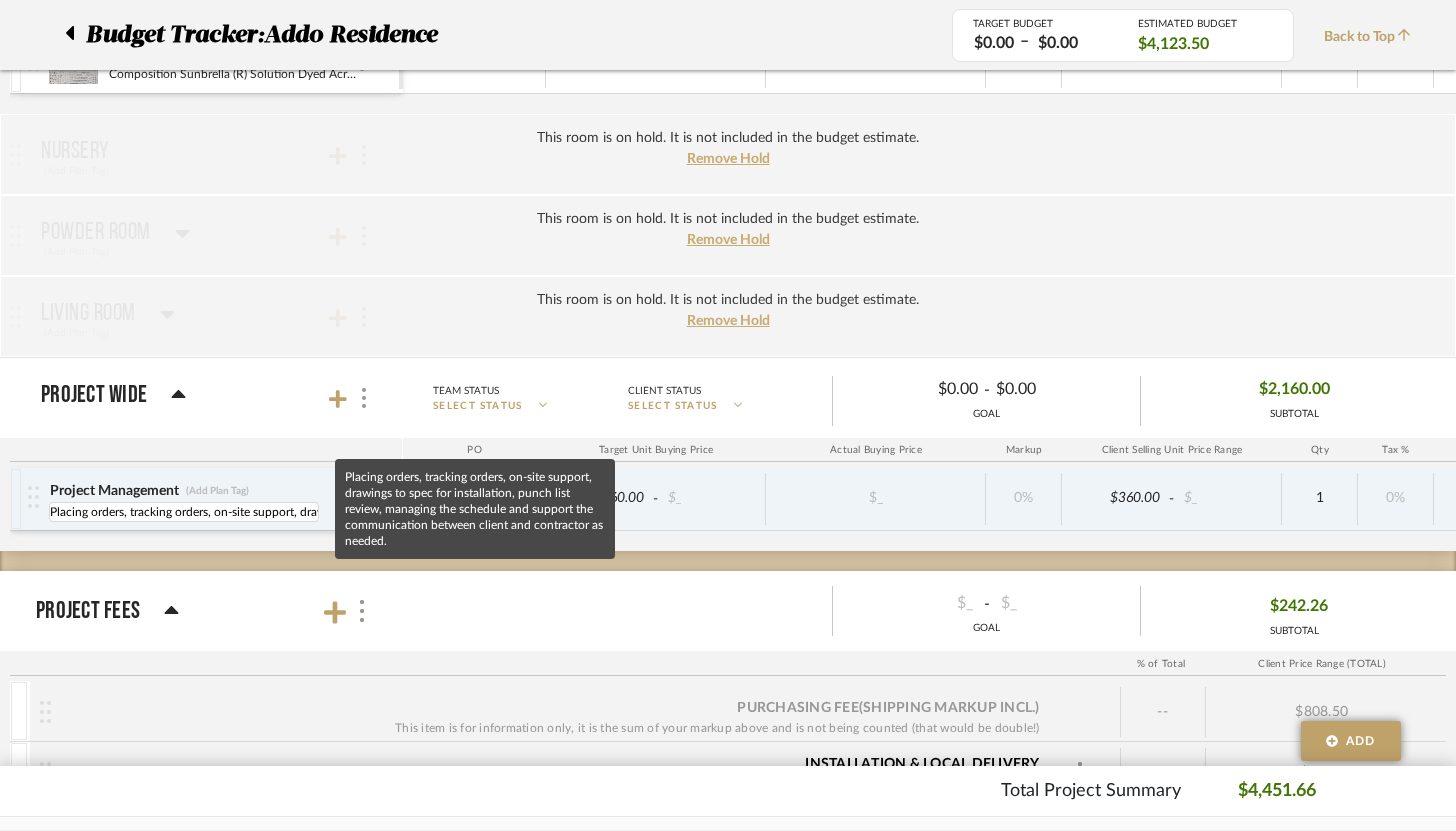 scroll, scrollTop: 0, scrollLeft: 753, axis: horizontal 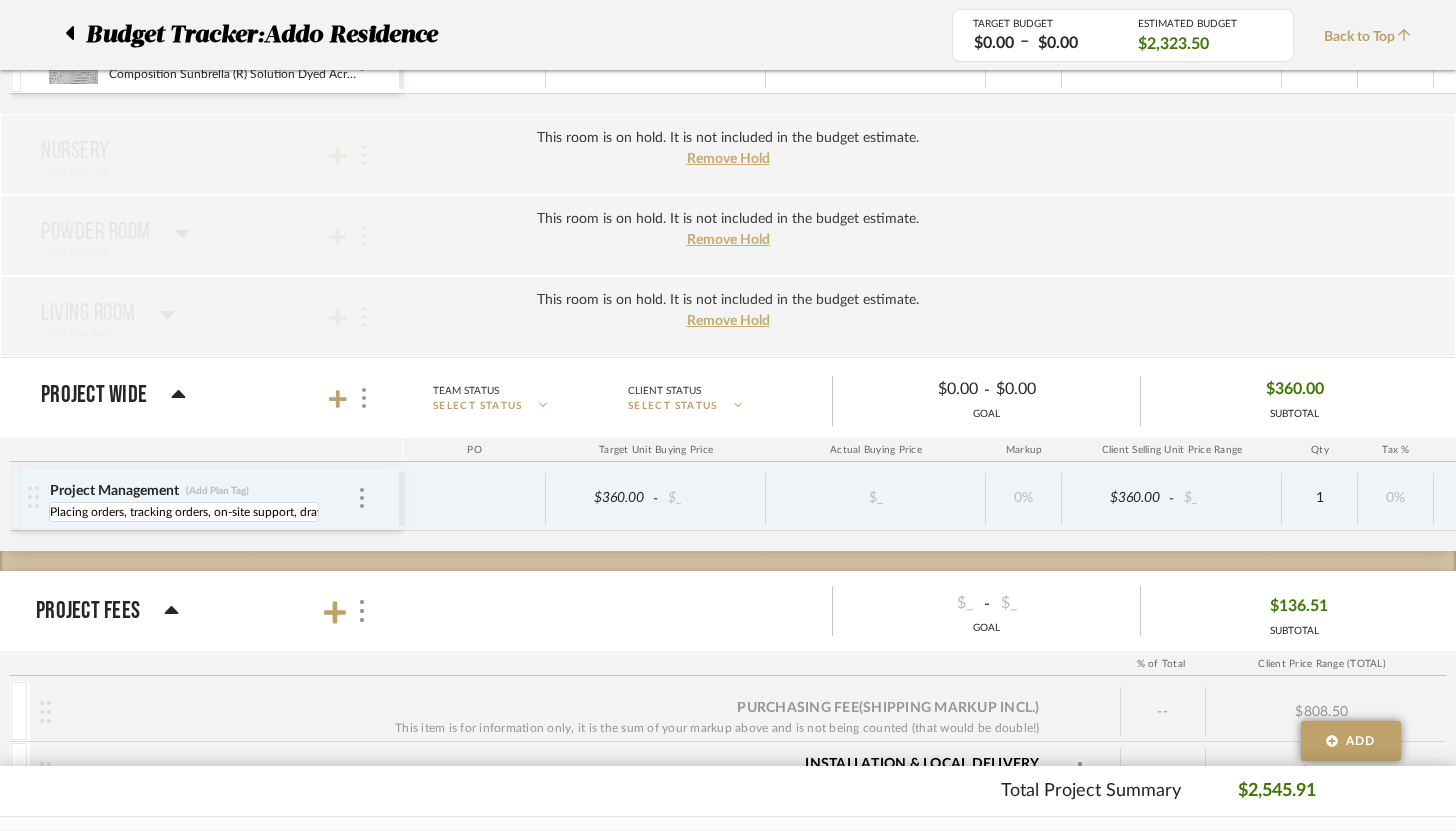 drag, startPoint x: 210, startPoint y: 511, endPoint x: 39, endPoint y: 484, distance: 173.11845 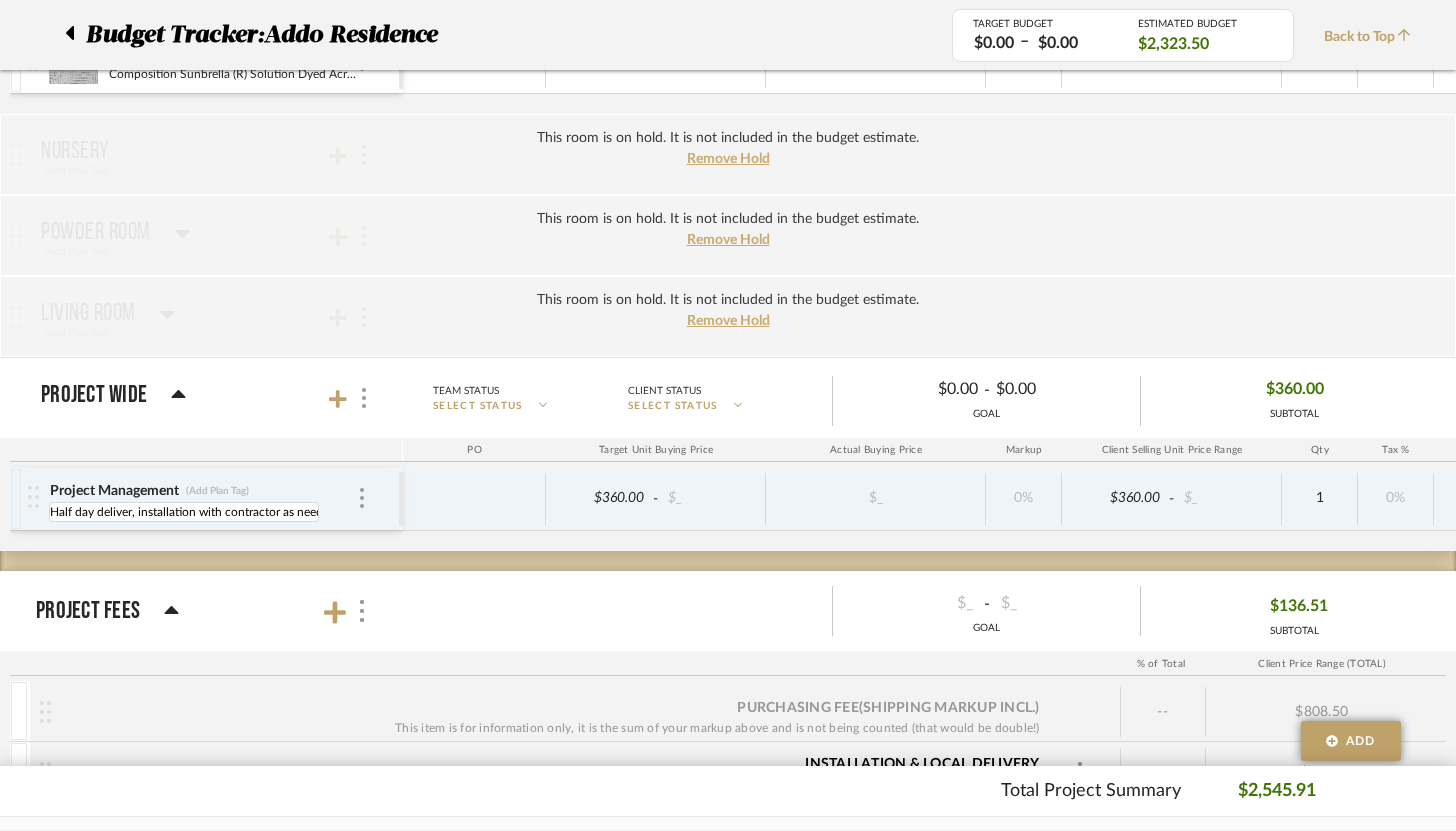 scroll, scrollTop: 0, scrollLeft: 11, axis: horizontal 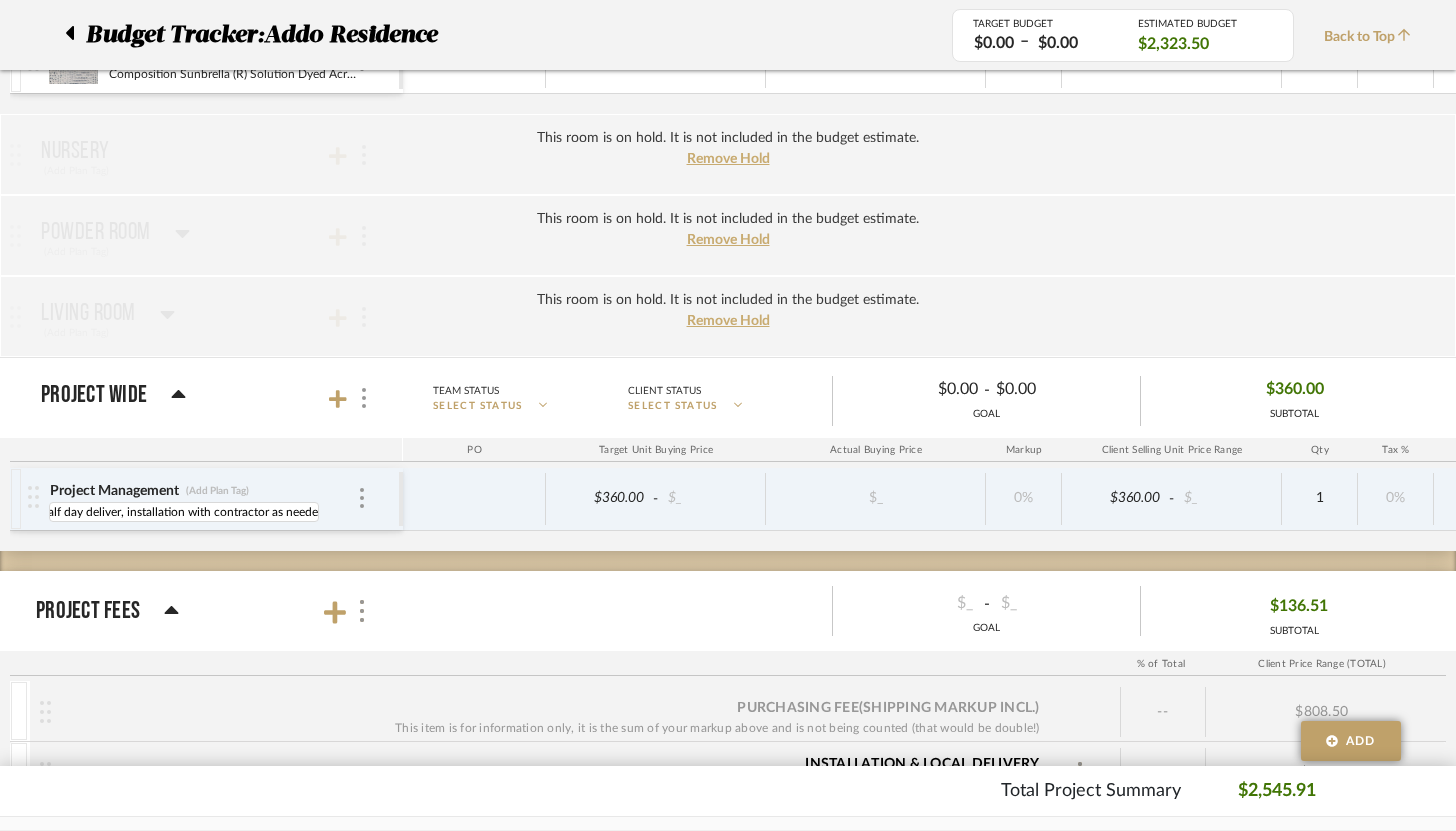 drag, startPoint x: 282, startPoint y: 514, endPoint x: 401, endPoint y: 517, distance: 119.03781 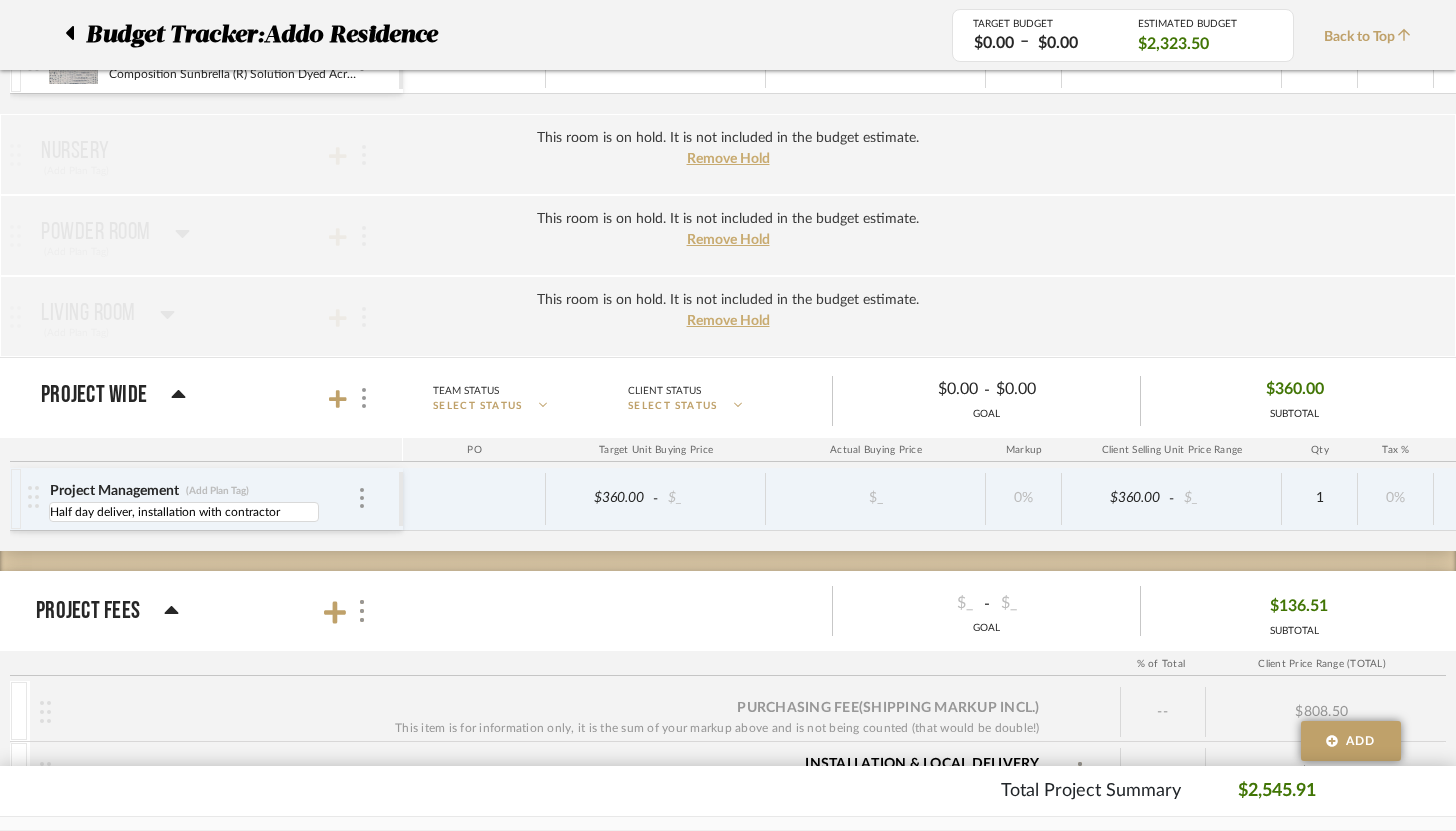 scroll, scrollTop: 0, scrollLeft: 0, axis: both 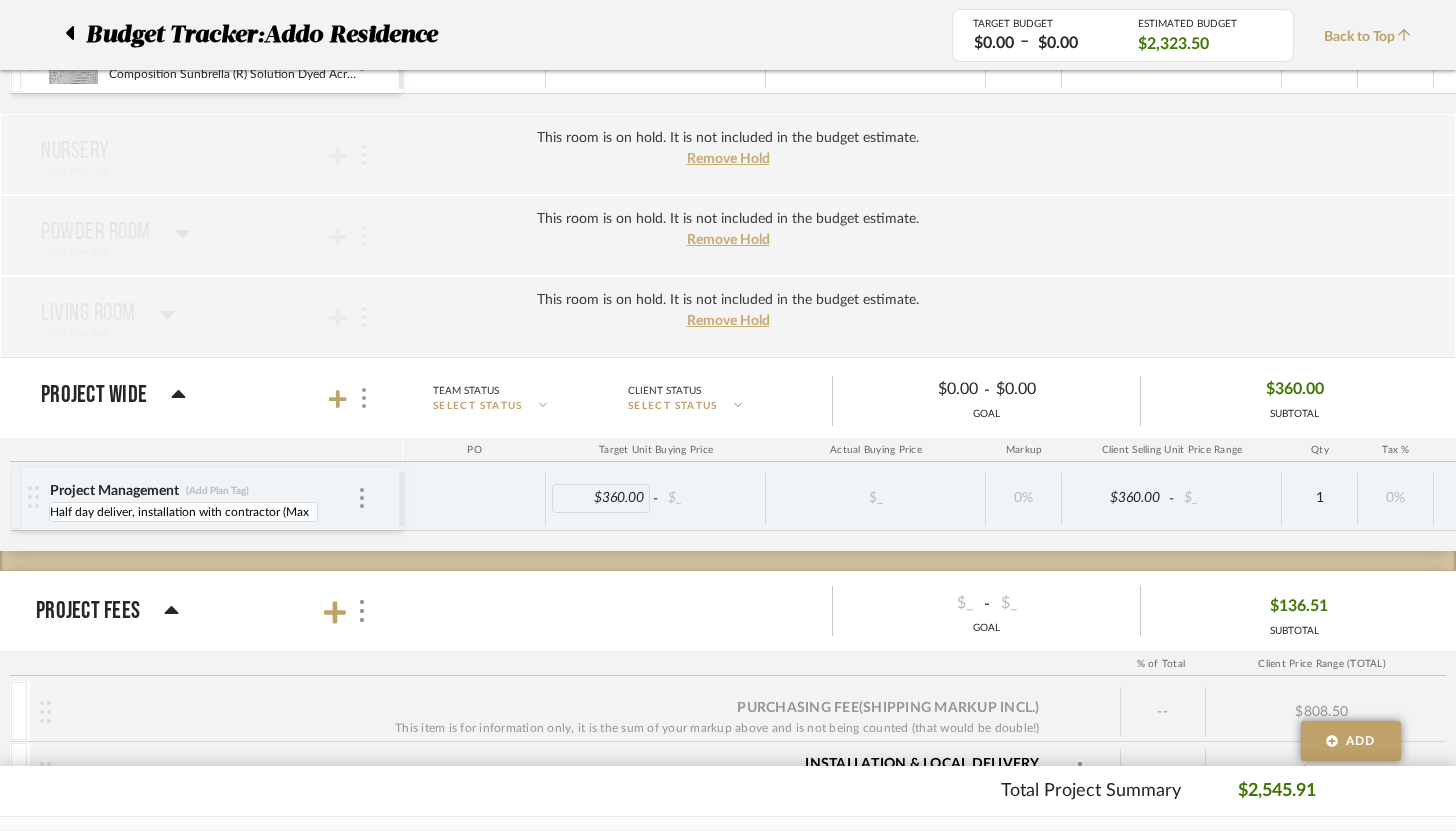 type on "Half day deliver, installation with contractor (Max)" 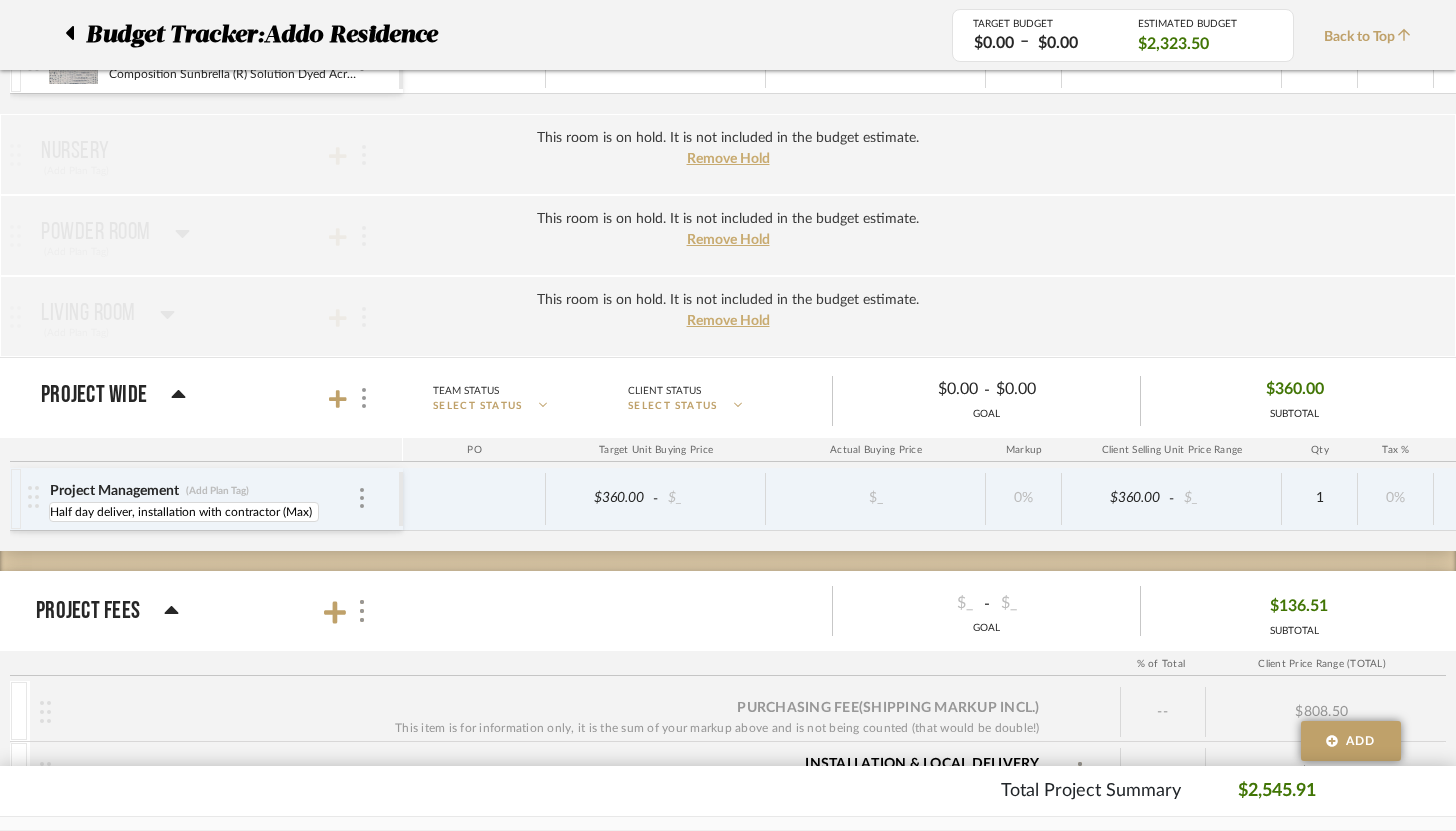 click on "This room is on hold. It is not included in the budget estimate. Remove Hold  Family Room   (Add Plan Tag)  Team Status on [DATE] Need to Source  Client Status SELECT STATUS   $0.00  -  $0.00  GOAL $0.00 SUBTOTAL  PO  Target Unit Buying Price Actual Buying Price Markup Client Selling Unit Price Range Qty Tax % Shipping Cost Ship. Markup % Shipping Misc.  Client Extended Price  This room is on hold. It is not included in the budget estimate. Remove Hold  Dining Room   (Add Plan Tag)  Team Status SELECT STATUS  Client Status SELECT STATUS   $0.00  -  $0.00  GOAL $0.00 SUBTOTAL  PO  Target Unit Buying Price Actual Buying Price Markup Client Selling Unit Price Range Qty Tax % Shipping Cost Ship. Markup % Shipping Misc.  Client Extended Price  This room is on hold. It is not included in the budget estimate. Remove Hold  Bathroom   (Add Plan Tag)  Team Status SELECT STATUS  Client Status SELECT STATUS   $0.00  -  $0.00  GOAL $0.00 SUBTOTAL  PO  Target Unit Buying Price Actual Buying Price Markup Qty Tax %" 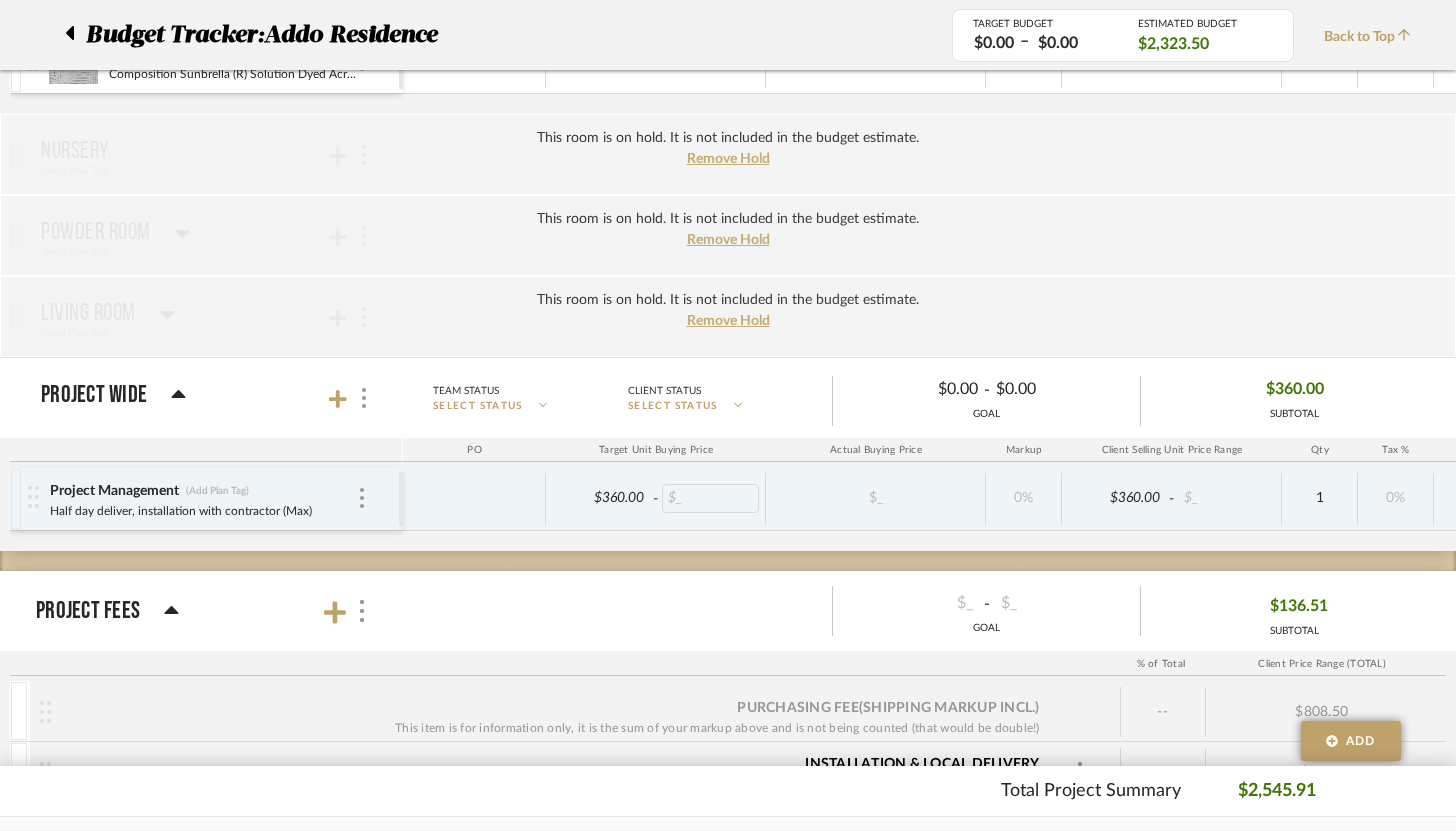 scroll, scrollTop: 0, scrollLeft: 50, axis: horizontal 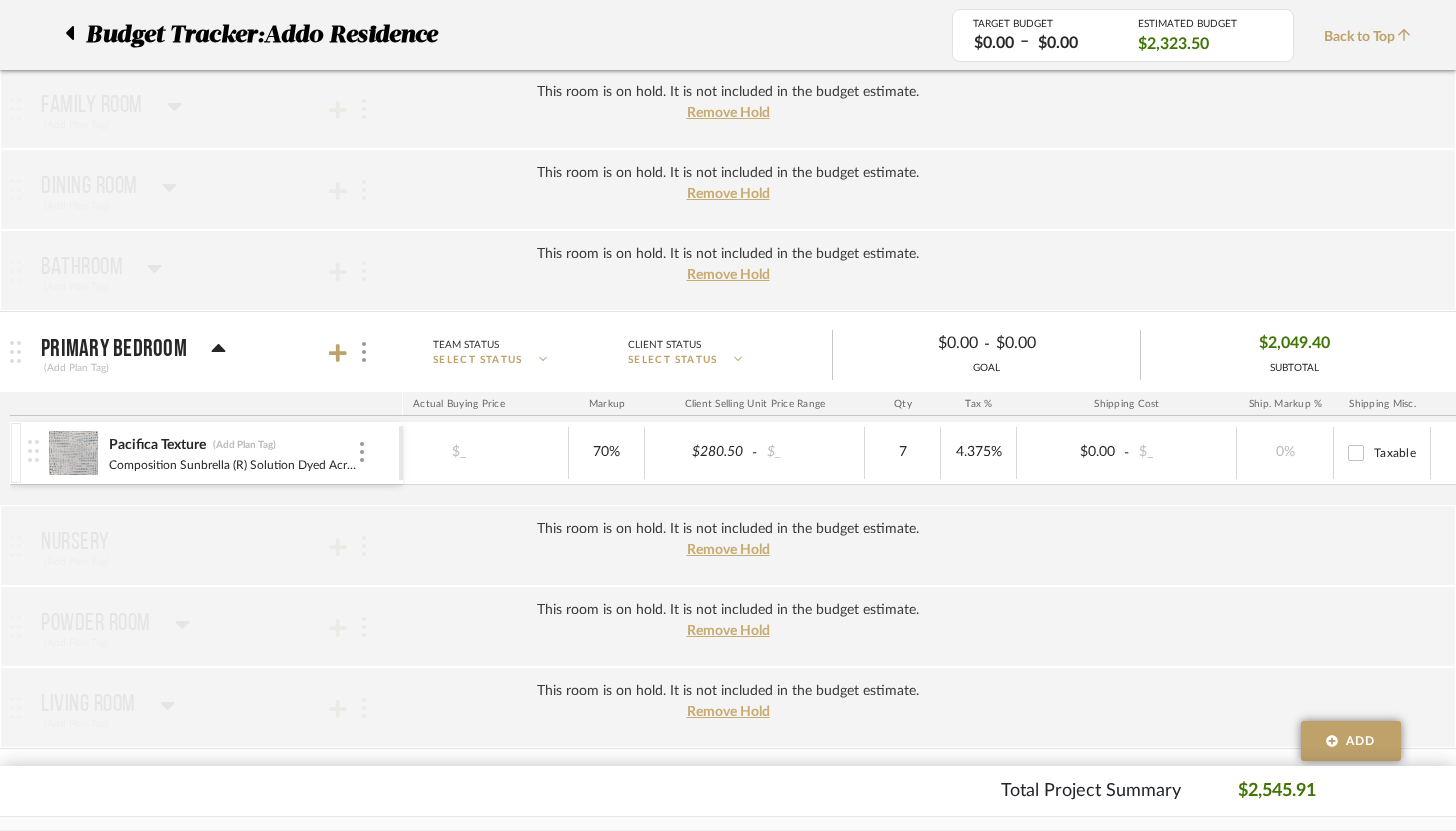 click on "Taxable" at bounding box center (1356, 453) 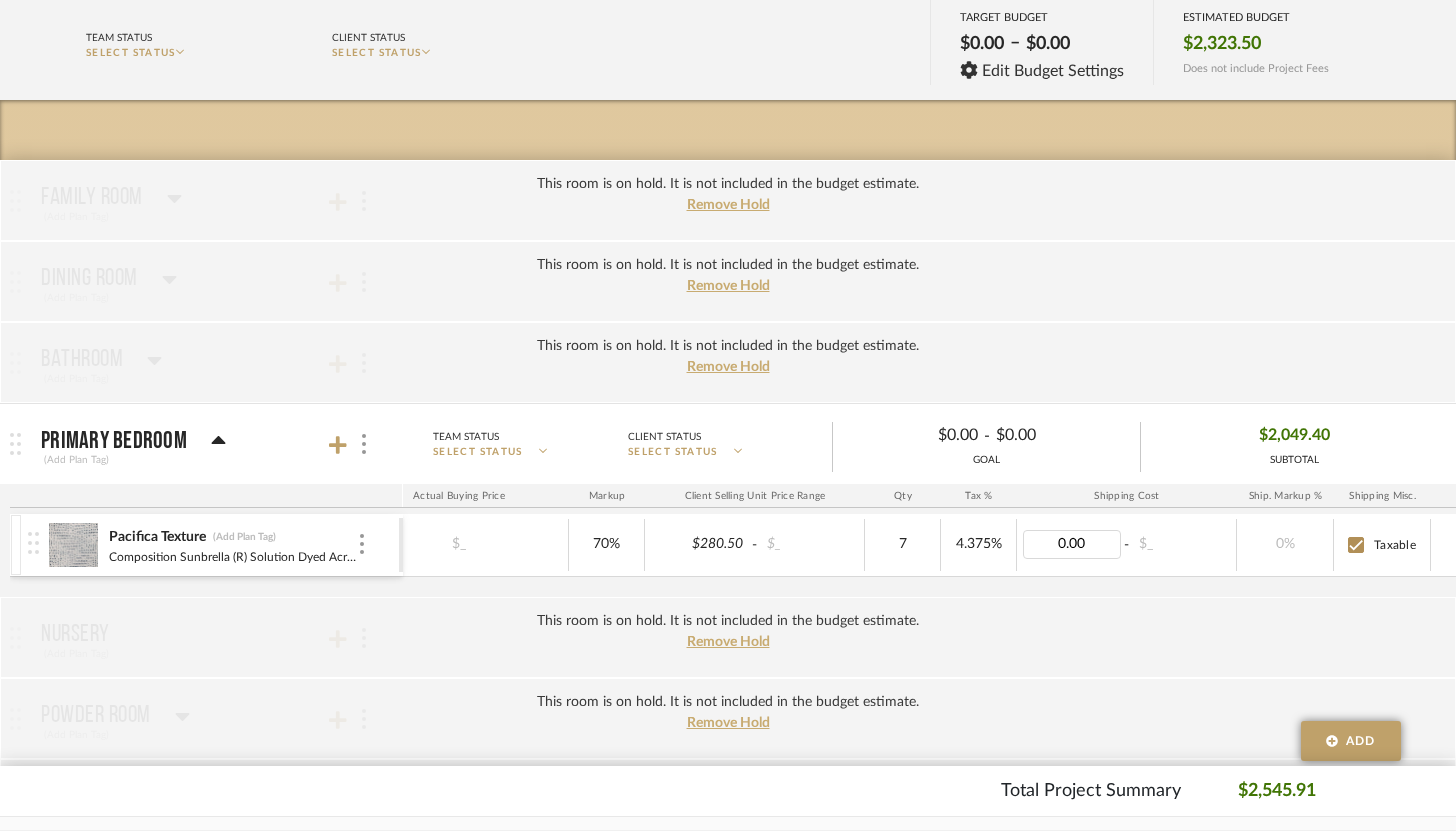 type 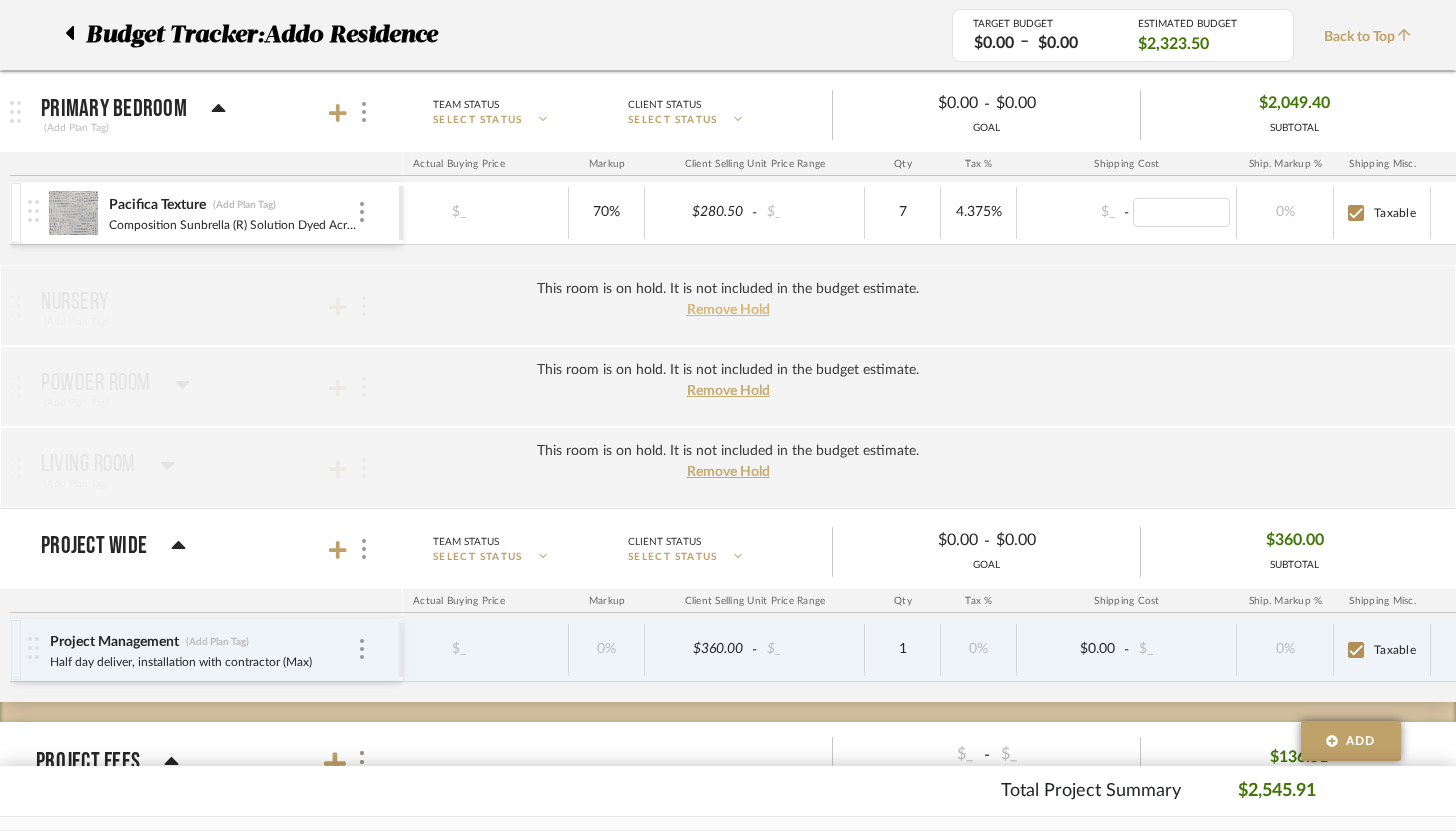 click on "Remove Hold" at bounding box center (728, 310) 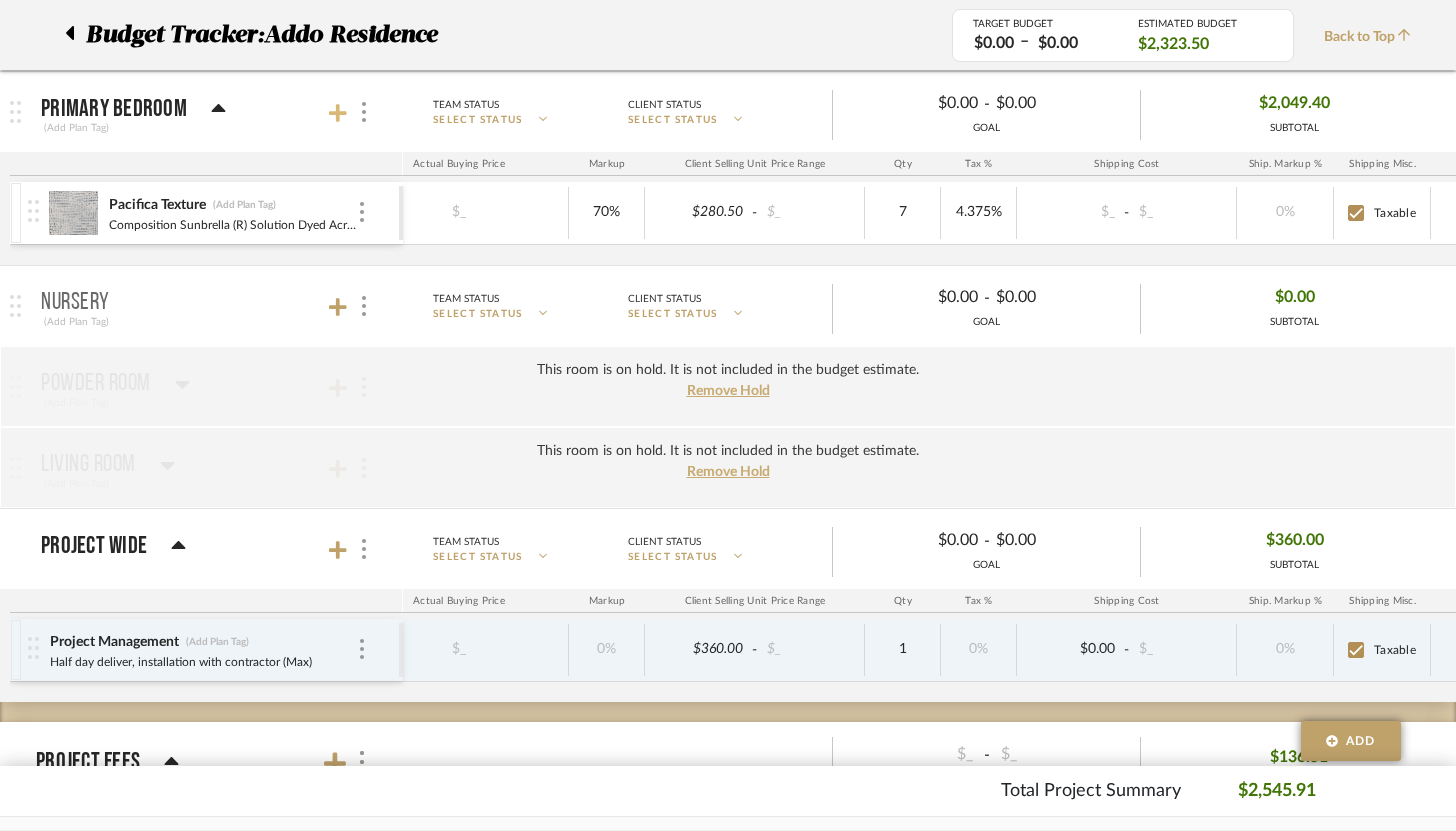 click 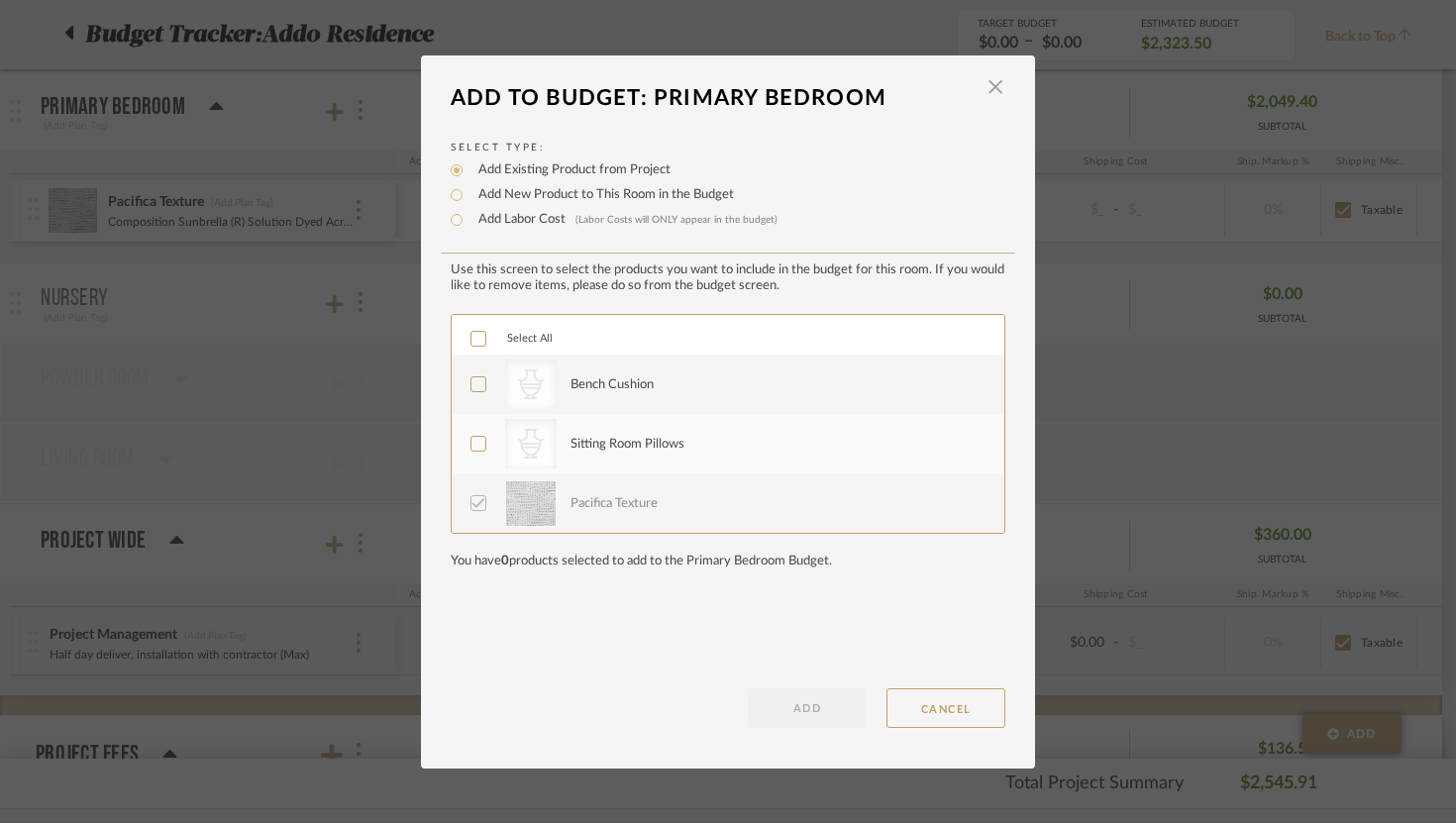 click 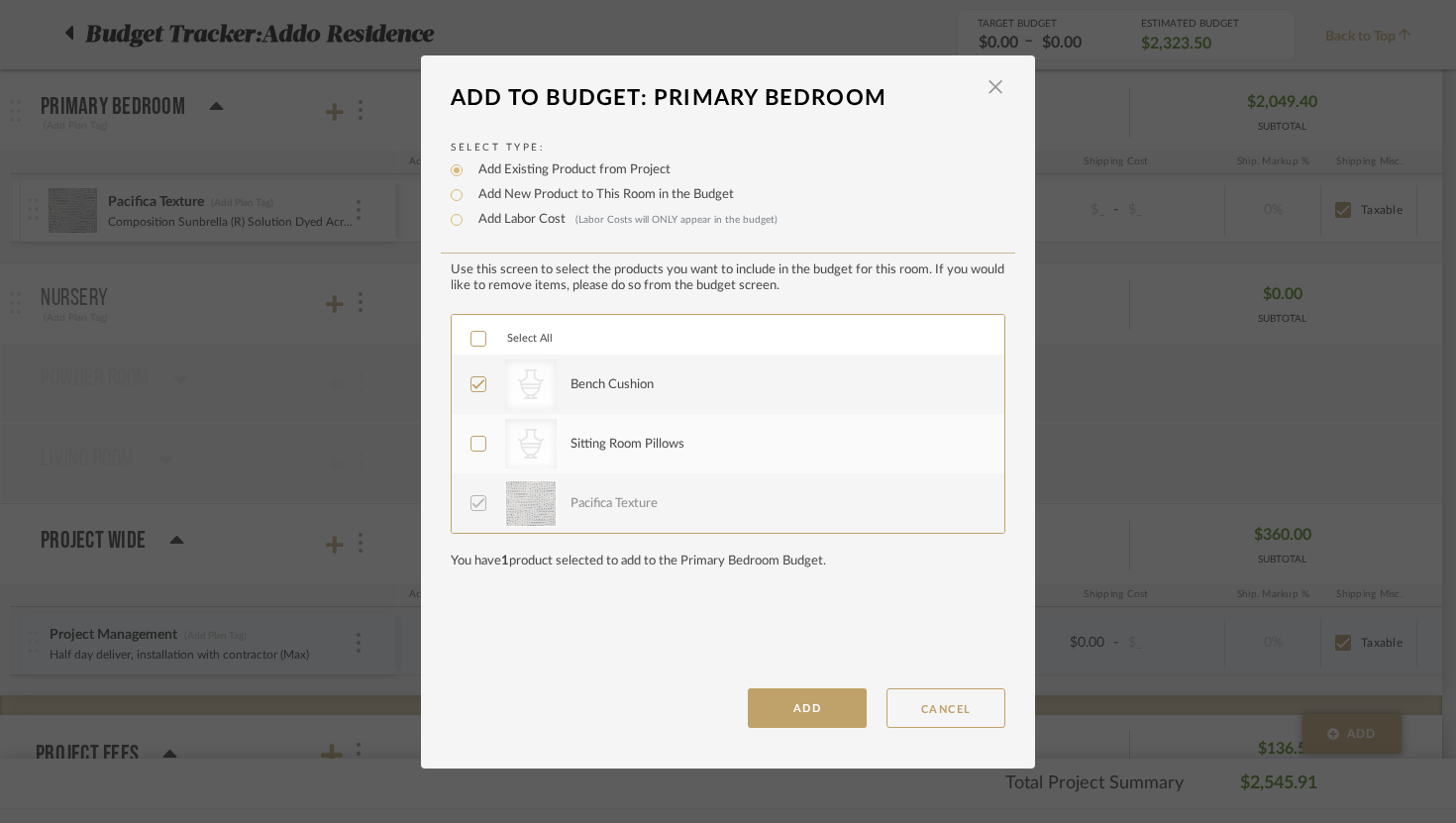 click 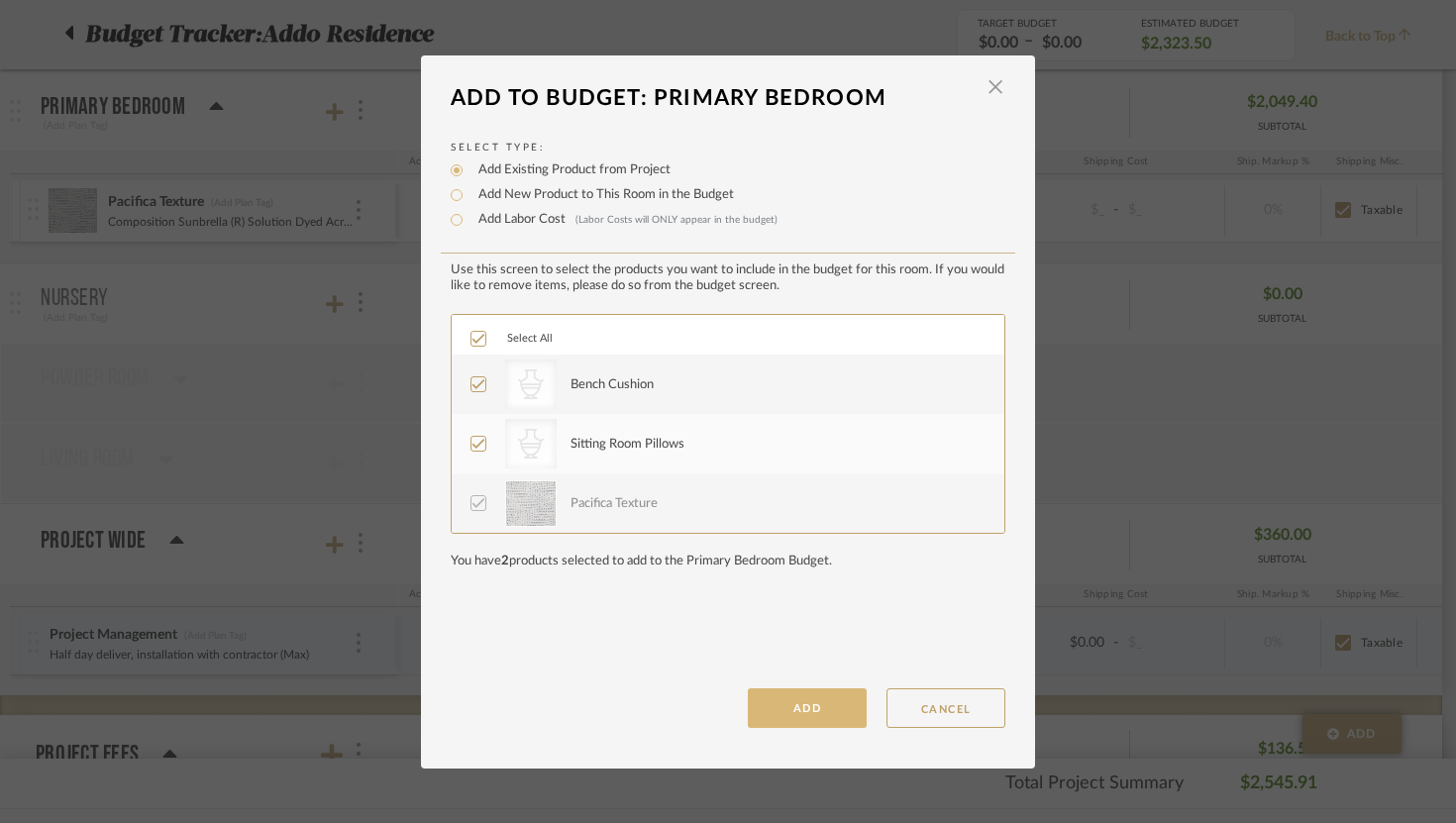 click on "ADD" at bounding box center (807, 708) 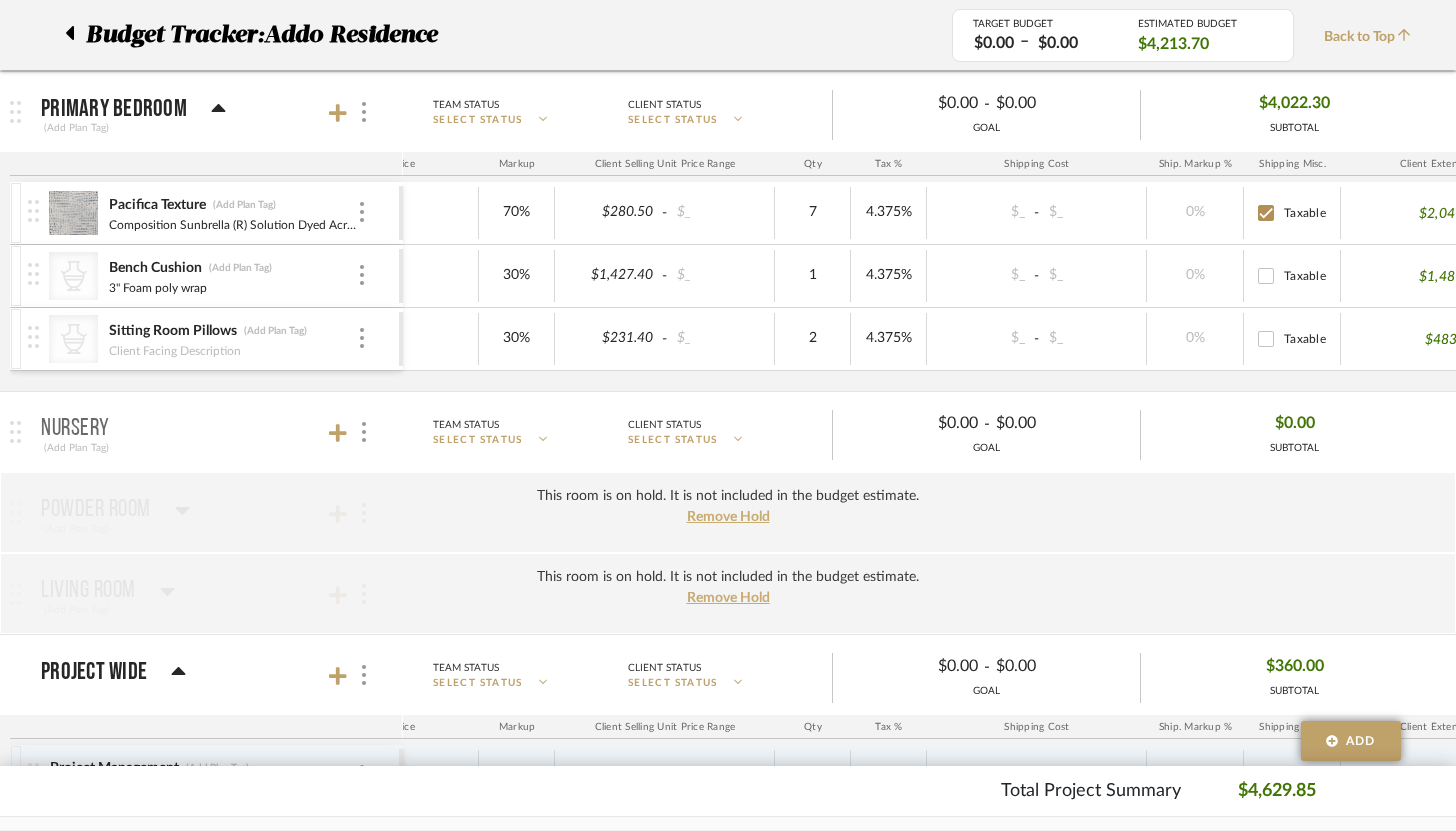 click on "Taxable" at bounding box center (1266, 276) 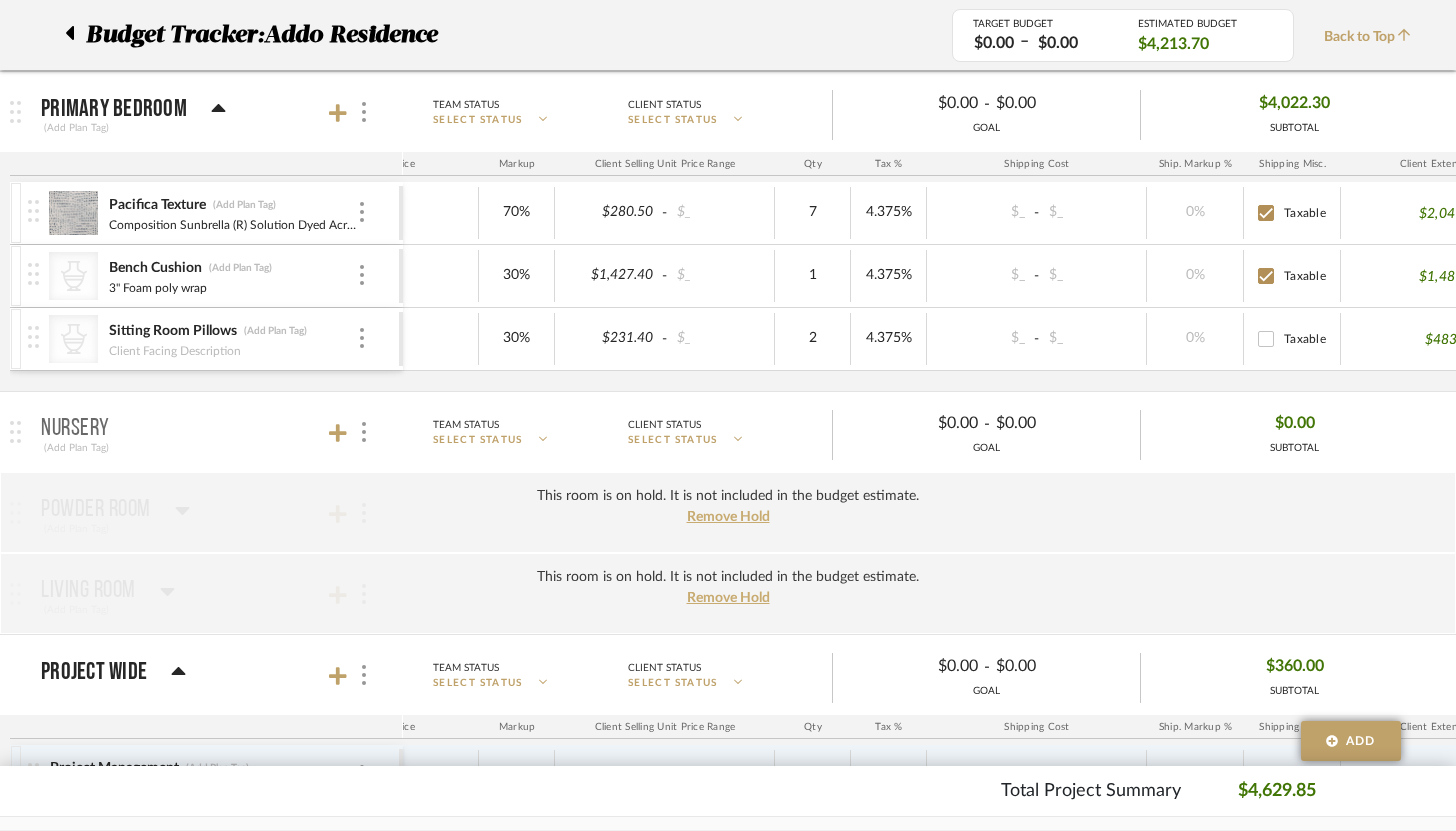 click on "Taxable" at bounding box center [1266, 339] 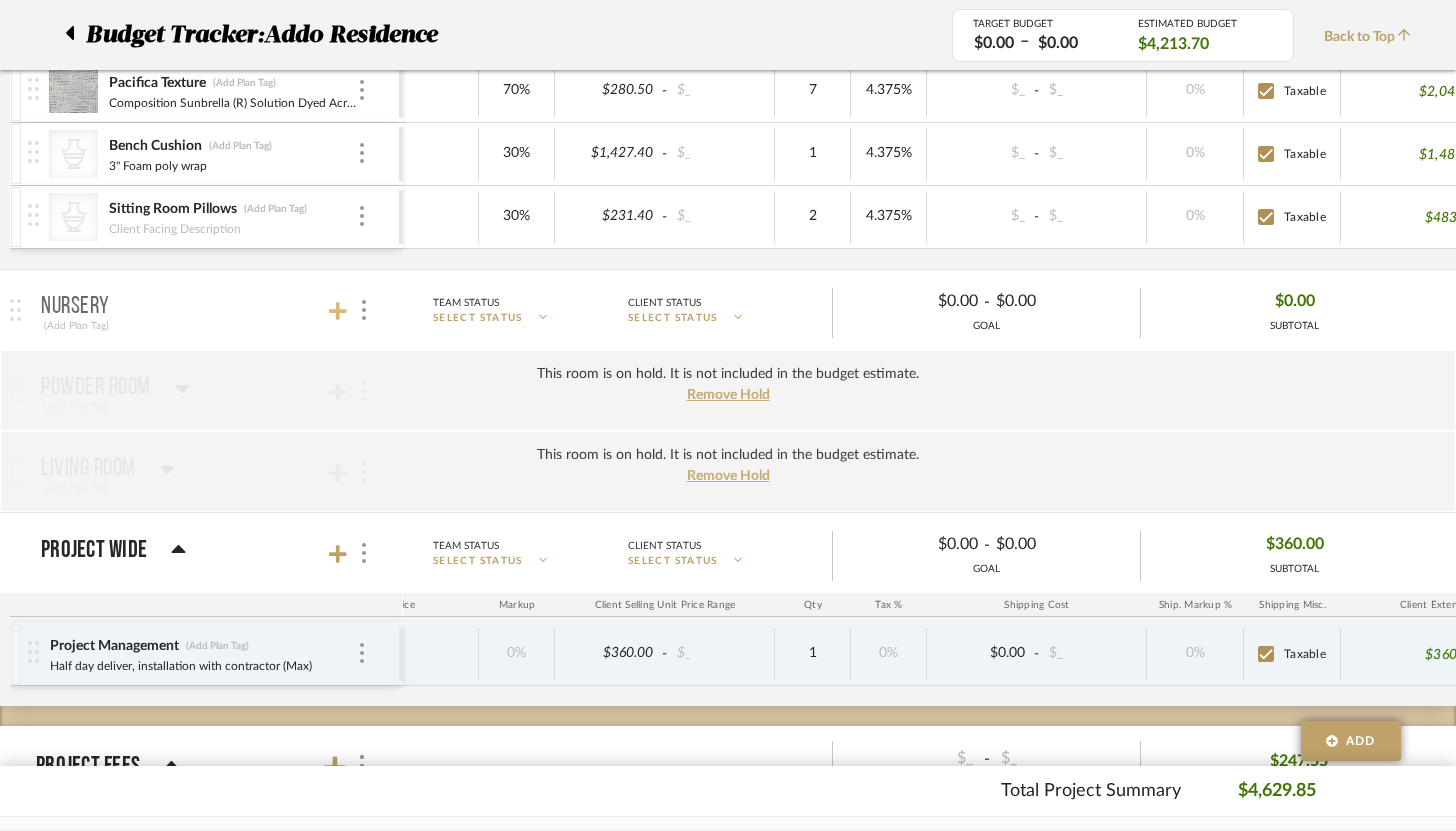 click 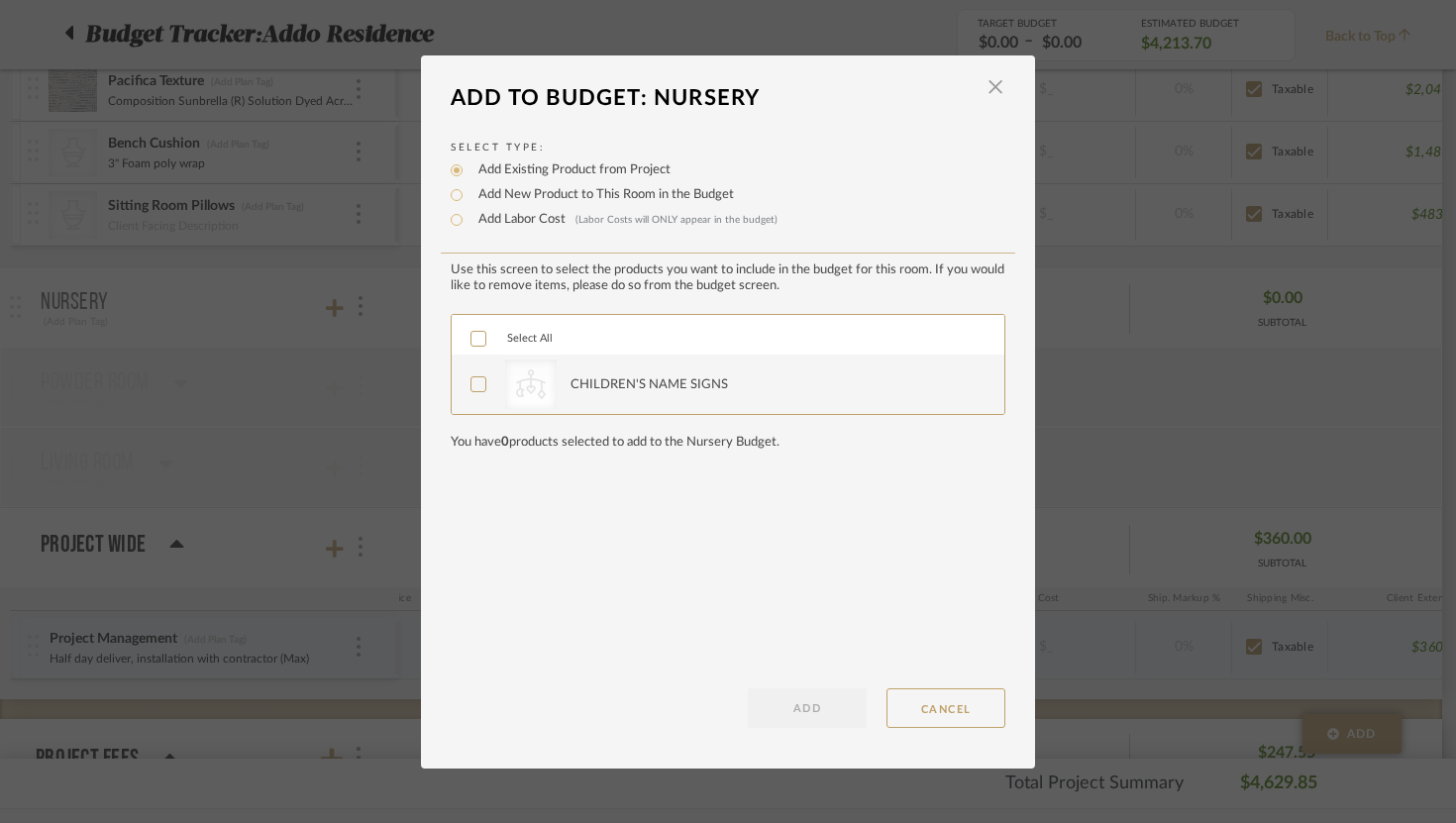 click 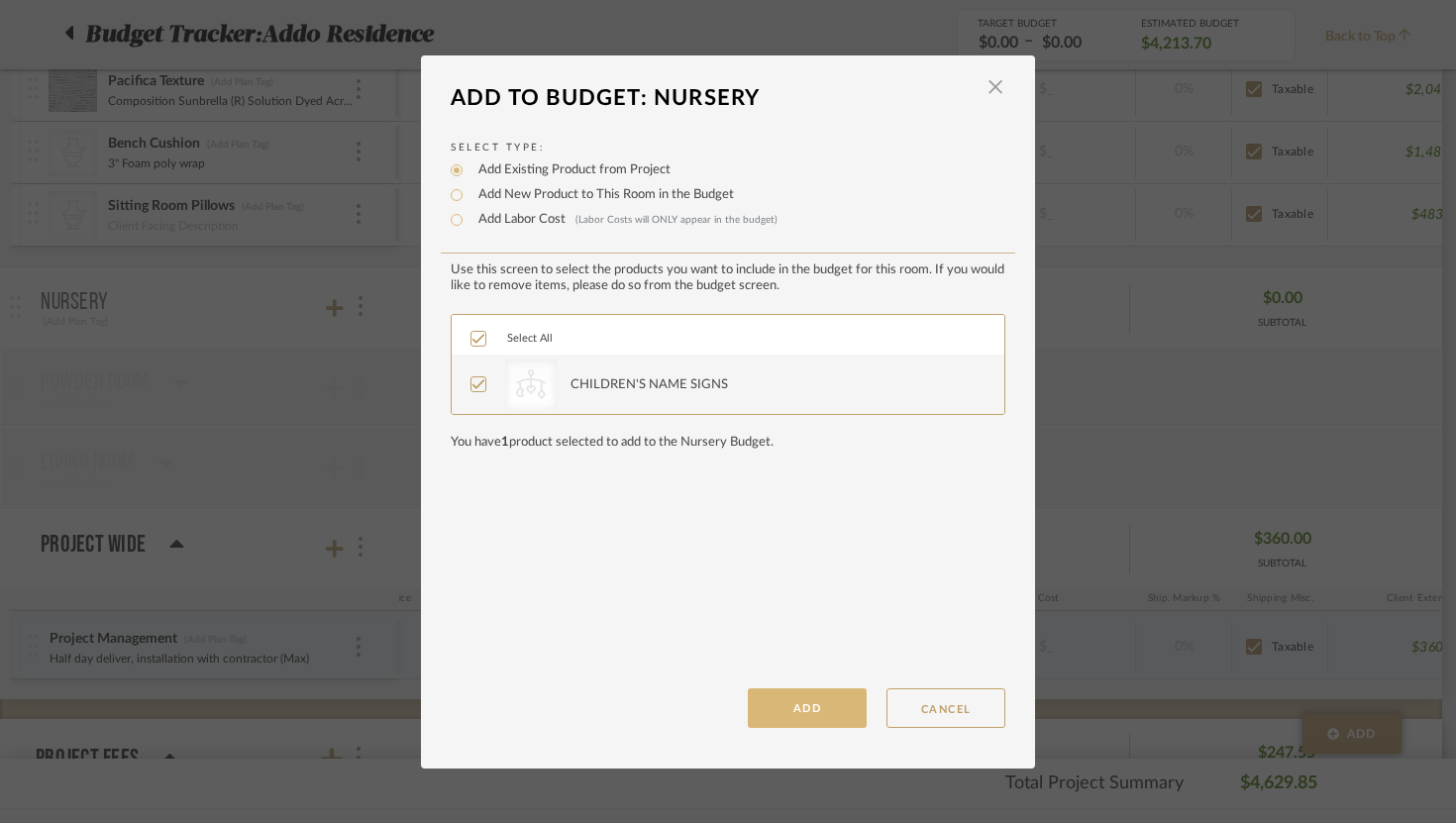 click on "ADD" at bounding box center [807, 708] 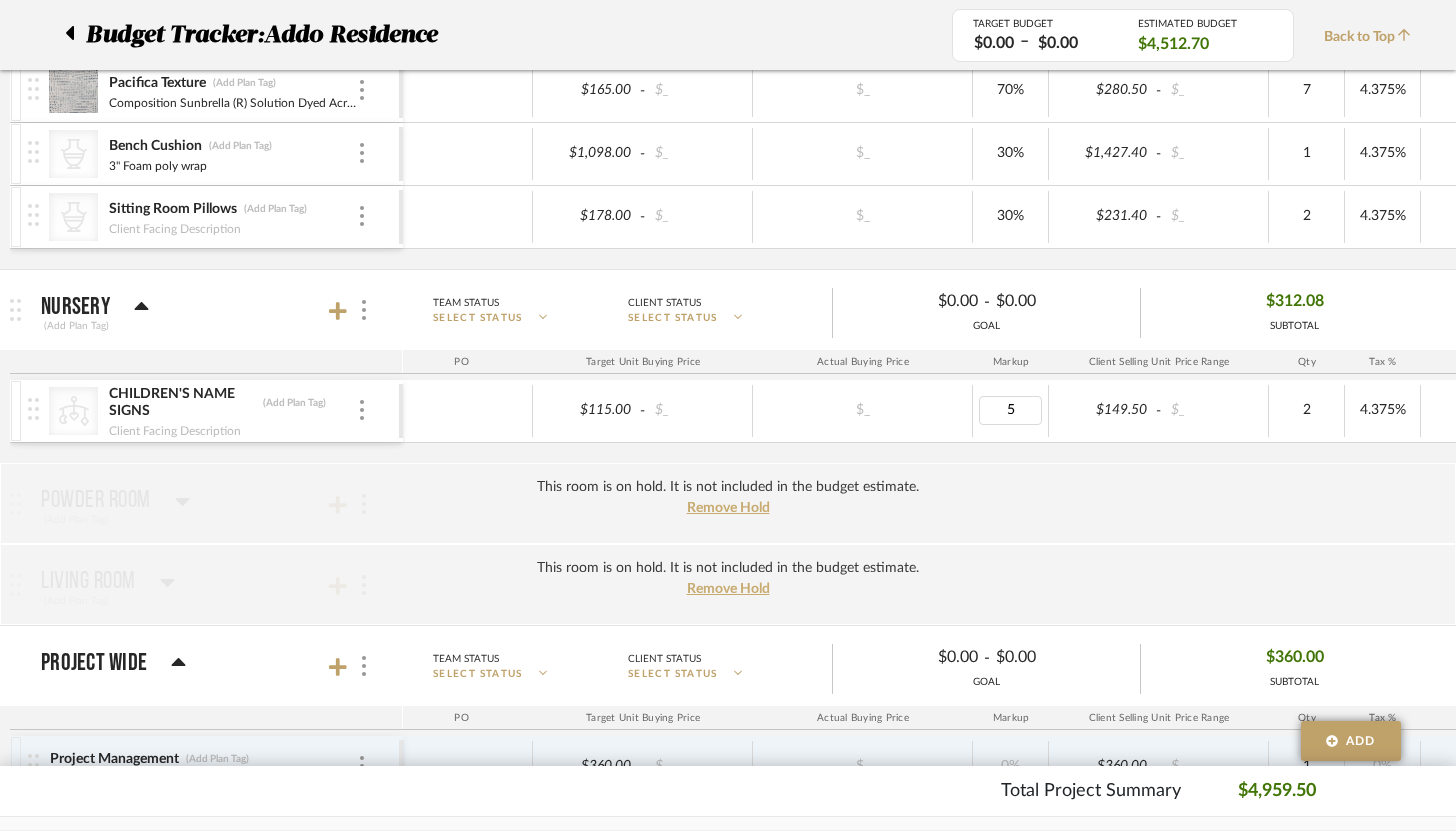type on "50" 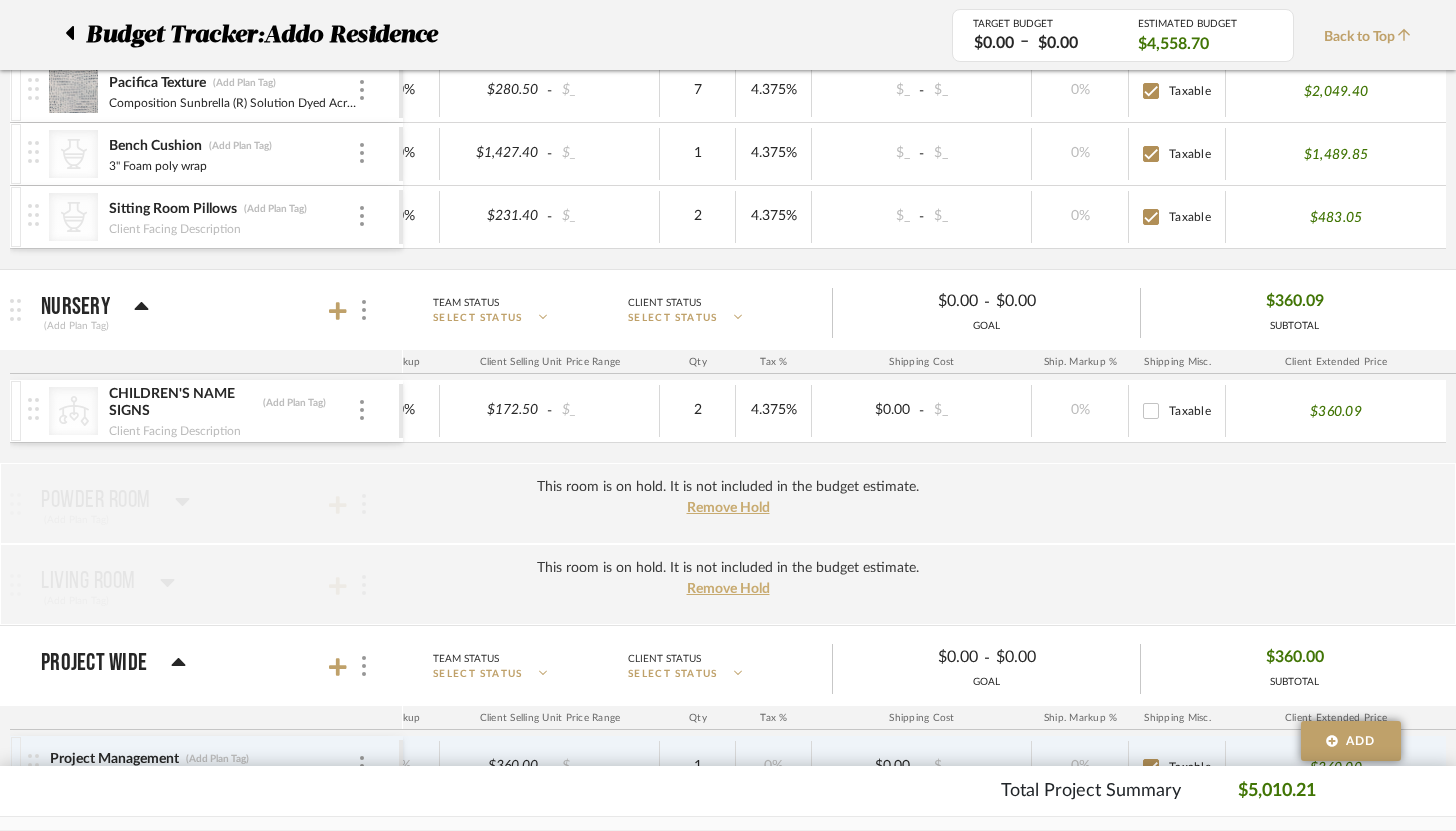 click on "Taxable" at bounding box center [1151, 411] 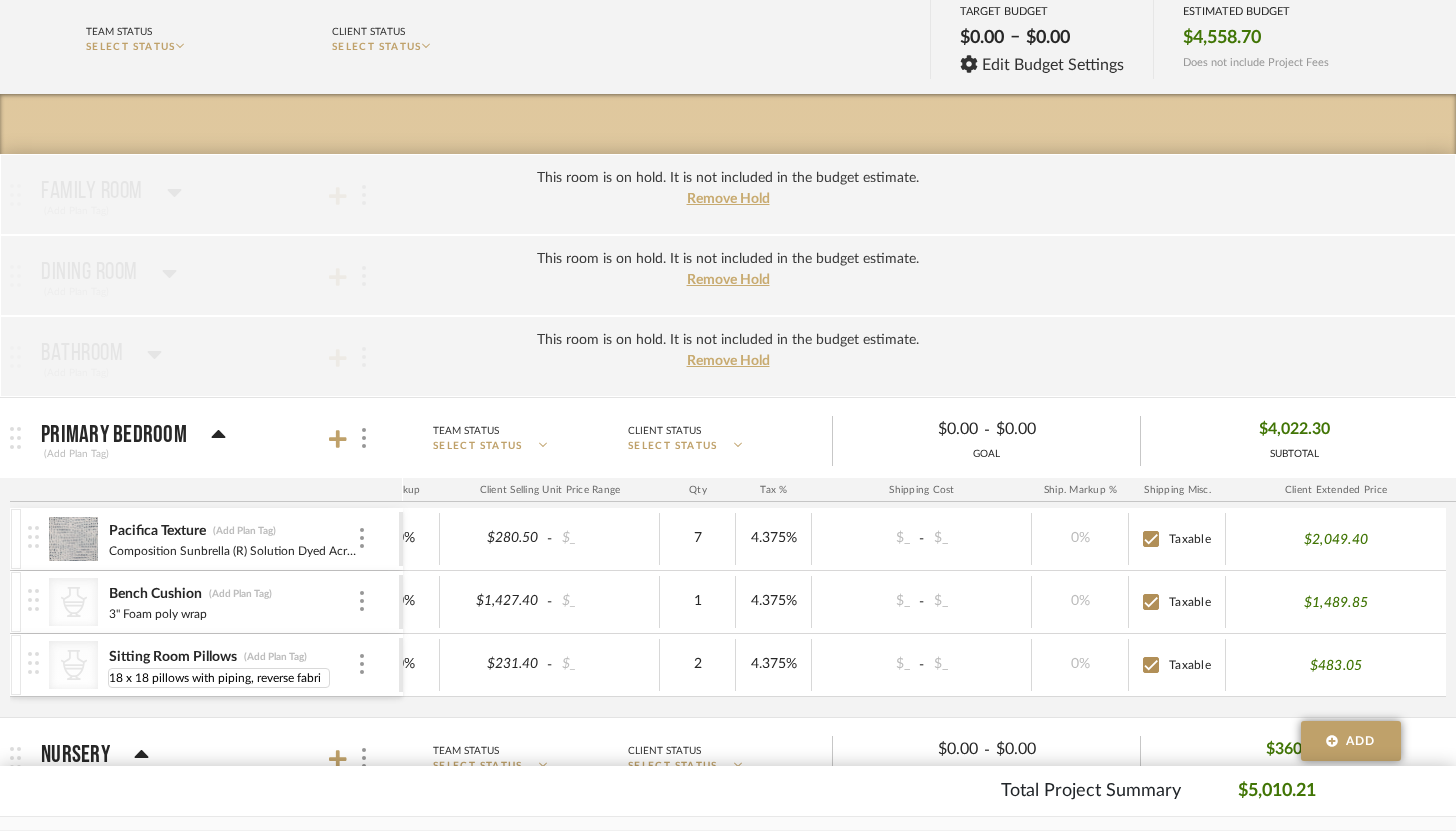 type on "18 x 18 pillows with piping, reverse fabric" 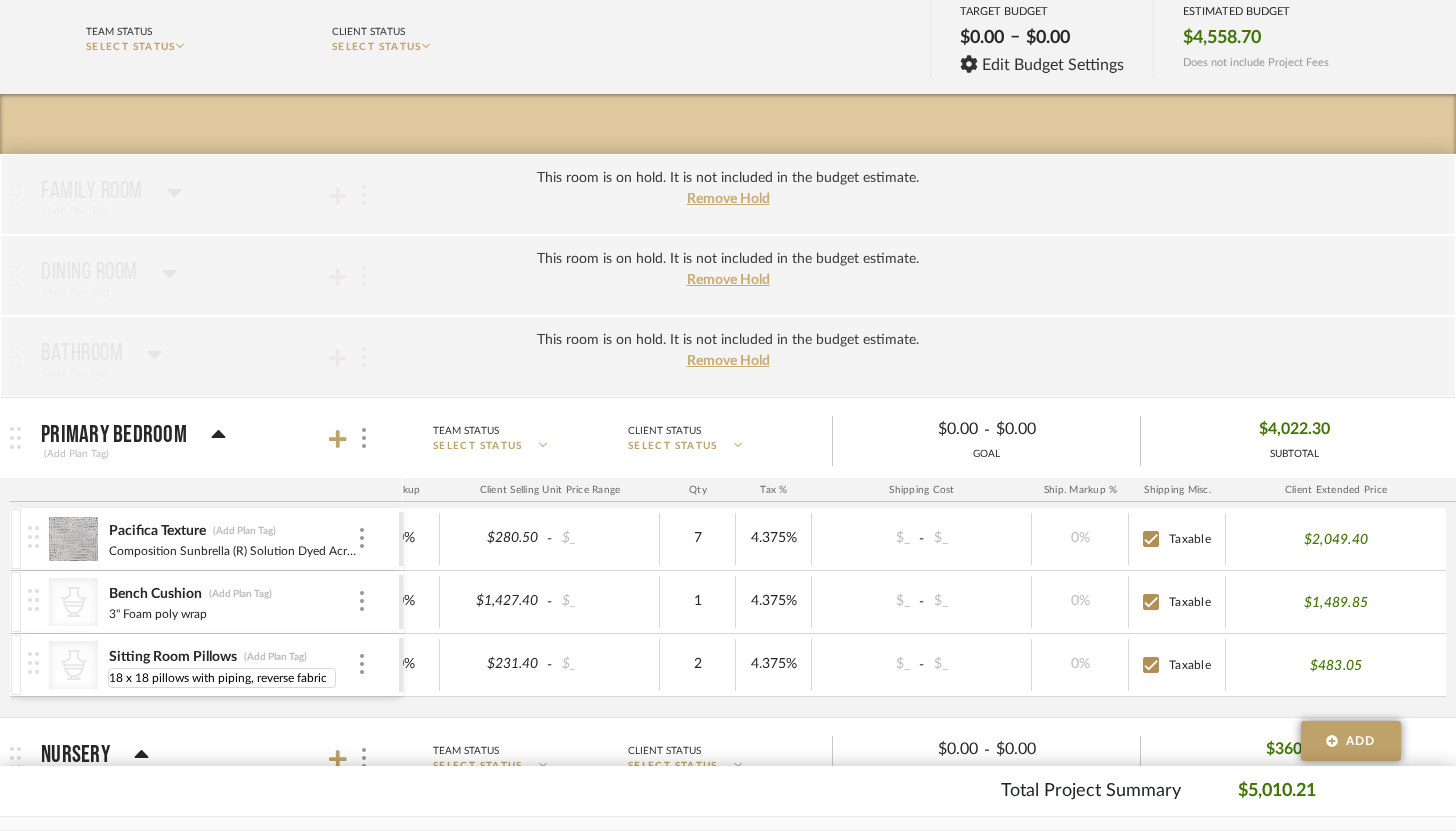 click on "Pacifica Texture   (Add Plan Tag)   Composition
Sunbrella (R) Solution Dyed Acrylic - 100%   $165.00  -  $_   $_   70%   $280.50  -  $_   7   4.375%   $_  -  $_   0%  Taxable  $2,049.40
CategoryIconAccessories
Created with Sketch.
Bench Cushion   (Add Plan Tag)   3" Foam poly wrap   $1,098.00  -  $_   $_   30%   $1,427.40  -  $_   1   4.375%   $_  -  $_   0%  Taxable  $1,489.85
CategoryIconAccessories
Created with Sketch.
Sitting Room Pillows   (Add Plan Tag)  18 x 18 pillows with piping, reverse fabric 18 x 18 pillows with piping, reverse fabric  $178.00  -  $_   $_   30%   $231.40  -  $_   2   4.375%   $_  -  $_   0%  Taxable  $483.05" at bounding box center [422, 612] 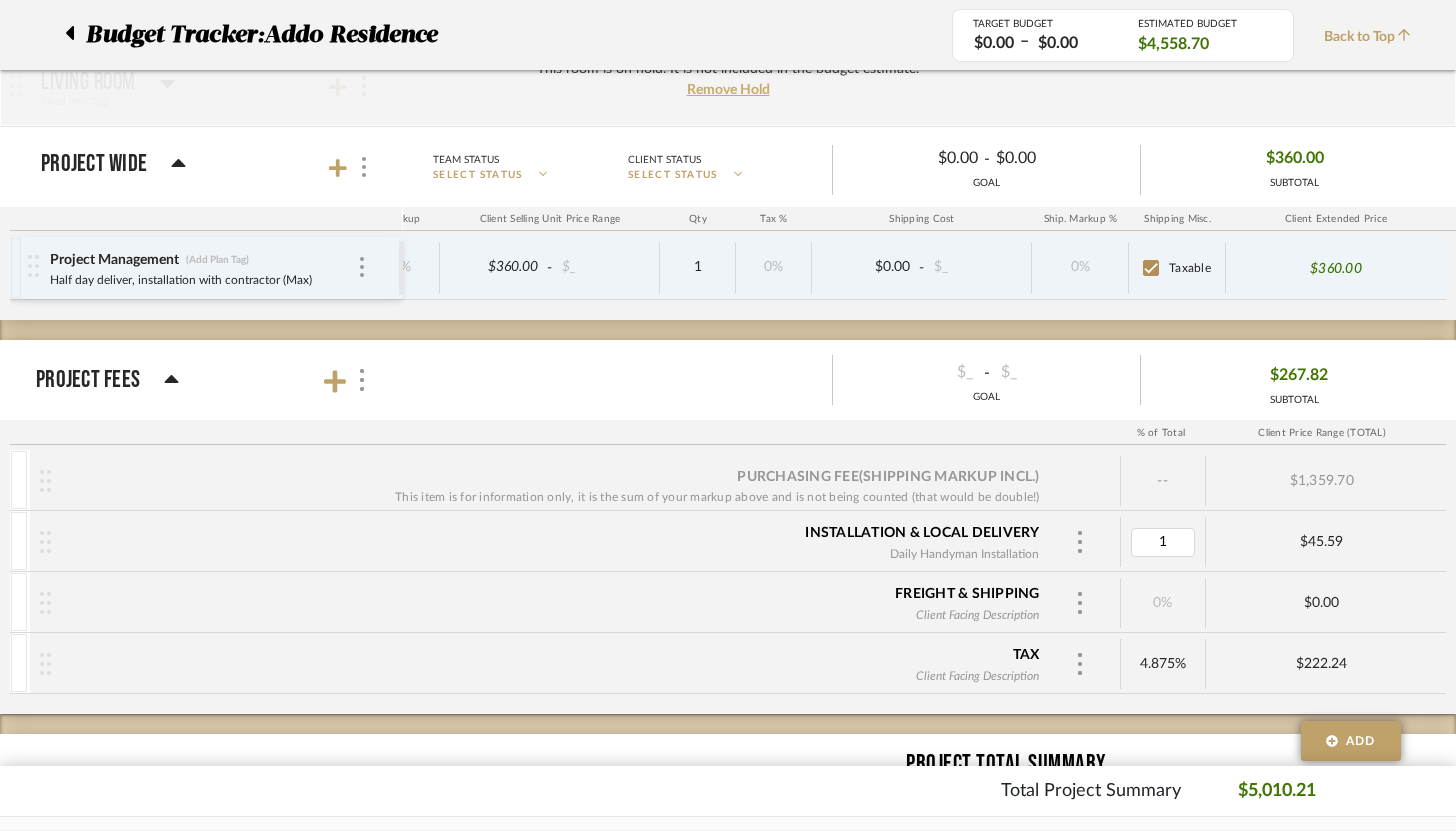 type on "9" 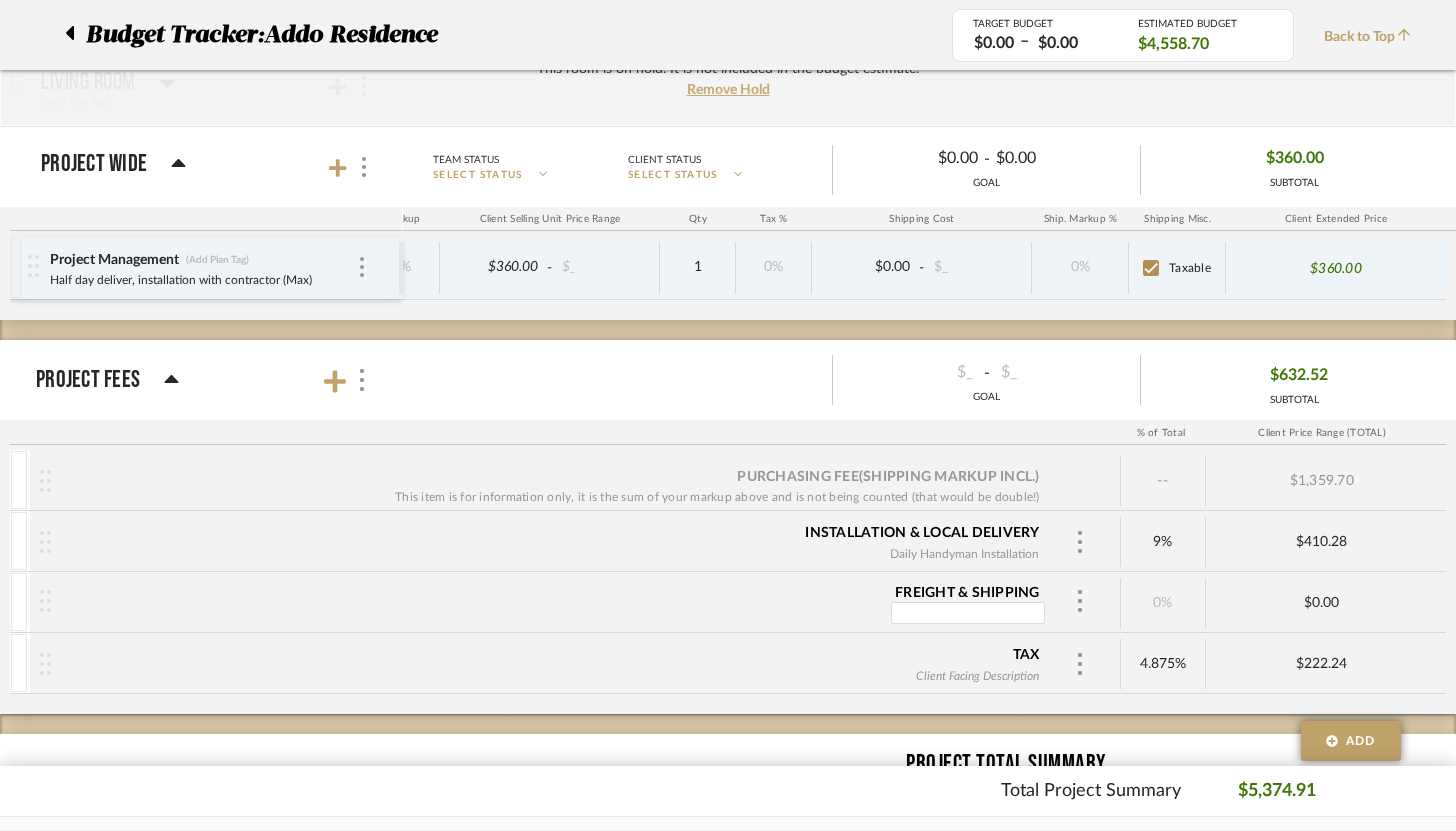 click at bounding box center [33, 266] 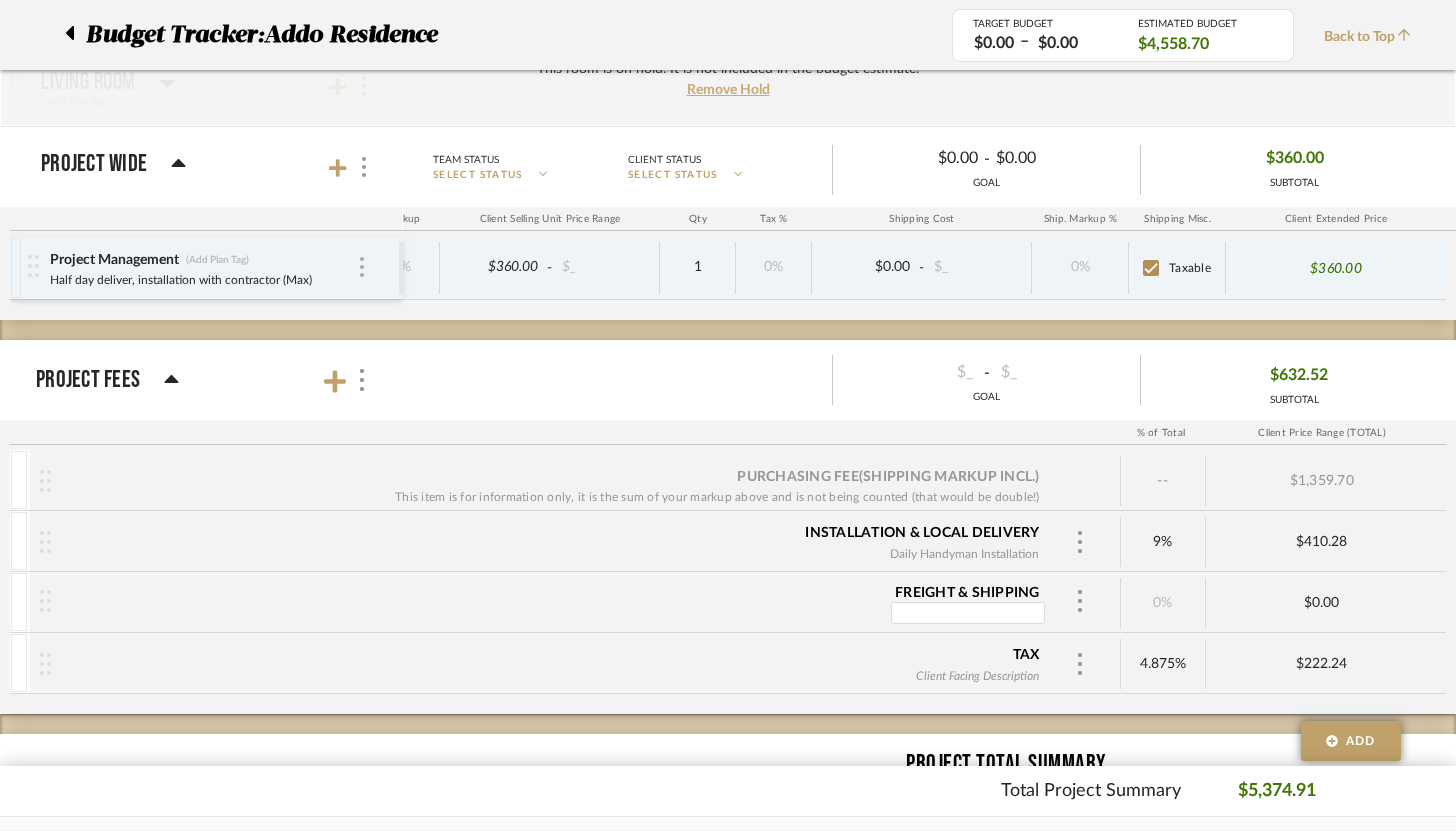 click at bounding box center (362, 267) 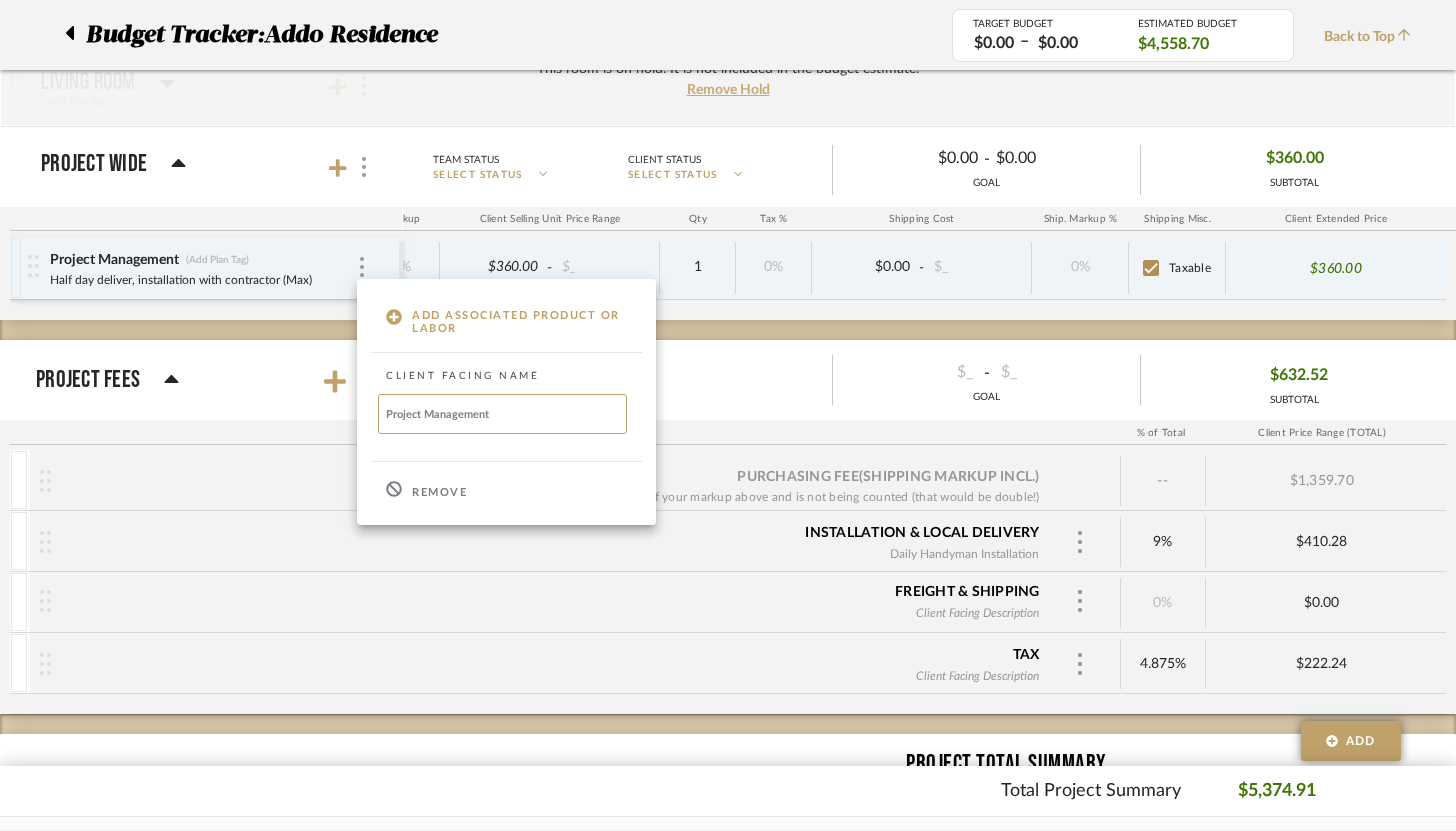 click on "Remove" at bounding box center [439, 493] 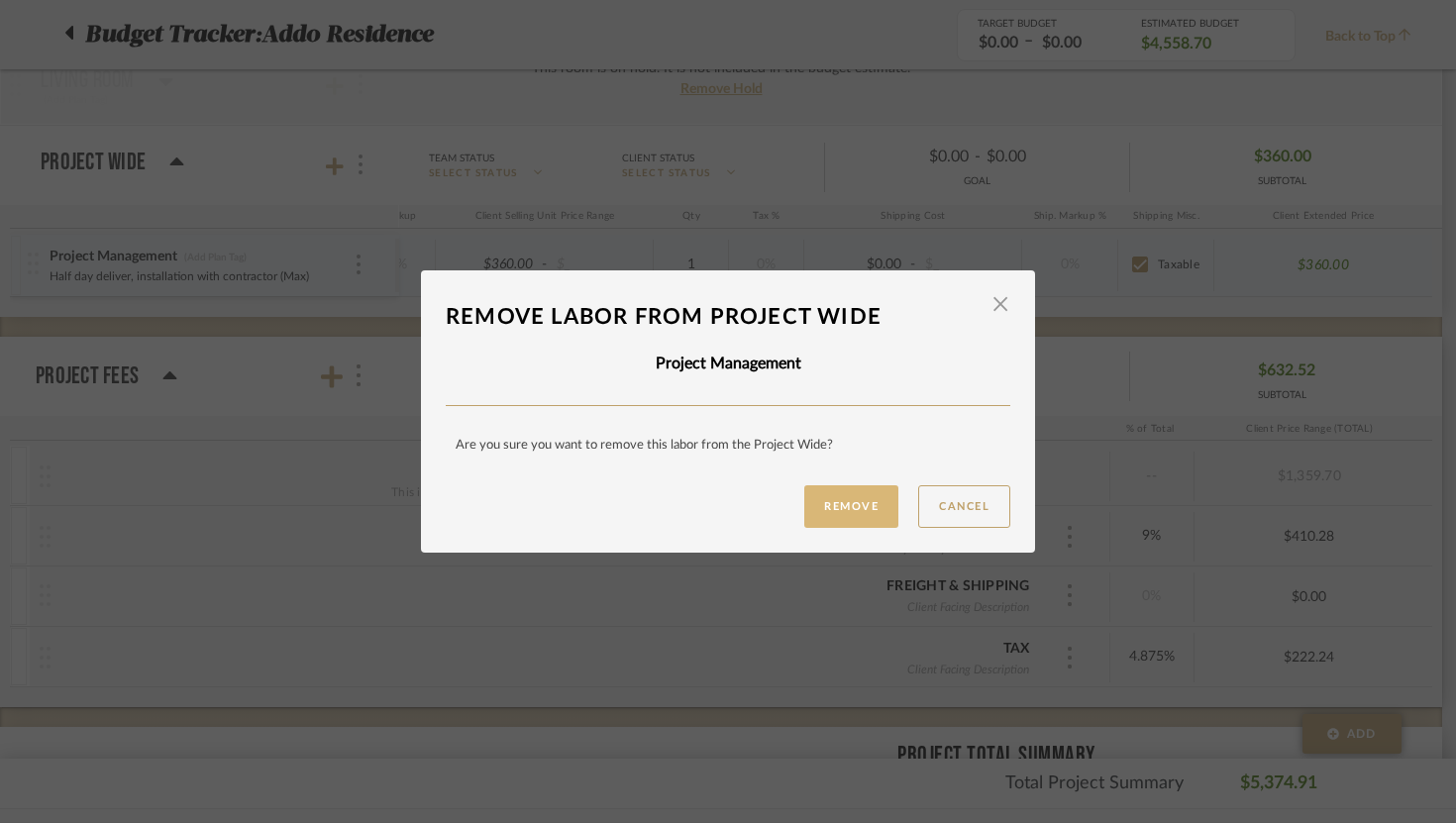 click on "Remove" at bounding box center (851, 506) 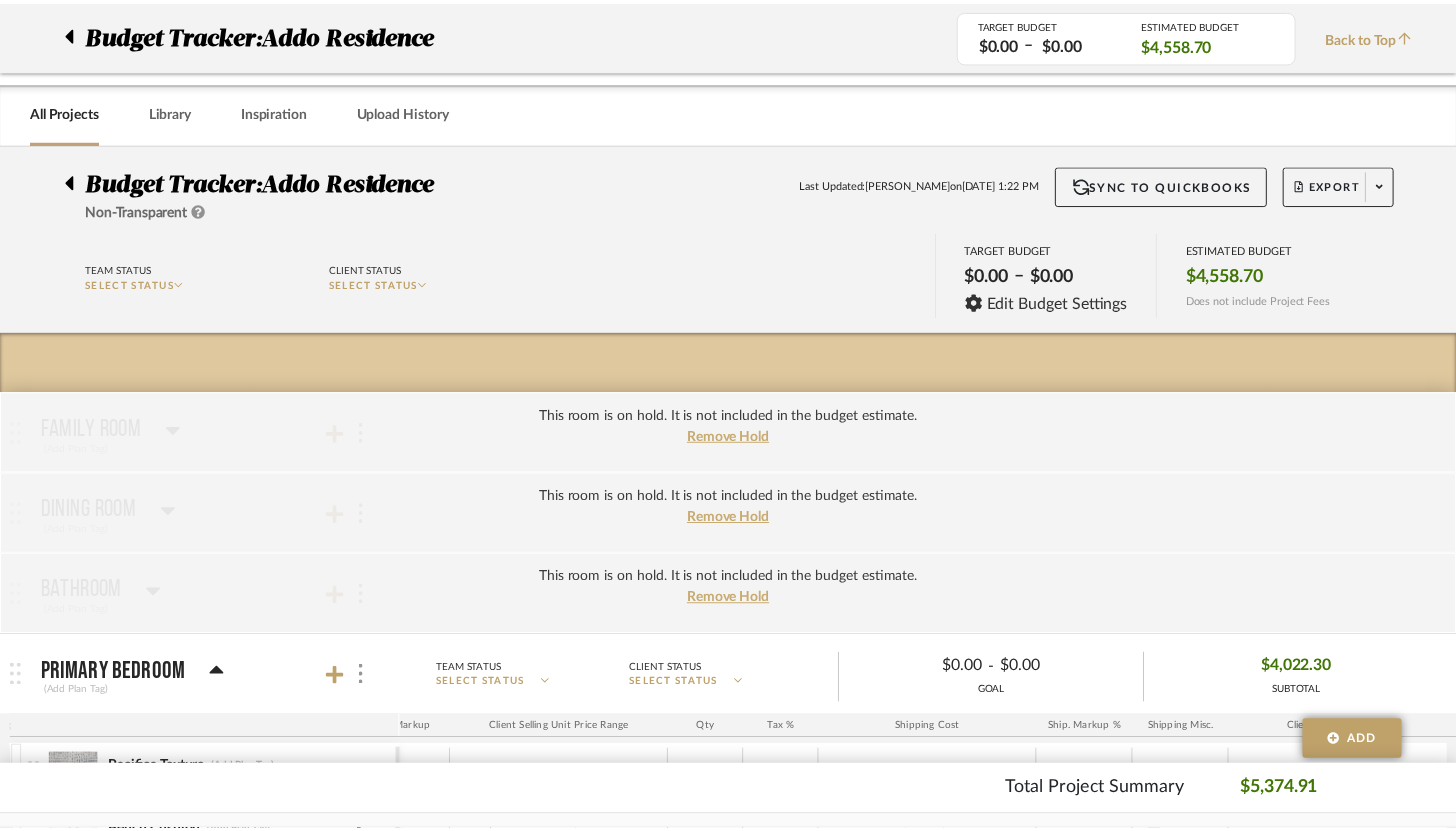scroll, scrollTop: 1185, scrollLeft: 0, axis: vertical 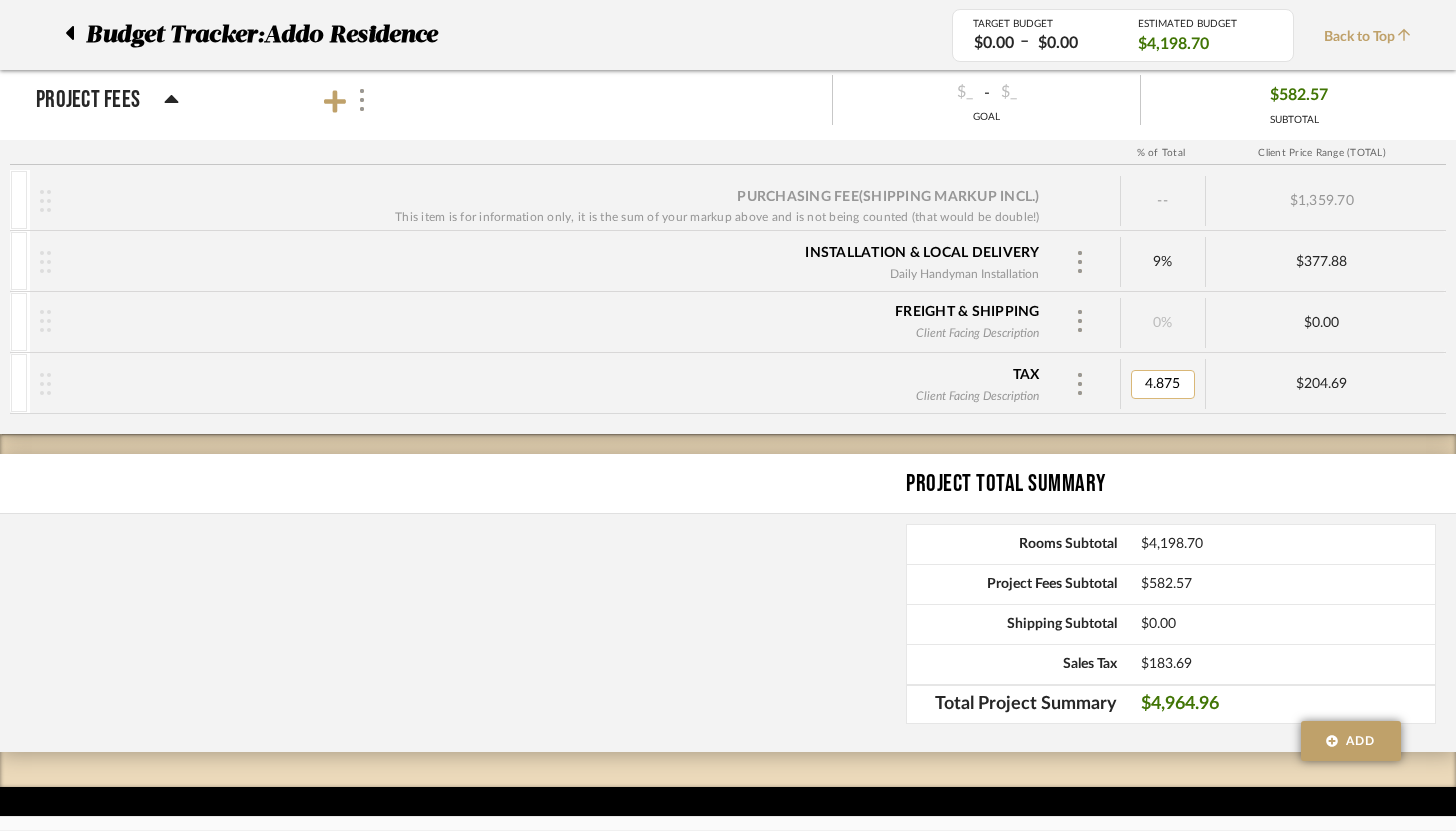 click on "4.875" at bounding box center [1163, 384] 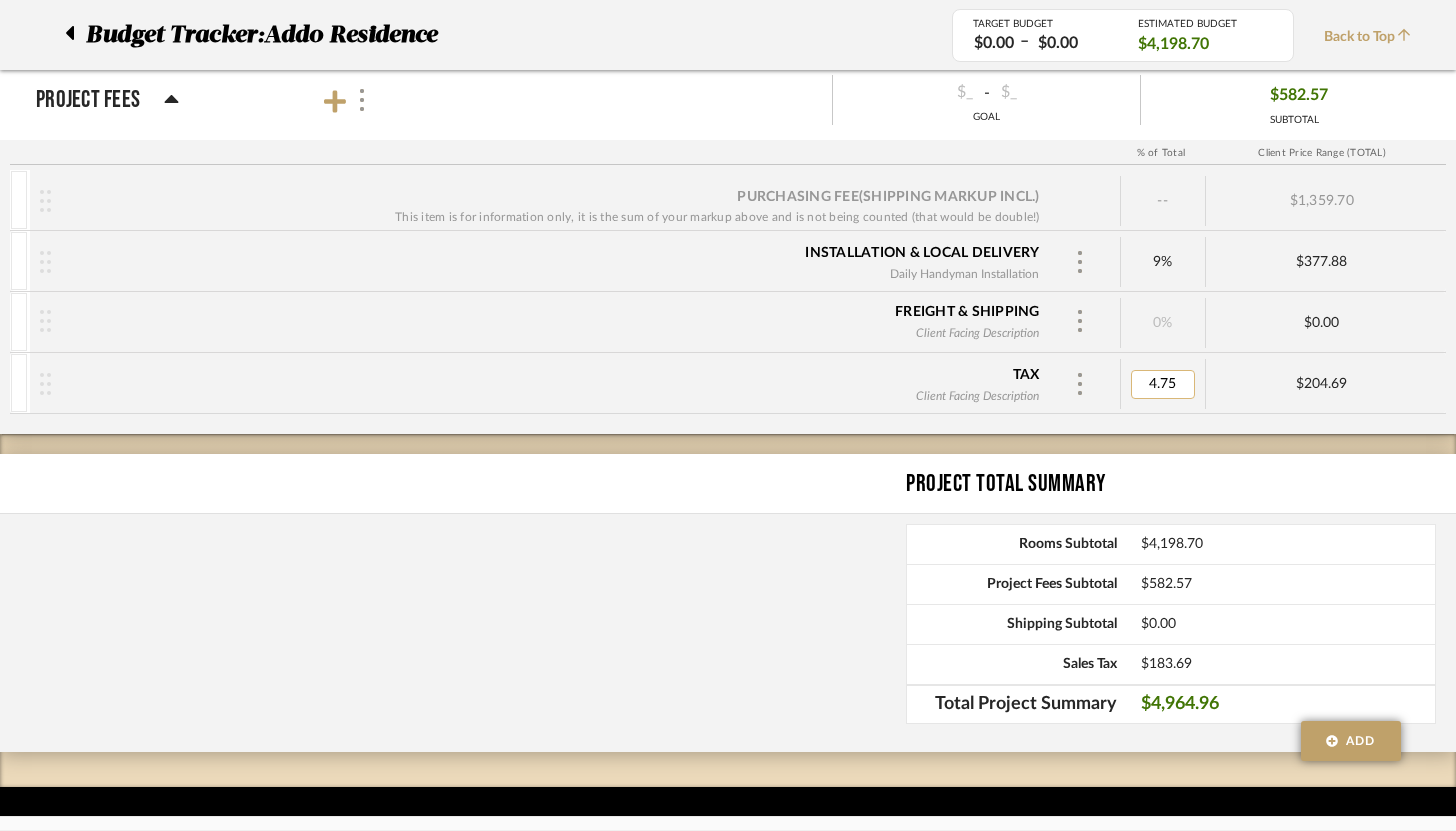 type on "4.375" 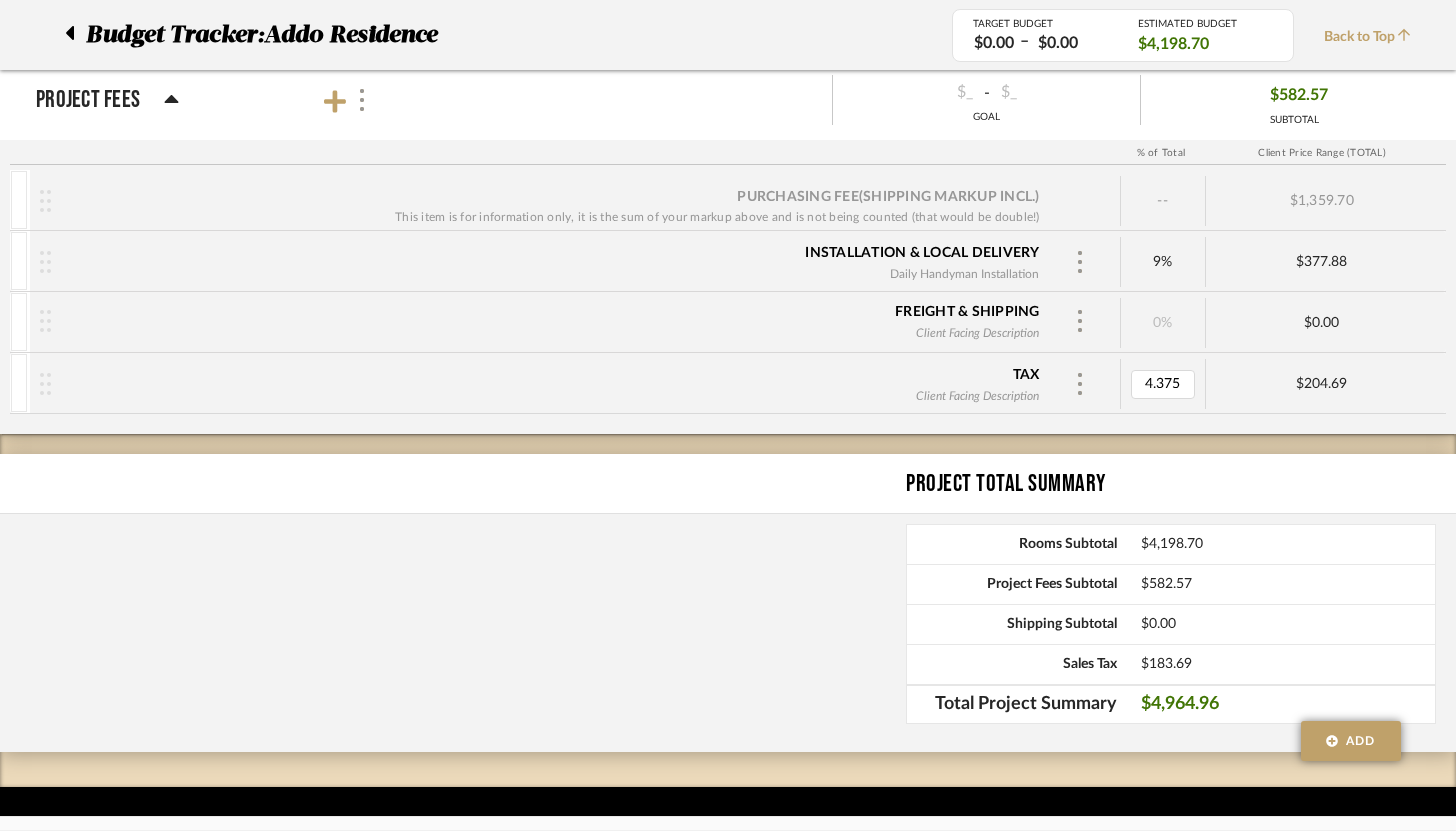 click on "This room is on hold. It is not included in the budget estimate. Remove Hold  Family Room   (Add Plan Tag)  Team Status on [DATE] Need to Source  Client Status SELECT STATUS   $0.00  -  $0.00  GOAL $0.00 SUBTOTAL  PO  Target Unit Buying Price Actual Buying Price Markup Client Selling Unit Price Range Qty Tax % Shipping Cost Ship. Markup % Shipping Misc.  Client Extended Price  This room is on hold. It is not included in the budget estimate. Remove Hold  Dining Room   (Add Plan Tag)  Team Status SELECT STATUS  Client Status SELECT STATUS   $0.00  -  $0.00  GOAL $0.00 SUBTOTAL  PO  Target Unit Buying Price Actual Buying Price Markup Client Selling Unit Price Range Qty Tax % Shipping Cost Ship. Markup % Shipping Misc.  Client Extended Price  This room is on hold. It is not included in the budget estimate. Remove Hold  Bathroom   (Add Plan Tag)  Team Status SELECT STATUS  Client Status SELECT STATUS   $0.00  -  $0.00  GOAL $0.00 SUBTOTAL  PO  Target Unit Buying Price Actual Buying Price Markup Qty Tax %" 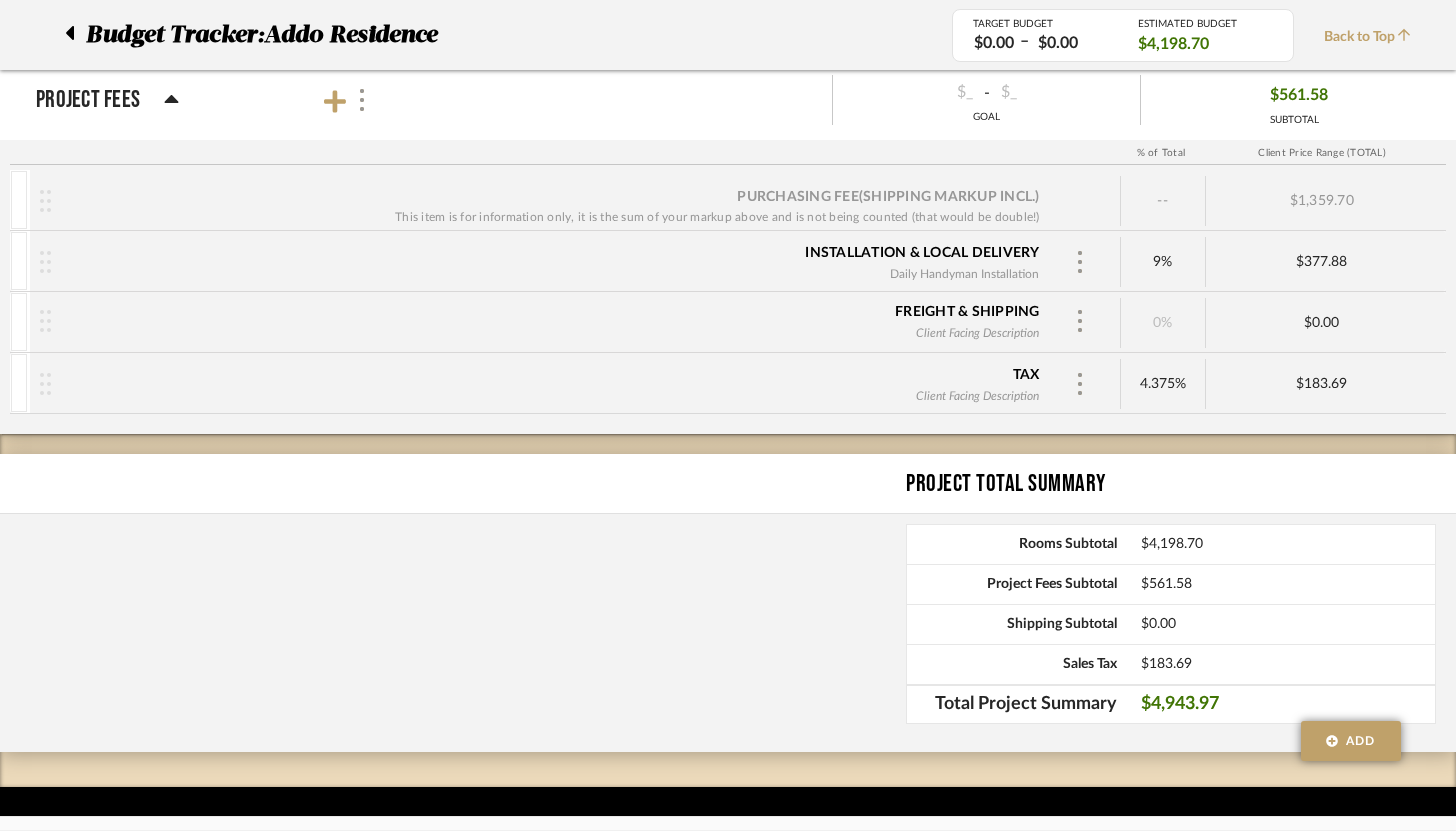 click on "This room is on hold. It is not included in the budget estimate. Remove Hold  Family Room   (Add Plan Tag)  Team Status on [DATE] Need to Source  Client Status SELECT STATUS   $0.00  -  $0.00  GOAL $0.00 SUBTOTAL  PO  Target Unit Buying Price Actual Buying Price Markup Client Selling Unit Price Range Qty Tax % Shipping Cost Ship. Markup % Shipping Misc.  Client Extended Price  This room is on hold. It is not included in the budget estimate. Remove Hold  Dining Room   (Add Plan Tag)  Team Status SELECT STATUS  Client Status SELECT STATUS   $0.00  -  $0.00  GOAL $0.00 SUBTOTAL  PO  Target Unit Buying Price Actual Buying Price Markup Client Selling Unit Price Range Qty Tax % Shipping Cost Ship. Markup % Shipping Misc.  Client Extended Price  This room is on hold. It is not included in the budget estimate. Remove Hold  Bathroom   (Add Plan Tag)  Team Status SELECT STATUS  Client Status SELECT STATUS   $0.00  -  $0.00  GOAL $0.00 SUBTOTAL  PO  Target Unit Buying Price Actual Buying Price Markup Qty Tax %" 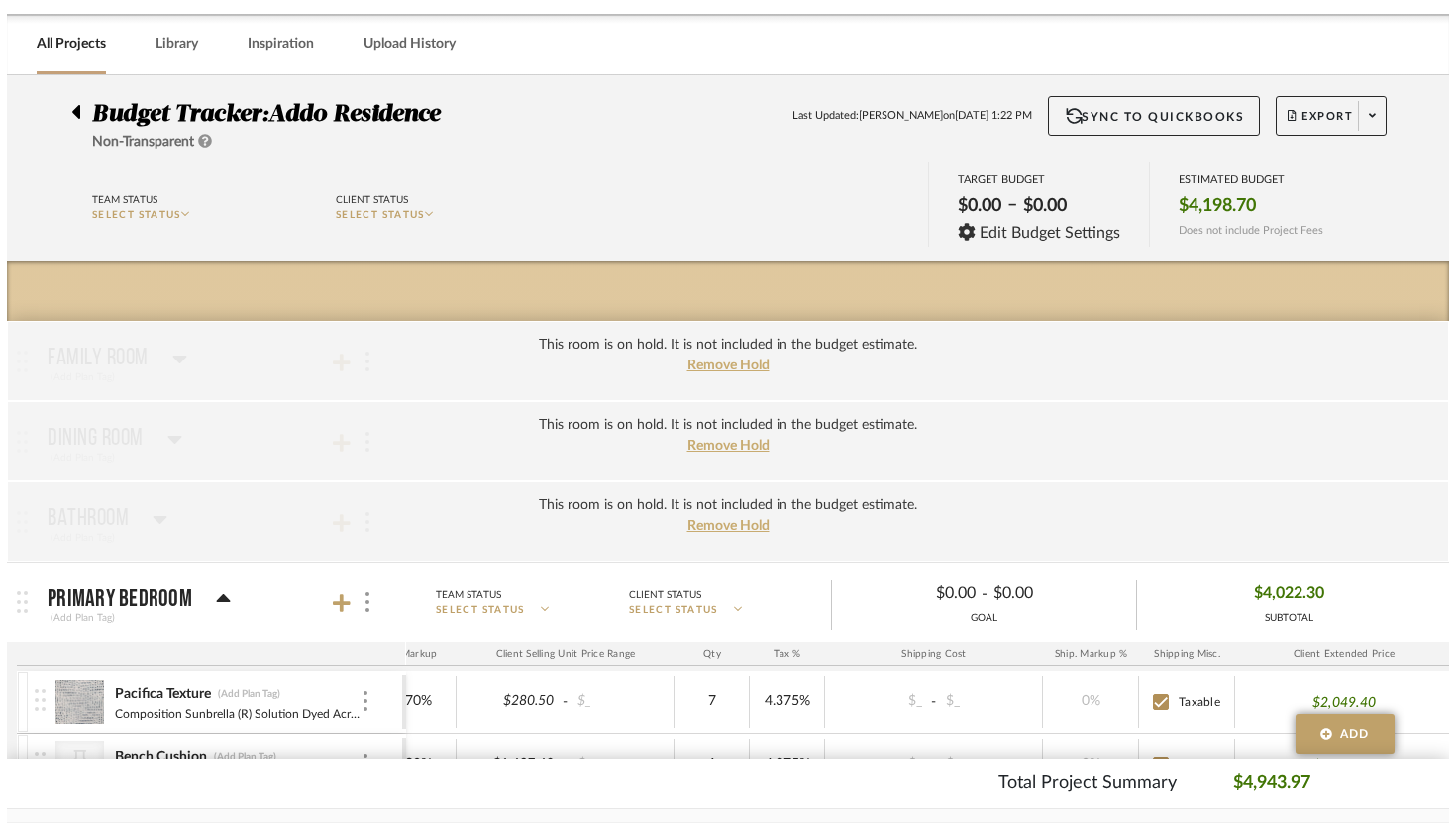 scroll, scrollTop: 0, scrollLeft: 0, axis: both 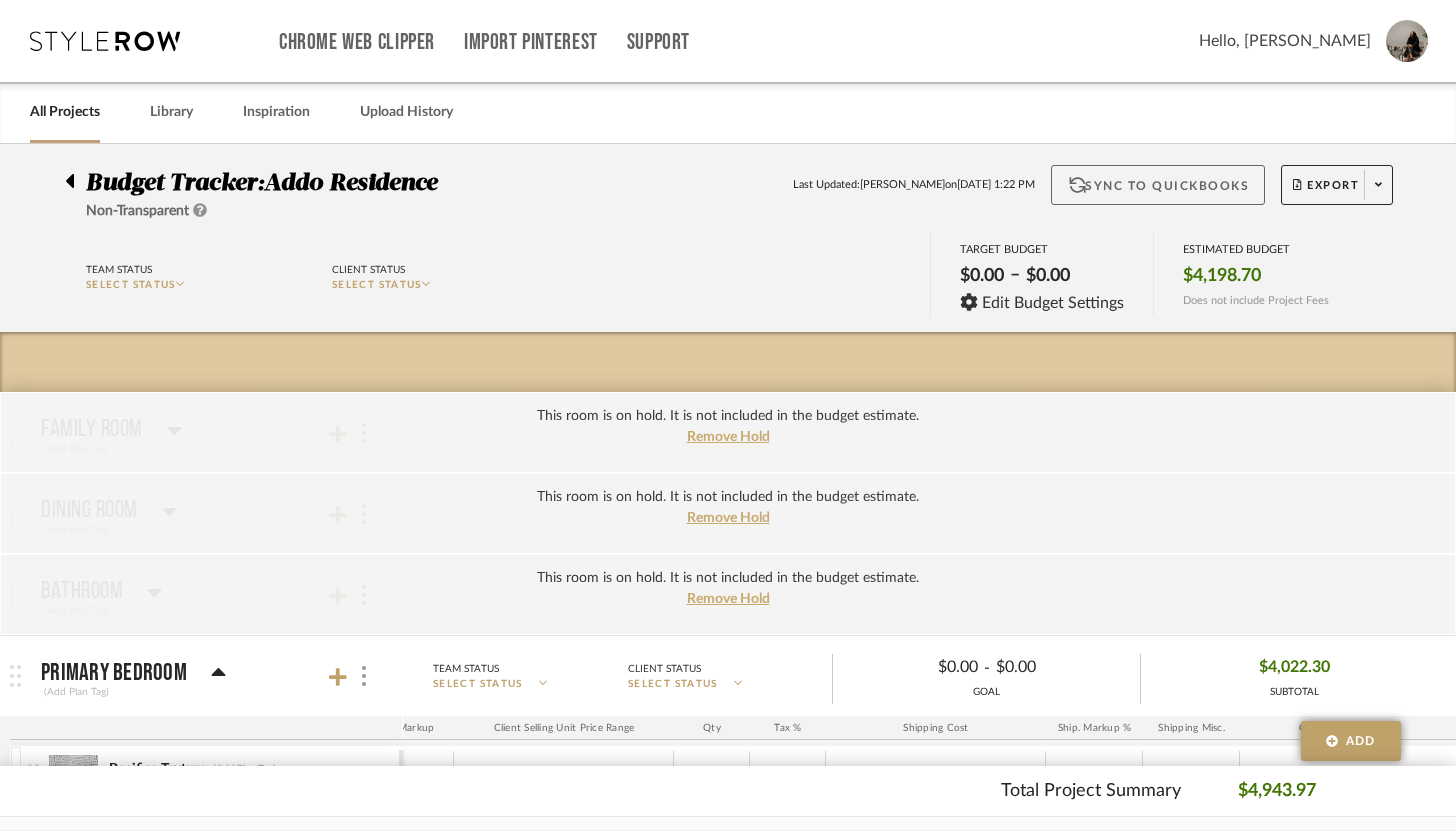 click on "Sync to QuickBooks" 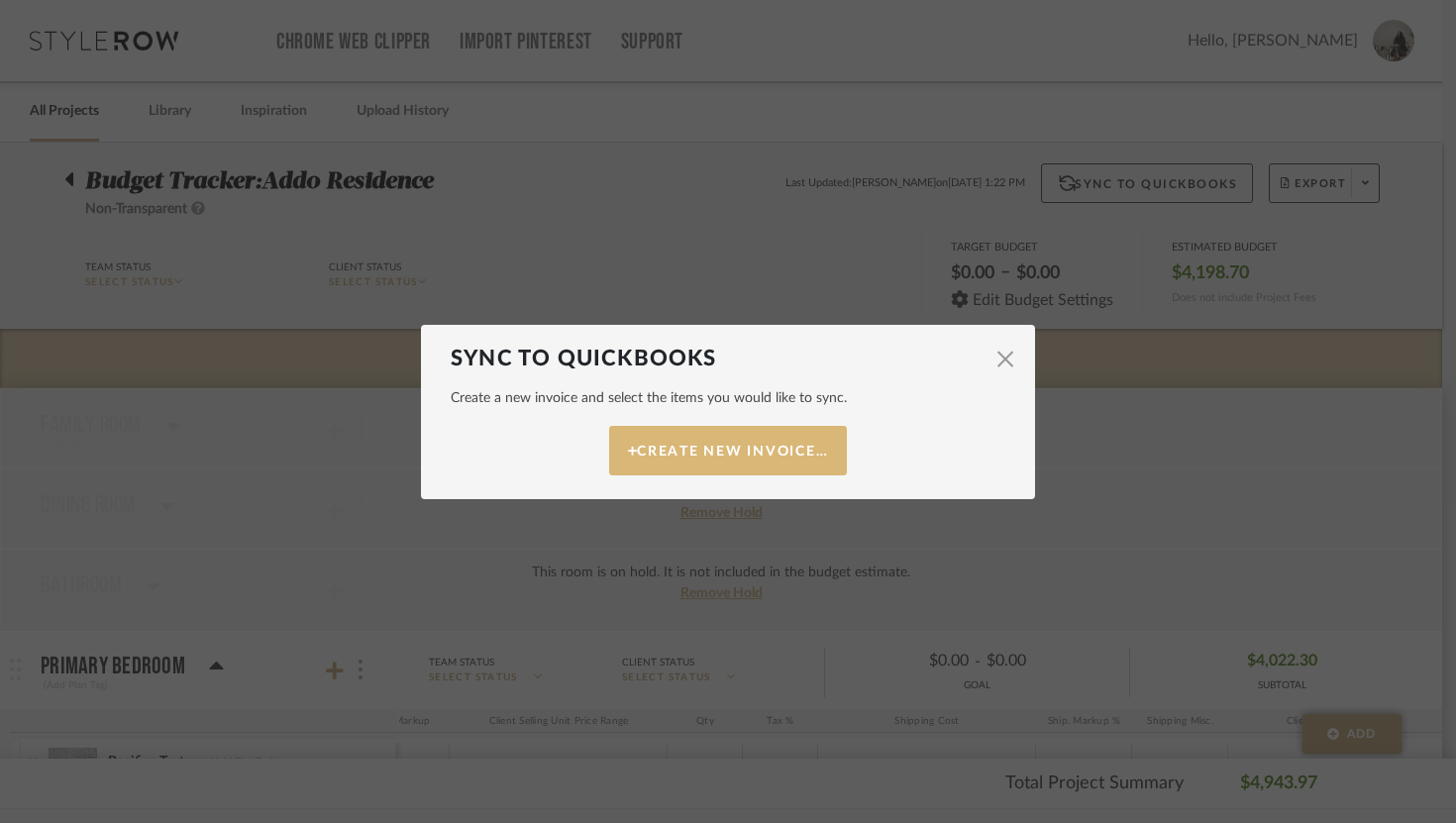 click on "Create New Invoice…" 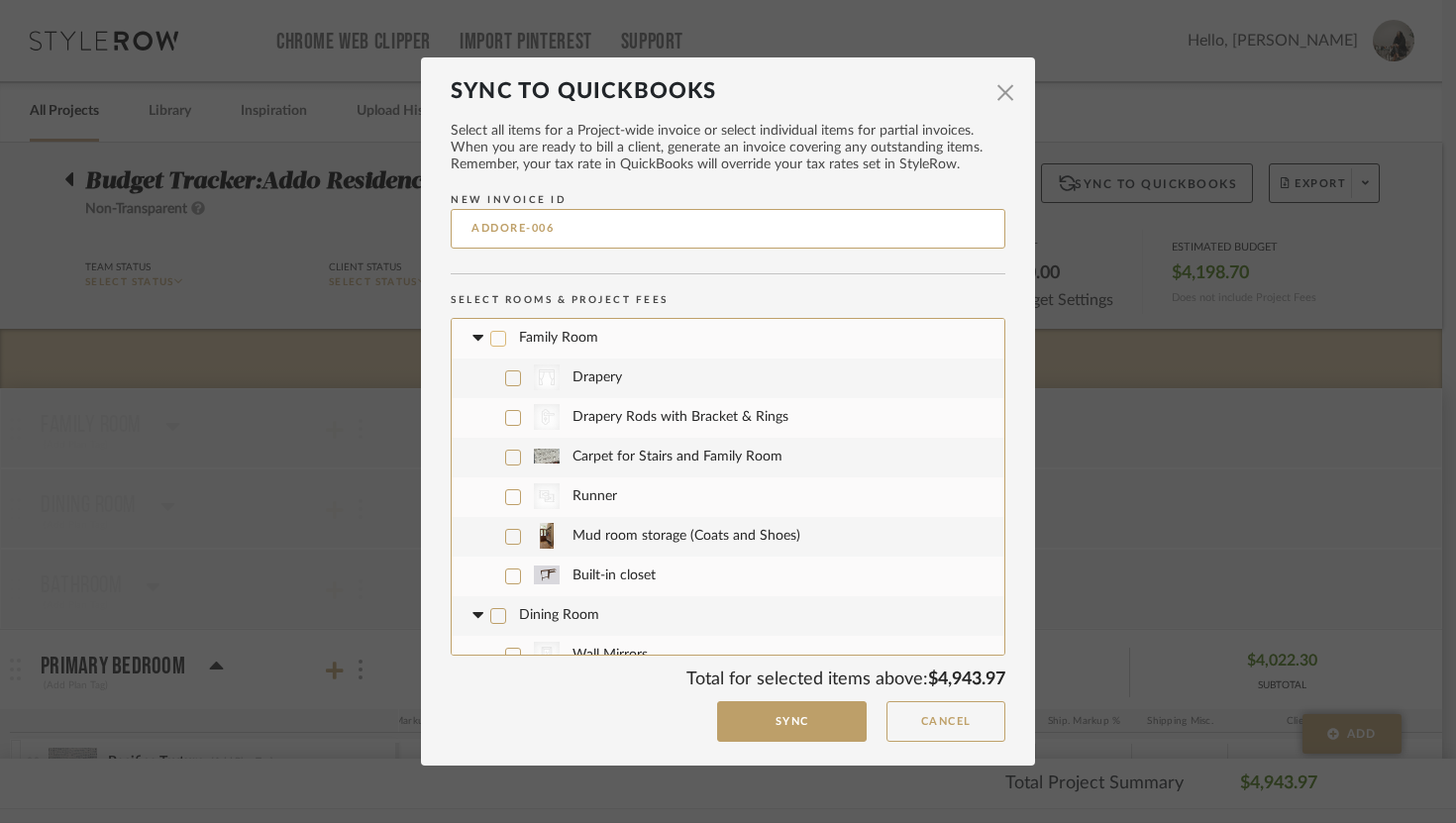 click 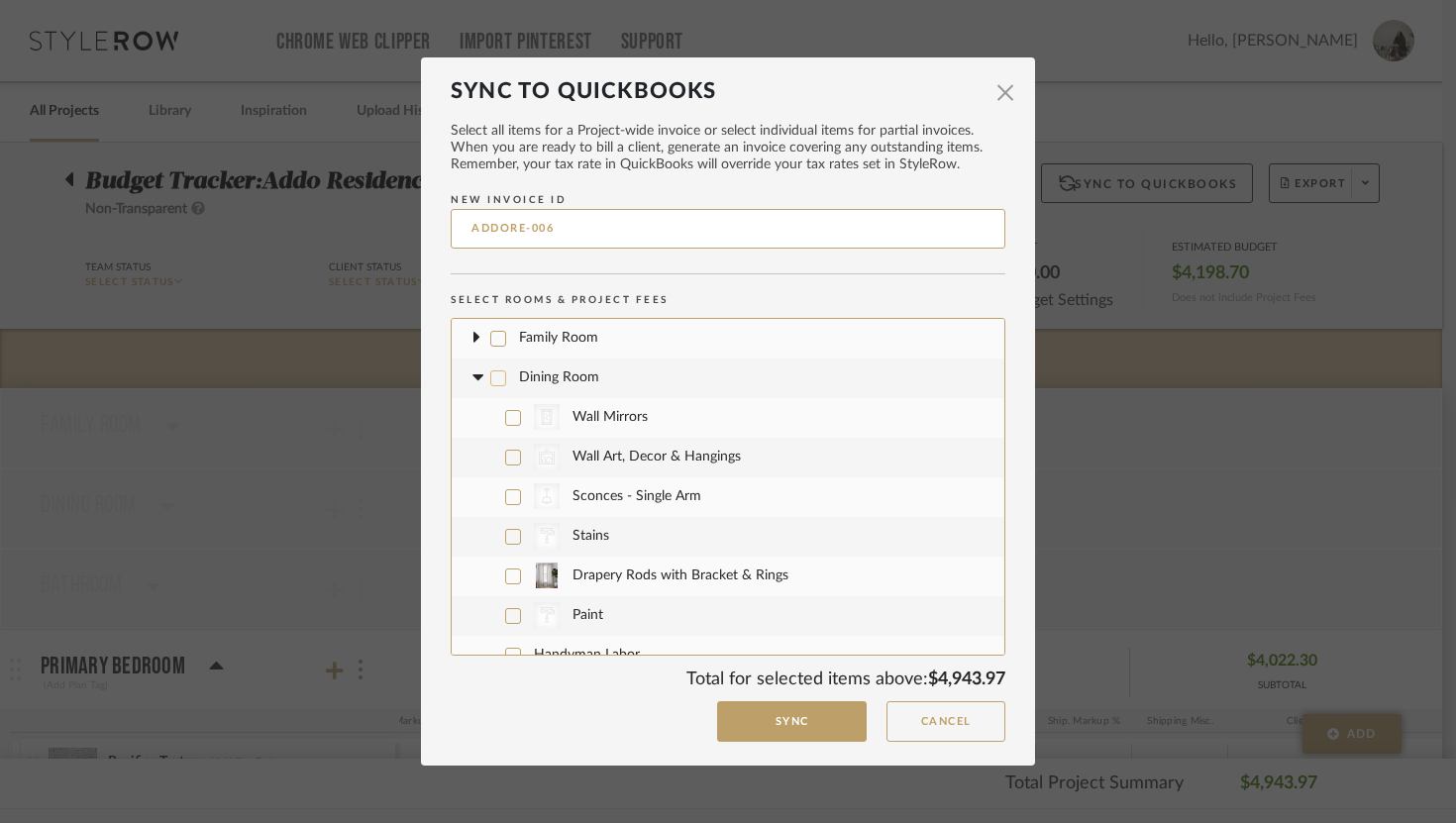 click 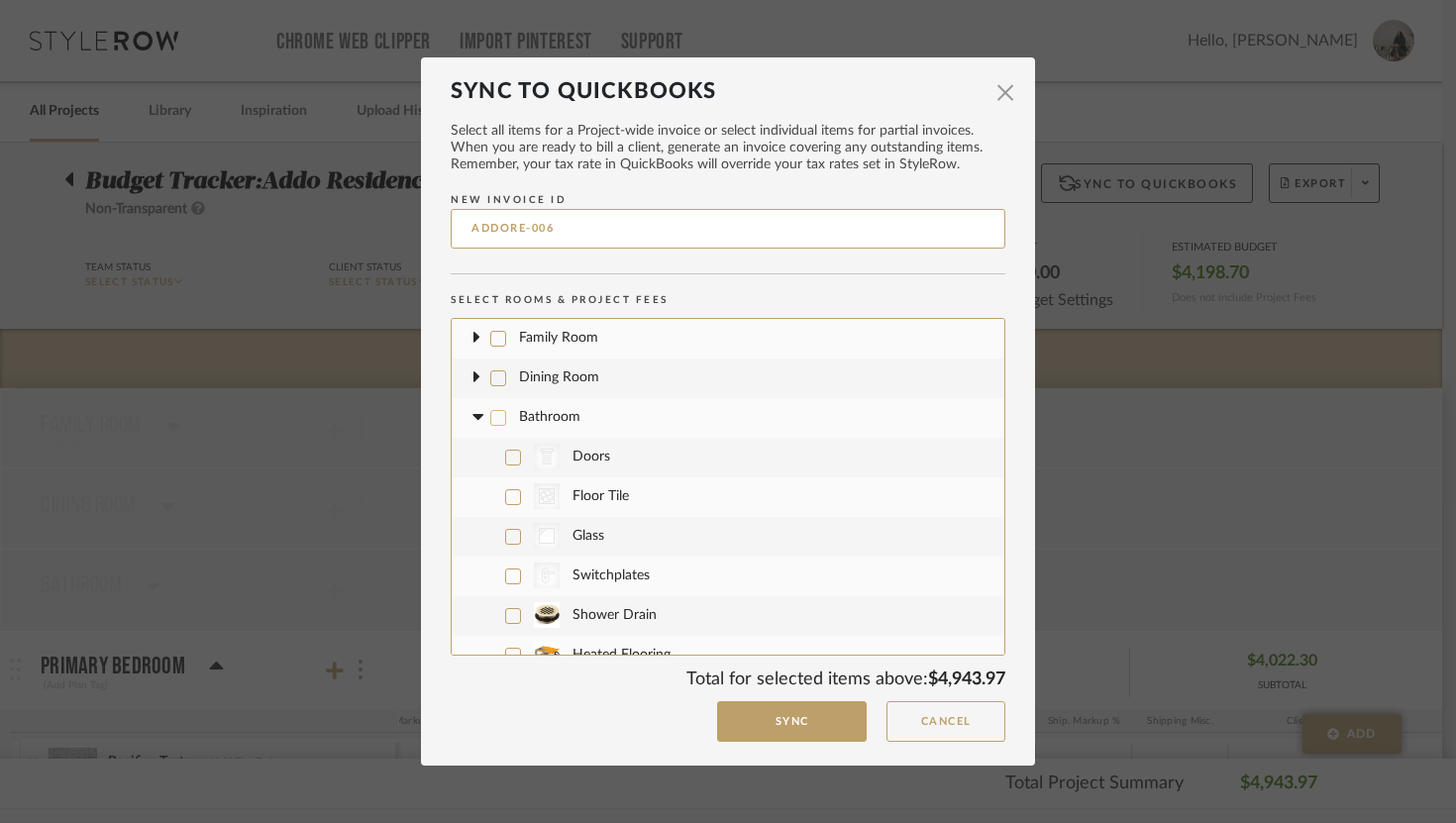 click 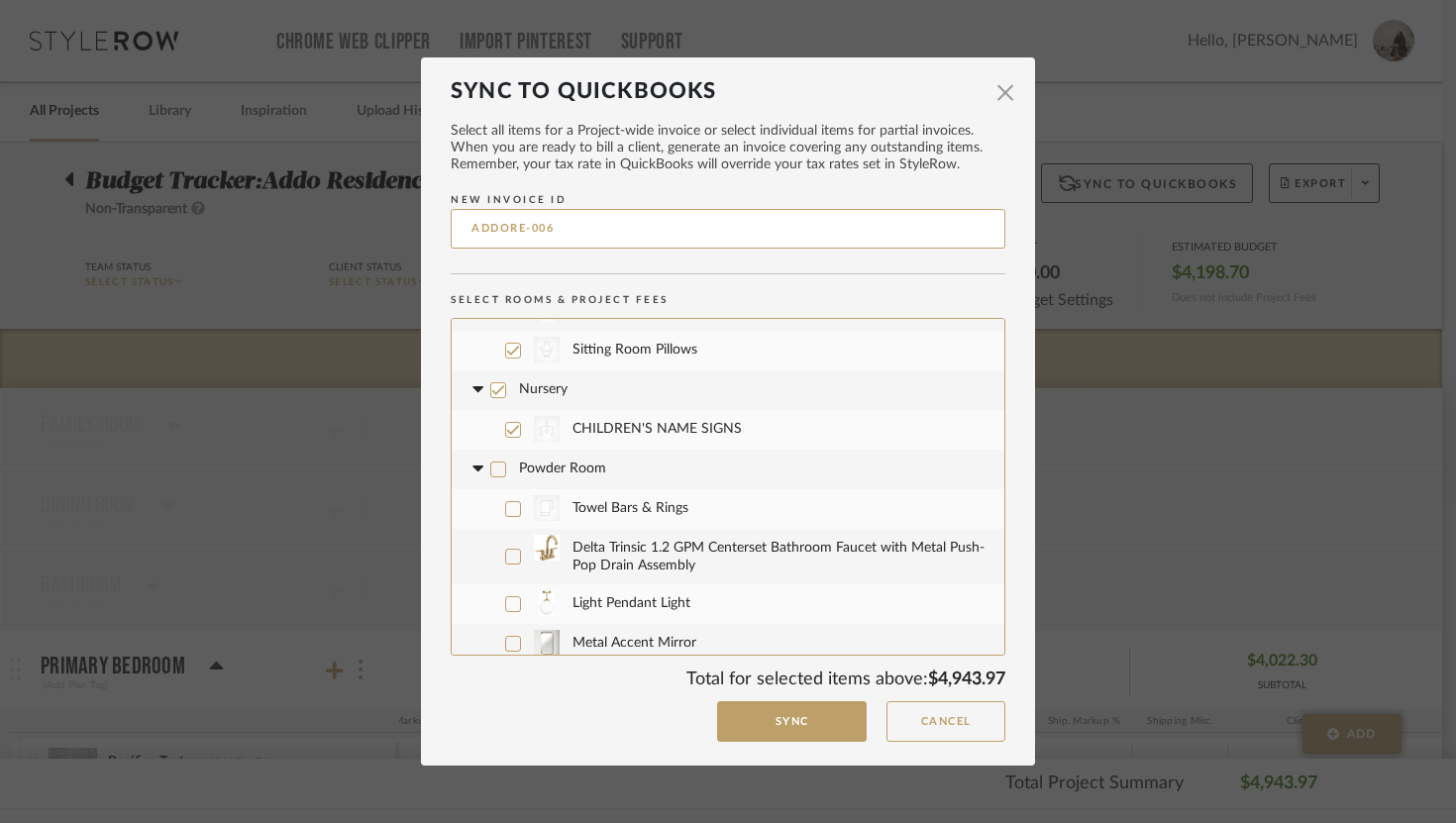scroll, scrollTop: 230, scrollLeft: 0, axis: vertical 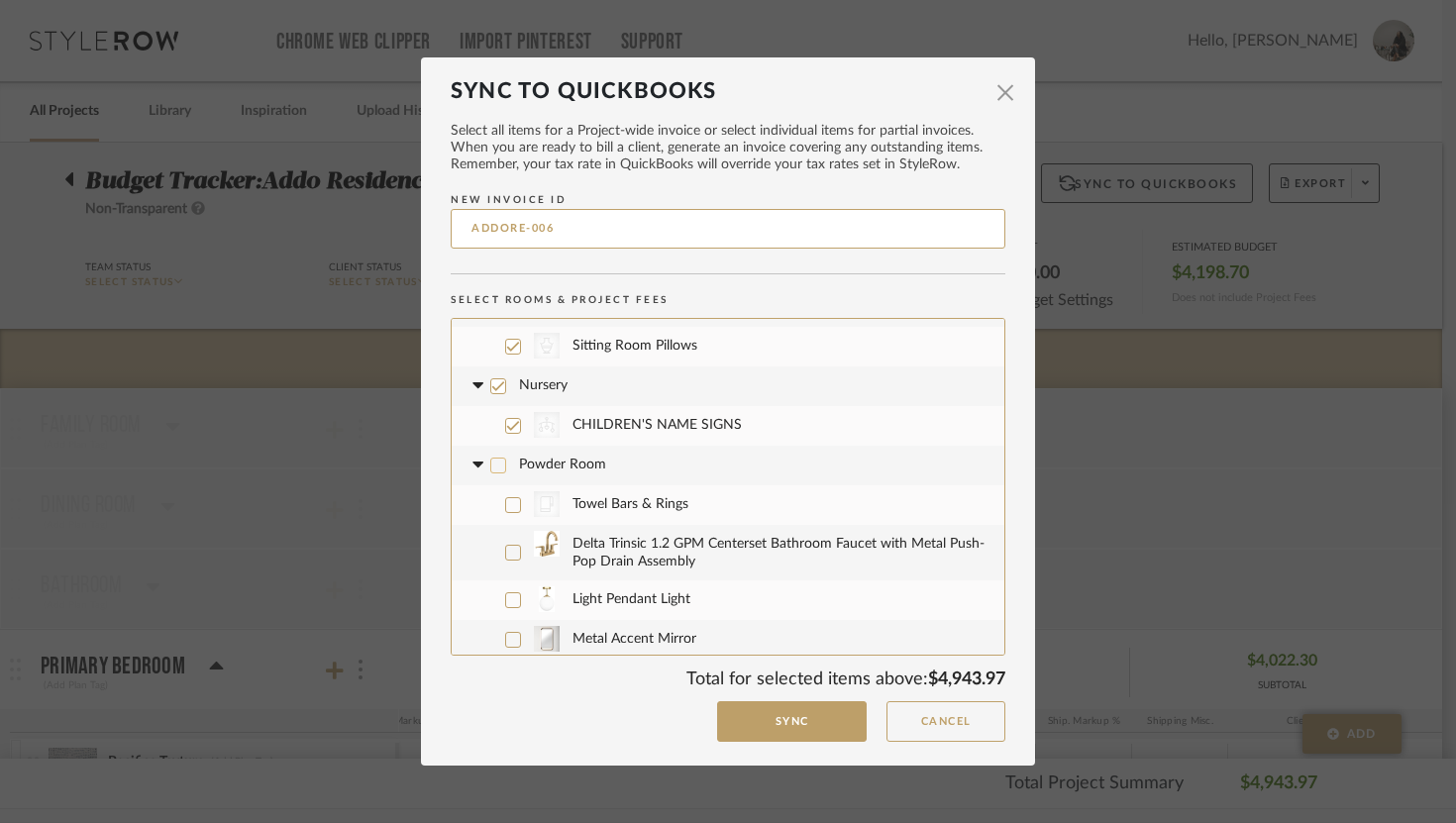click 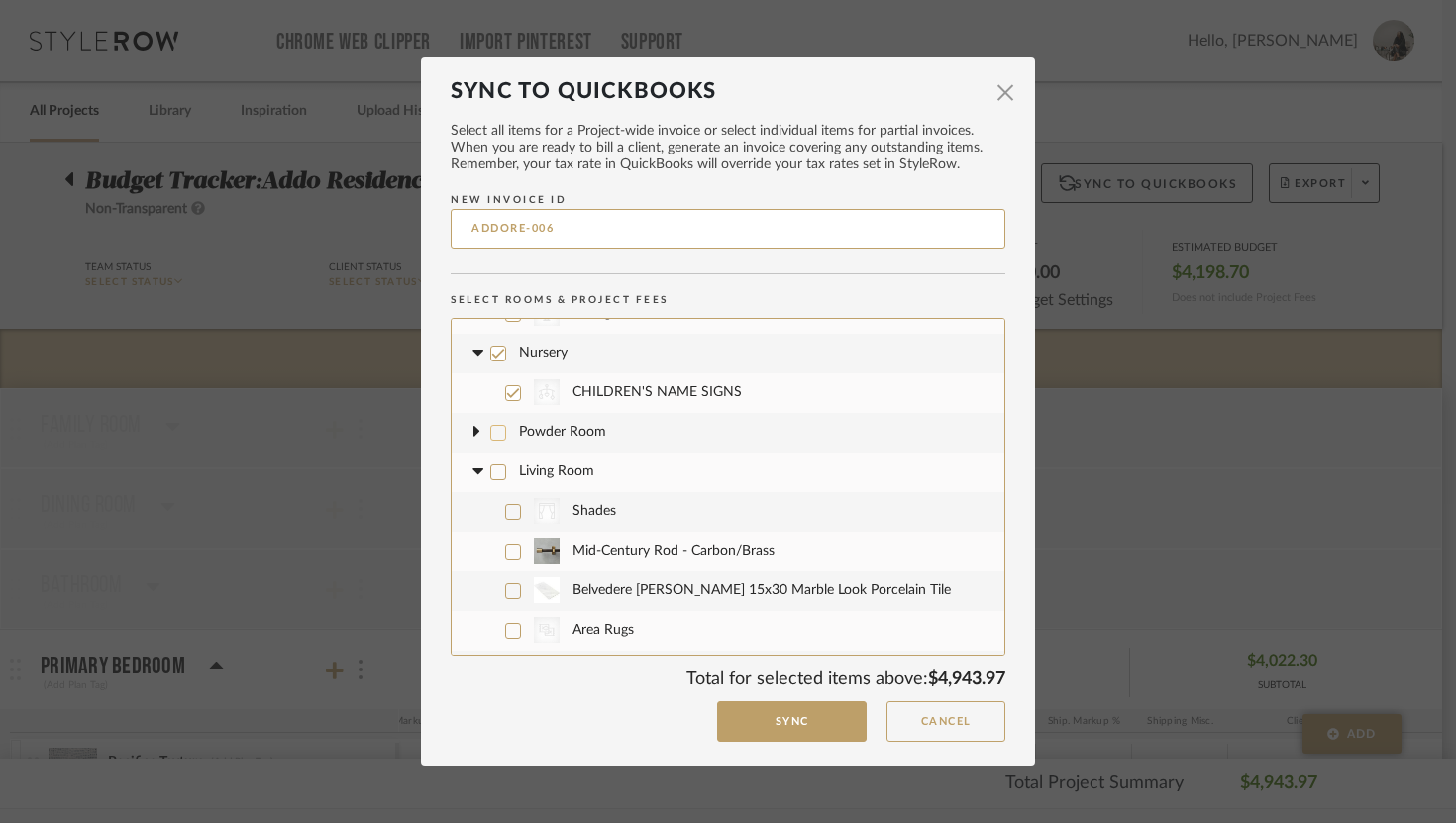 scroll, scrollTop: 267, scrollLeft: 0, axis: vertical 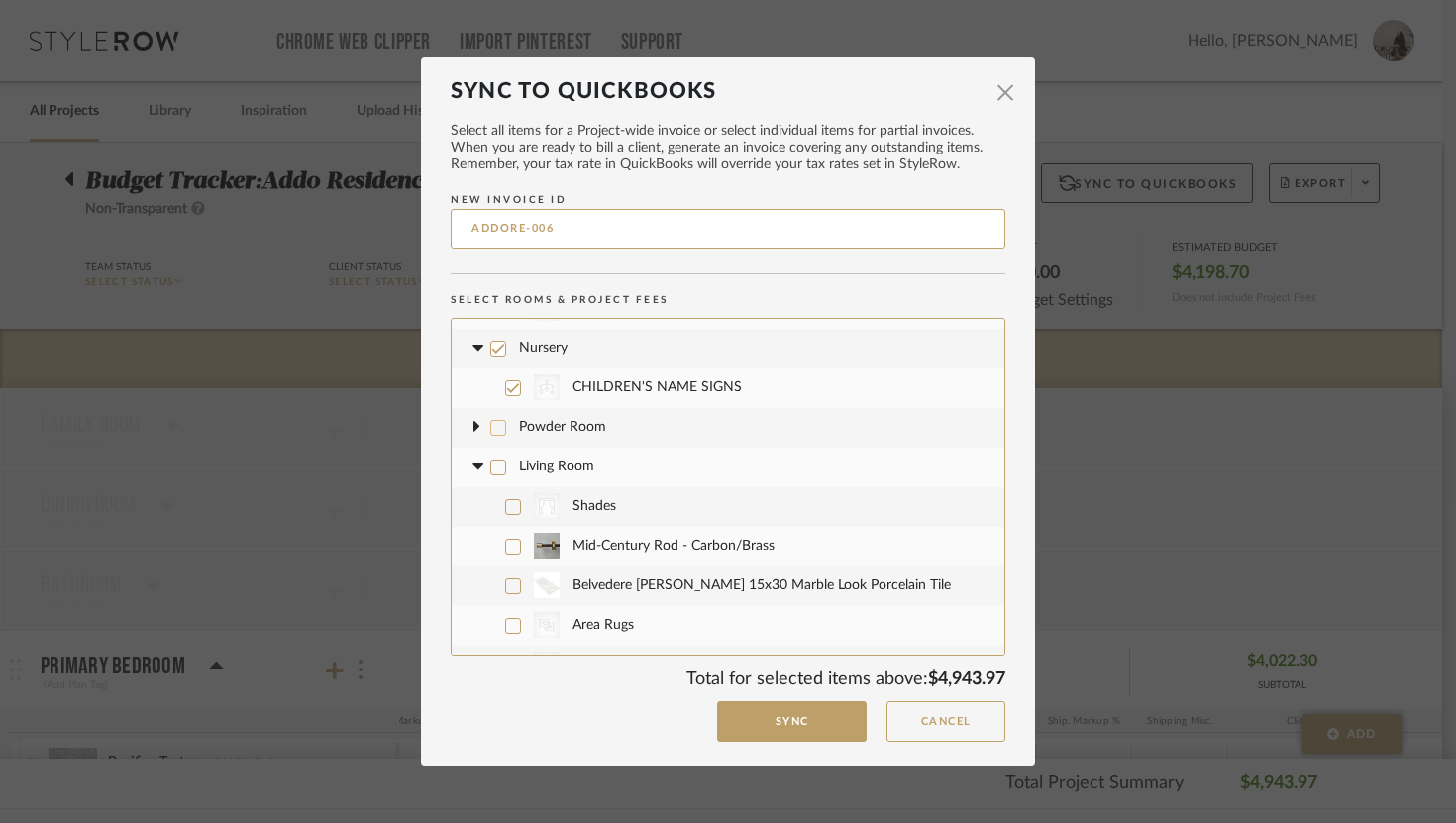 click 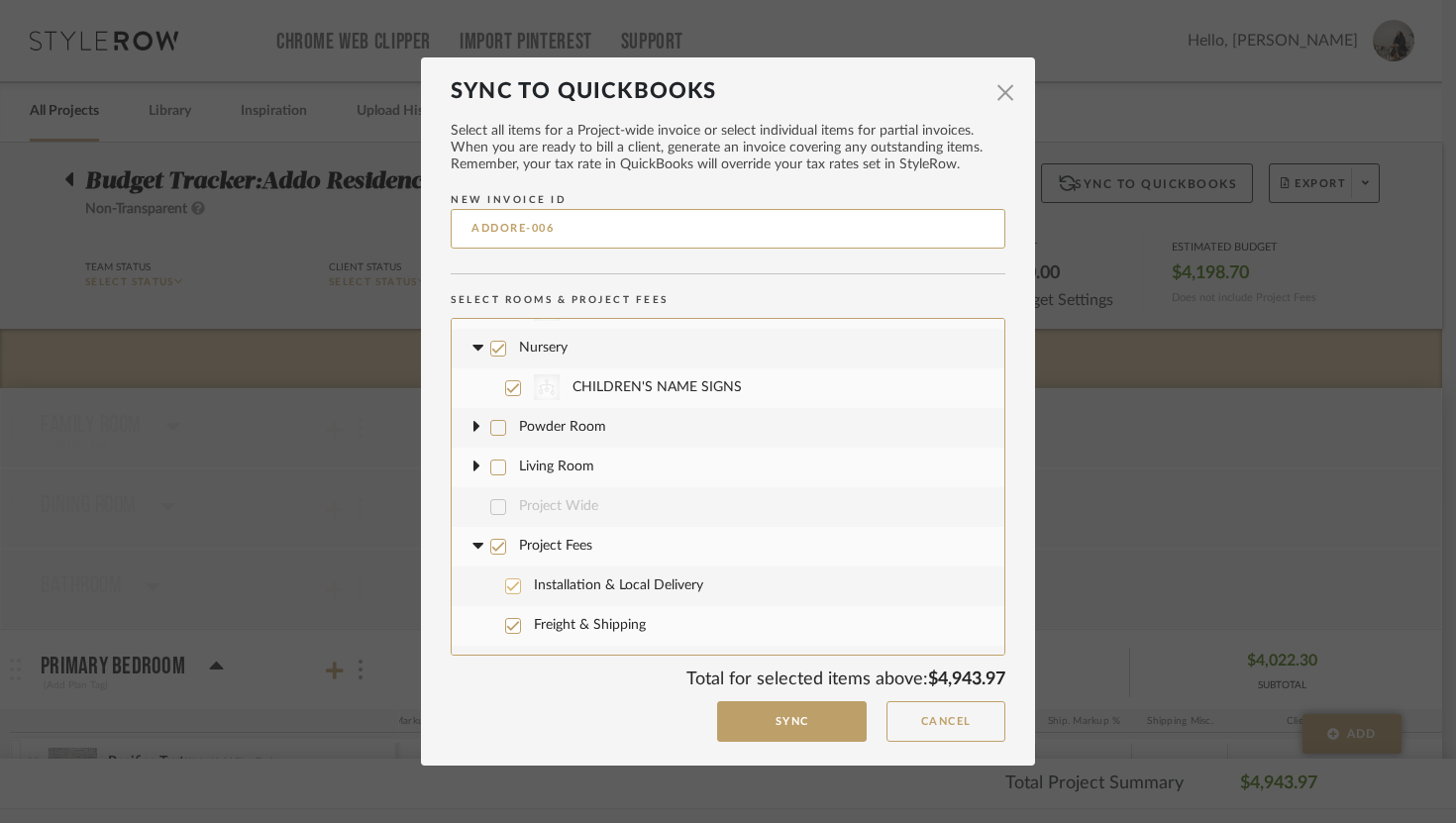 scroll, scrollTop: 298, scrollLeft: 0, axis: vertical 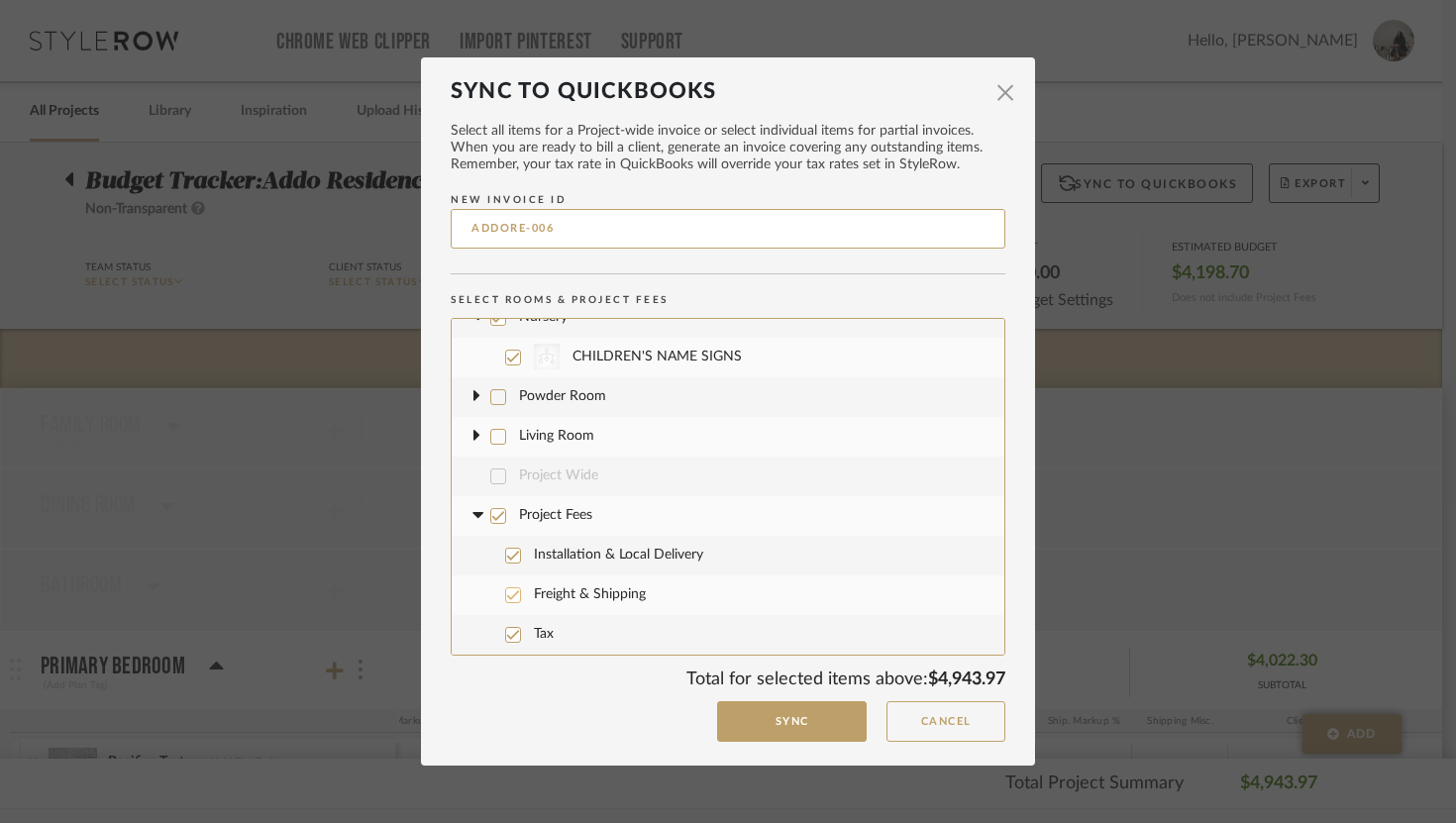 click 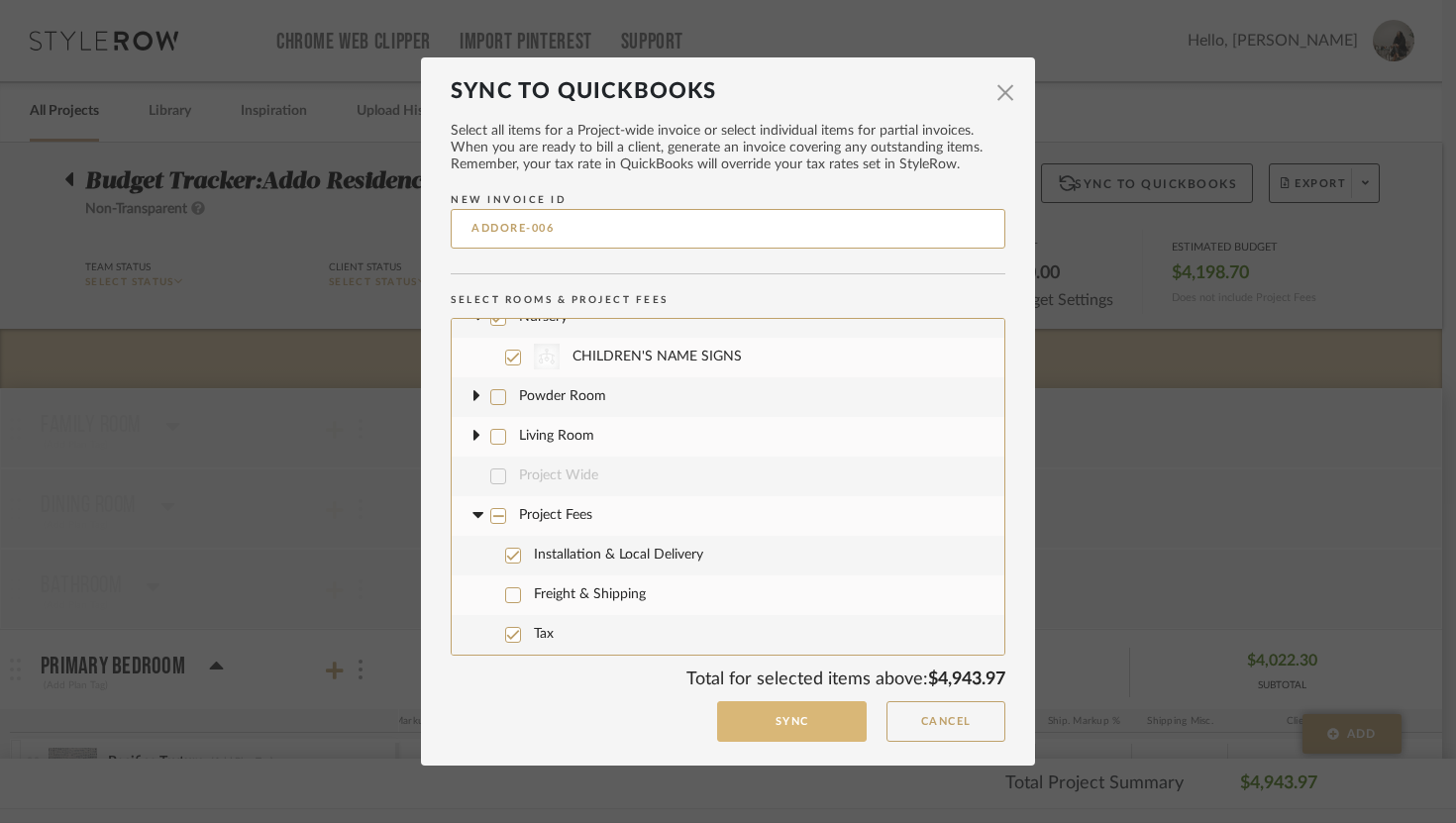click on "Sync" 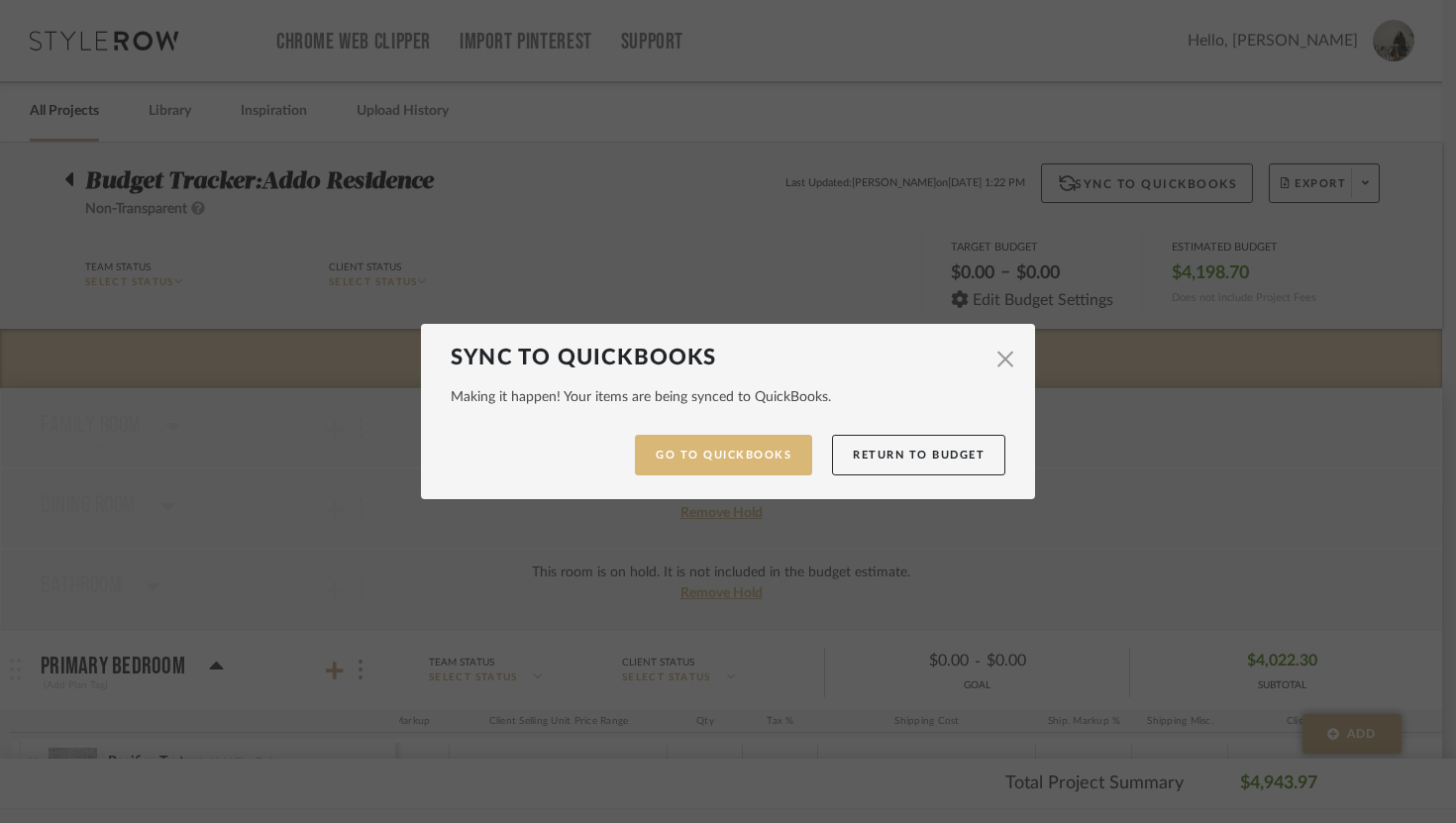 click on "Go to QuickBooks" 